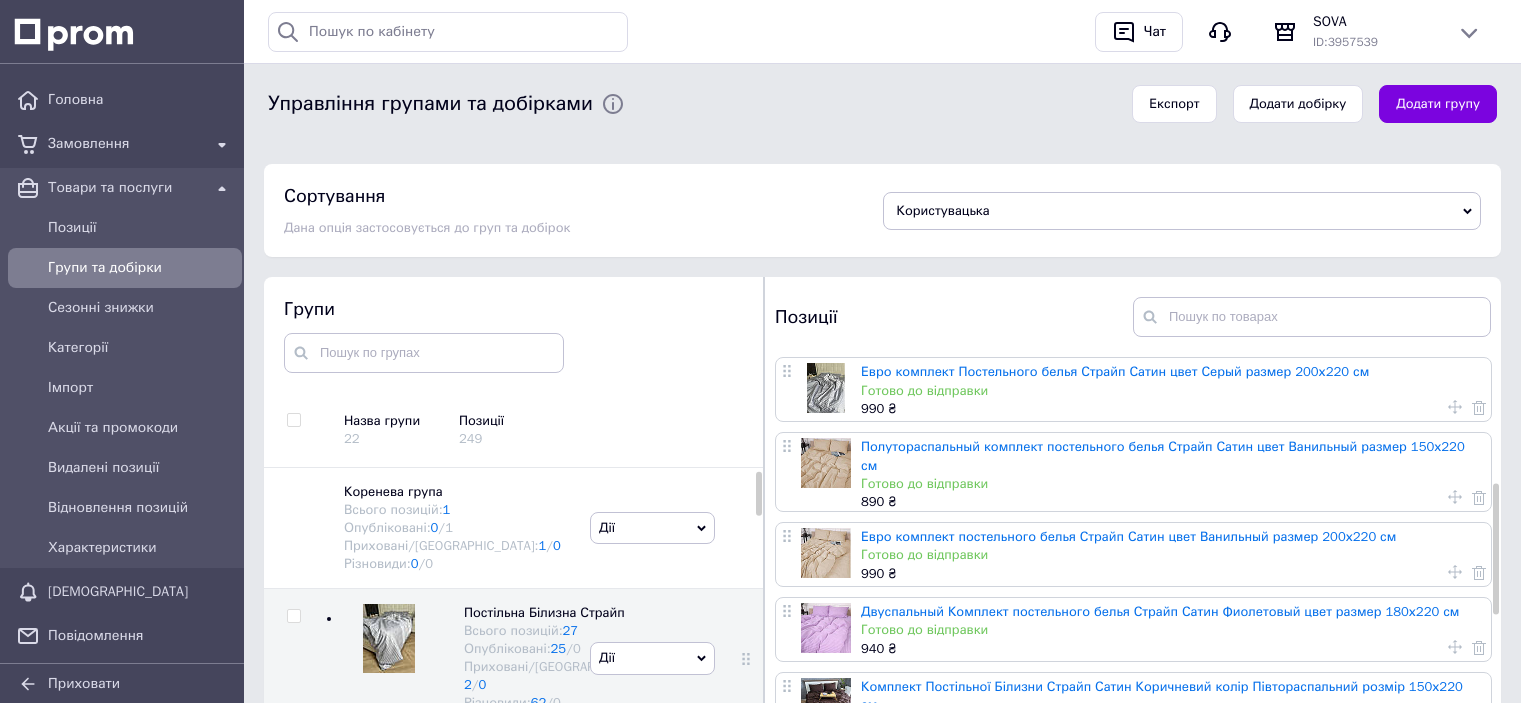 scroll, scrollTop: 37, scrollLeft: 0, axis: vertical 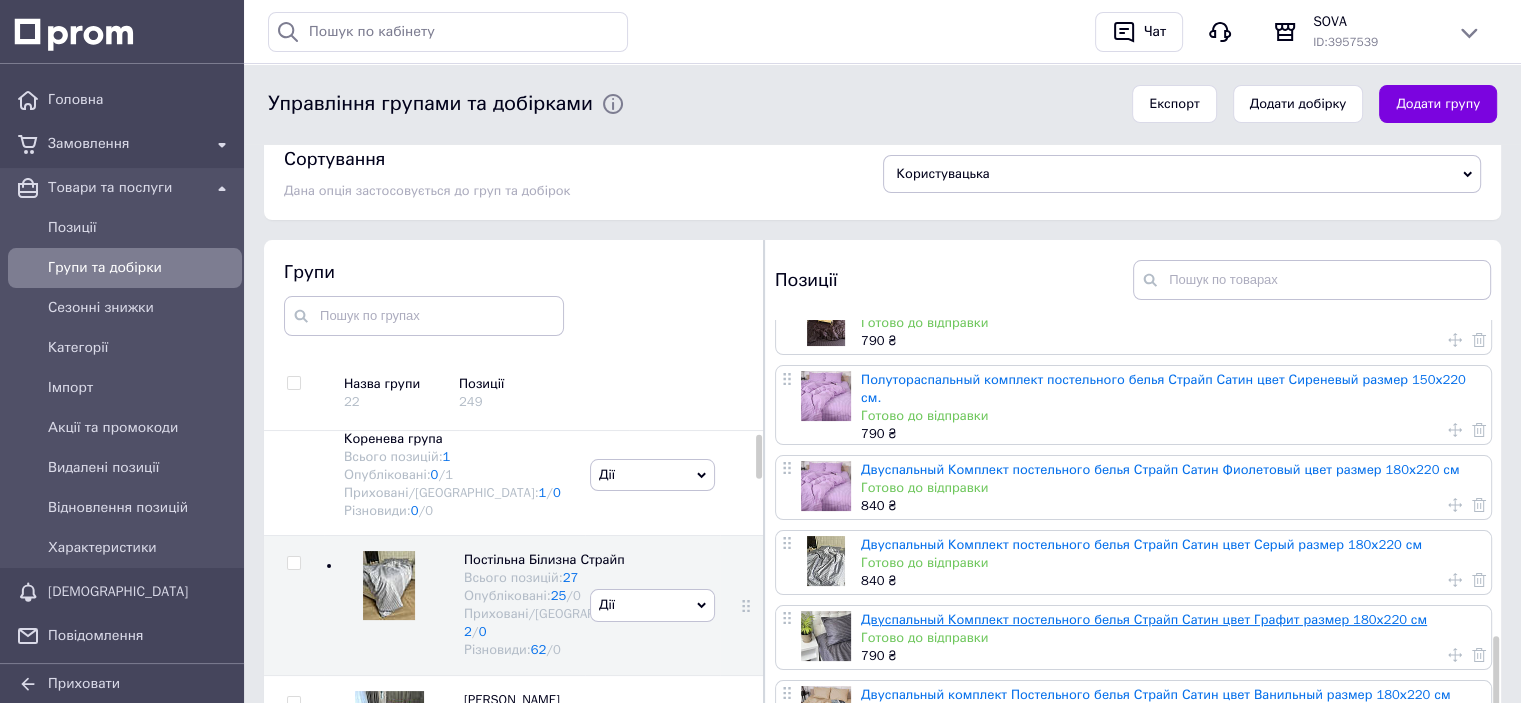 click on "Двуспальный Комплект постельного белья Страйп Сатин цвет Графит размер 180х220 см" at bounding box center [1144, 619] 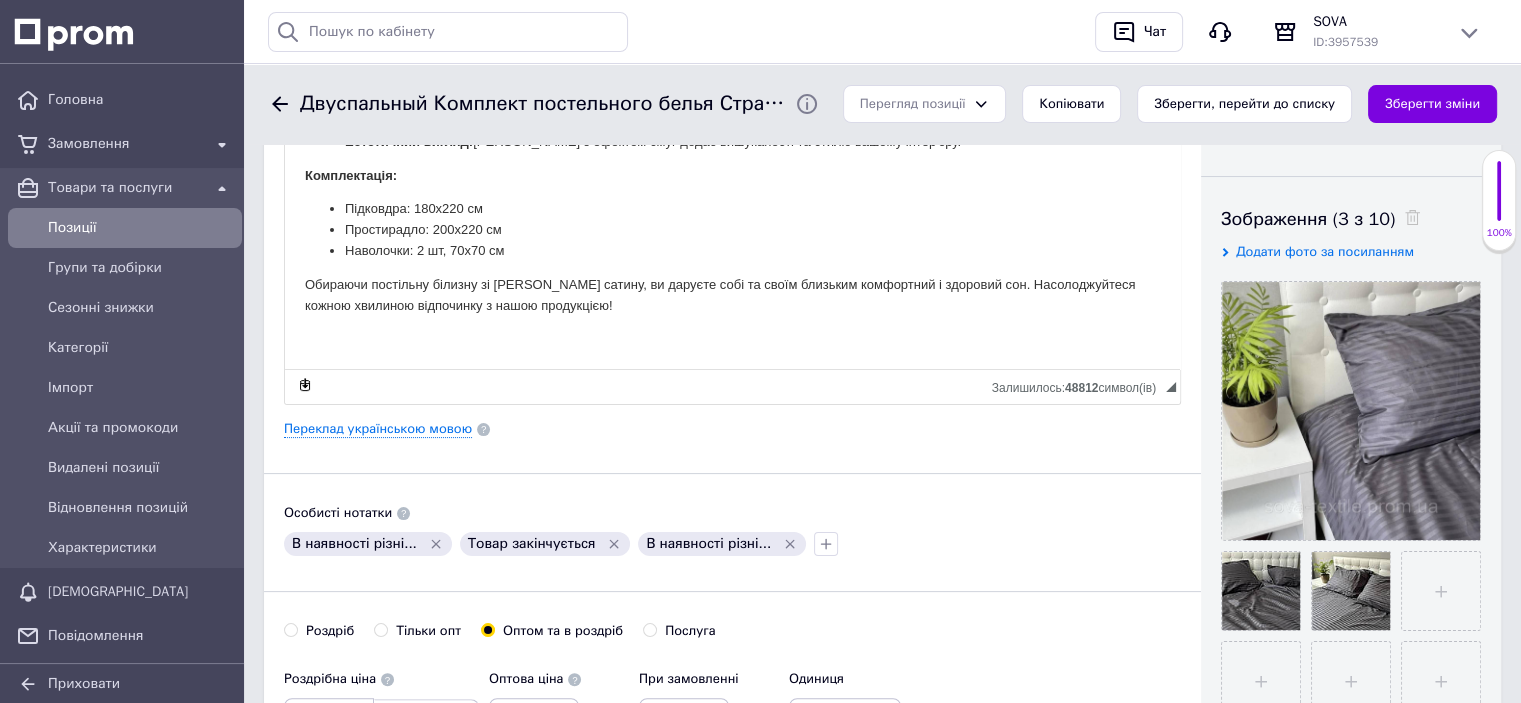 scroll, scrollTop: 500, scrollLeft: 0, axis: vertical 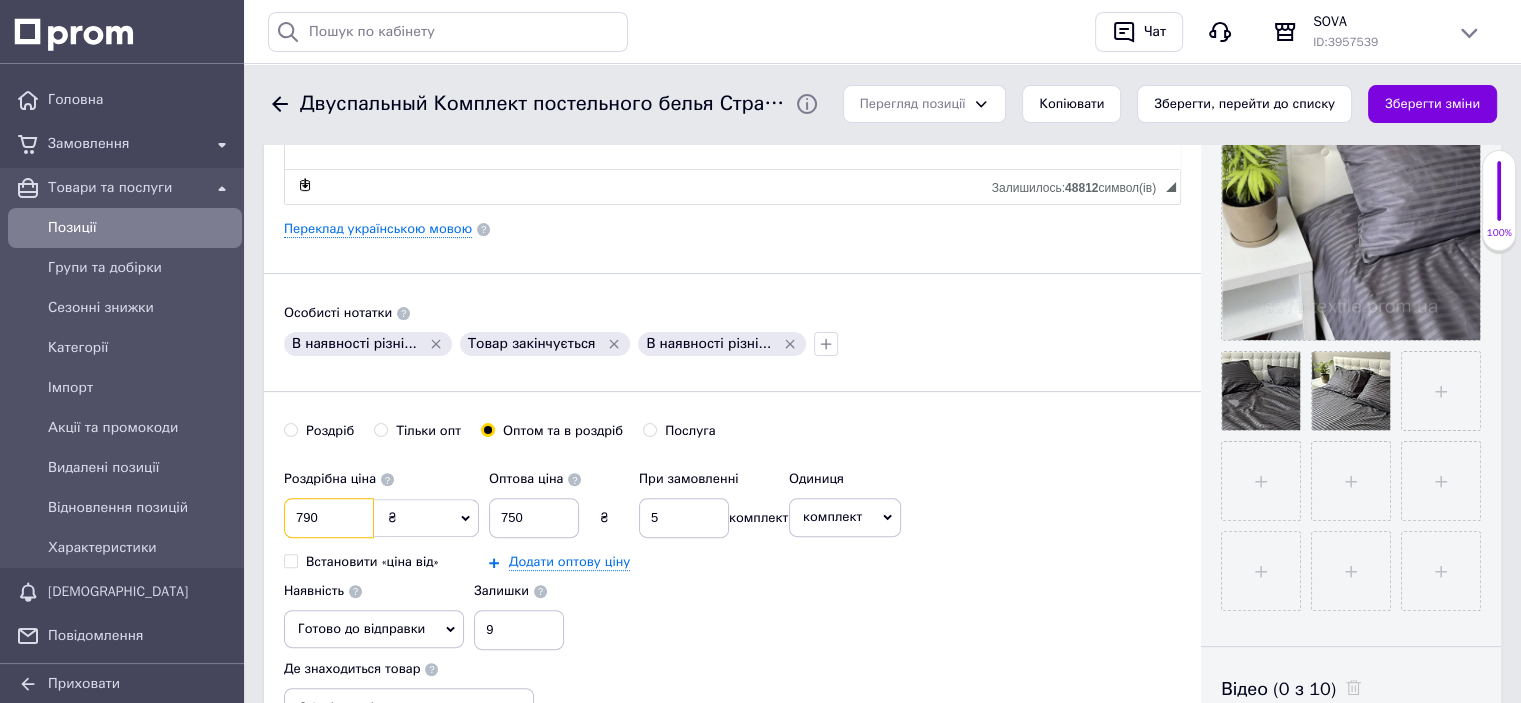 drag, startPoint x: 320, startPoint y: 519, endPoint x: 304, endPoint y: 506, distance: 20.615528 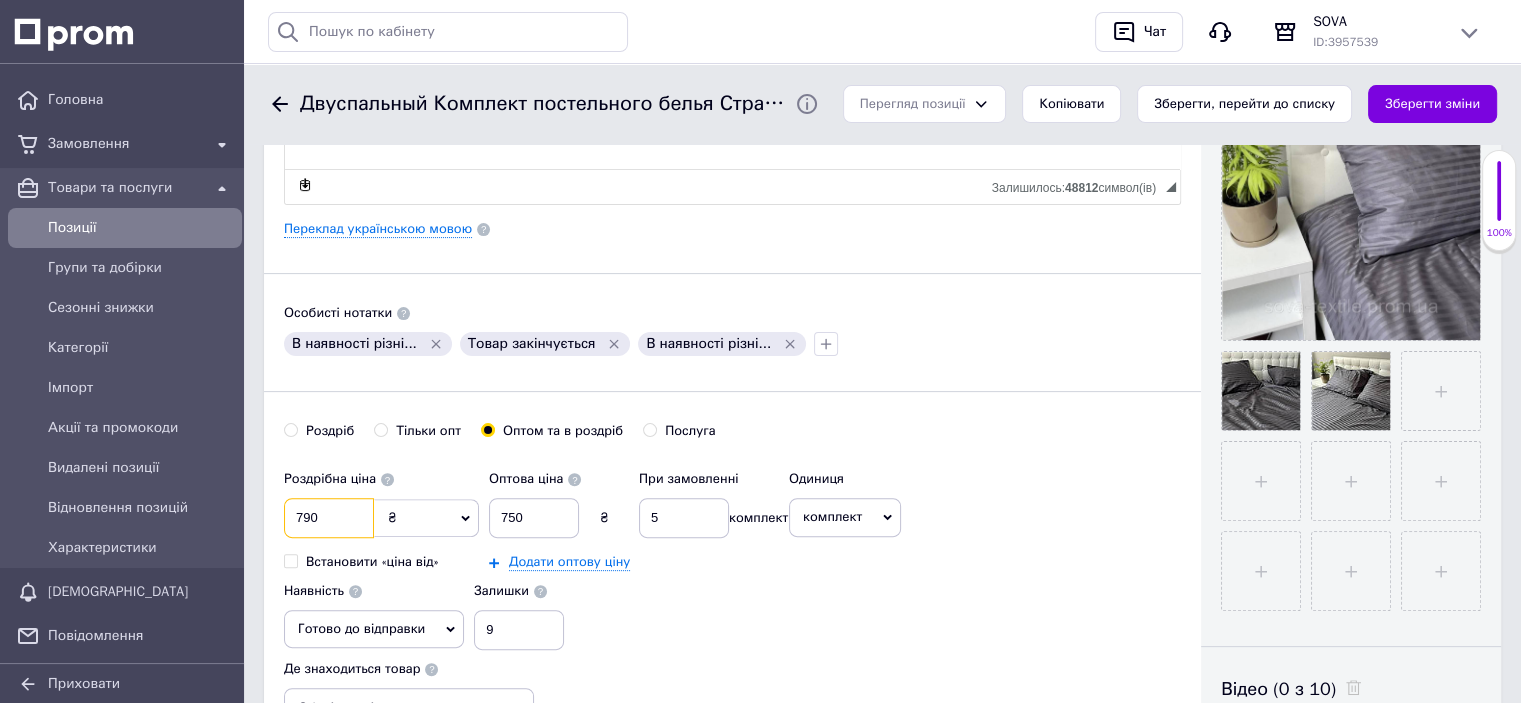 click on "790" at bounding box center (329, 518) 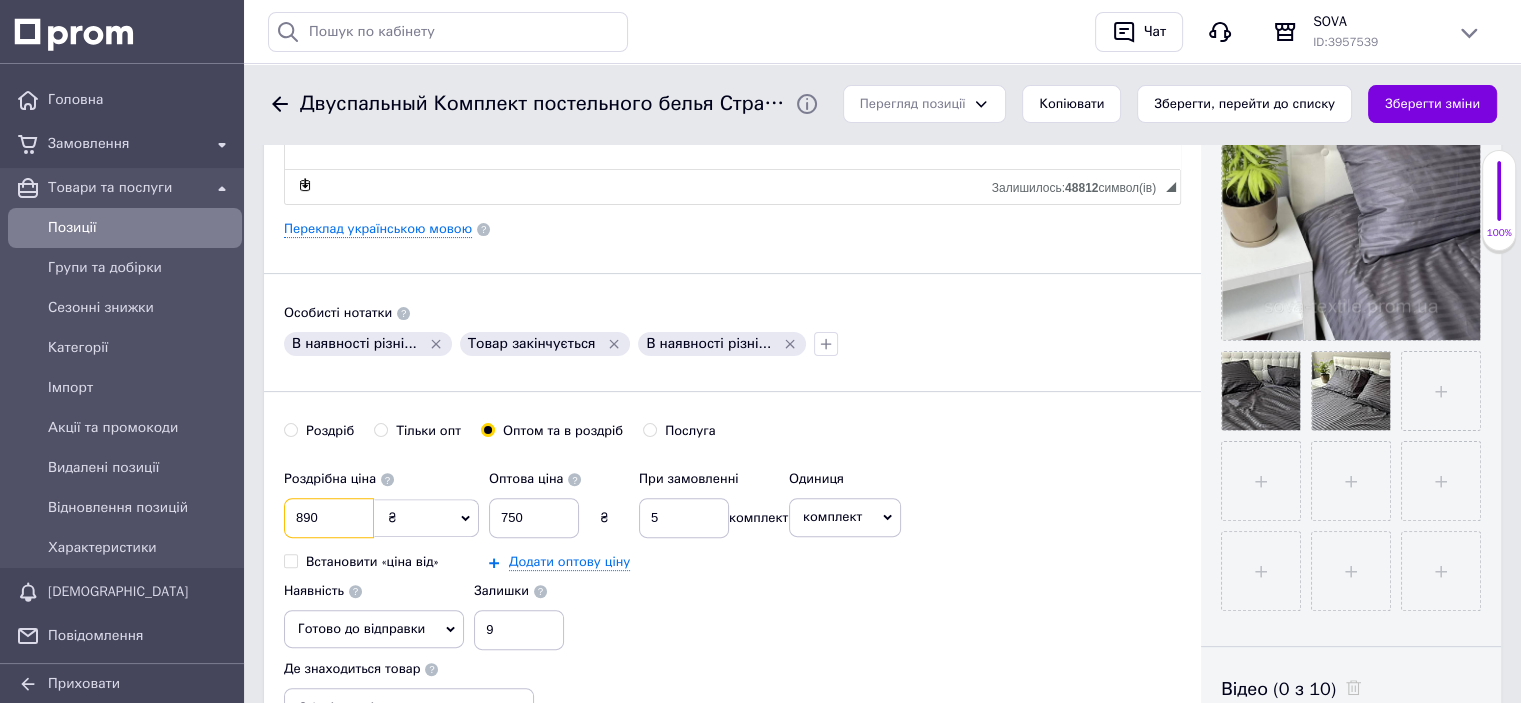 drag, startPoint x: 323, startPoint y: 519, endPoint x: 291, endPoint y: 519, distance: 32 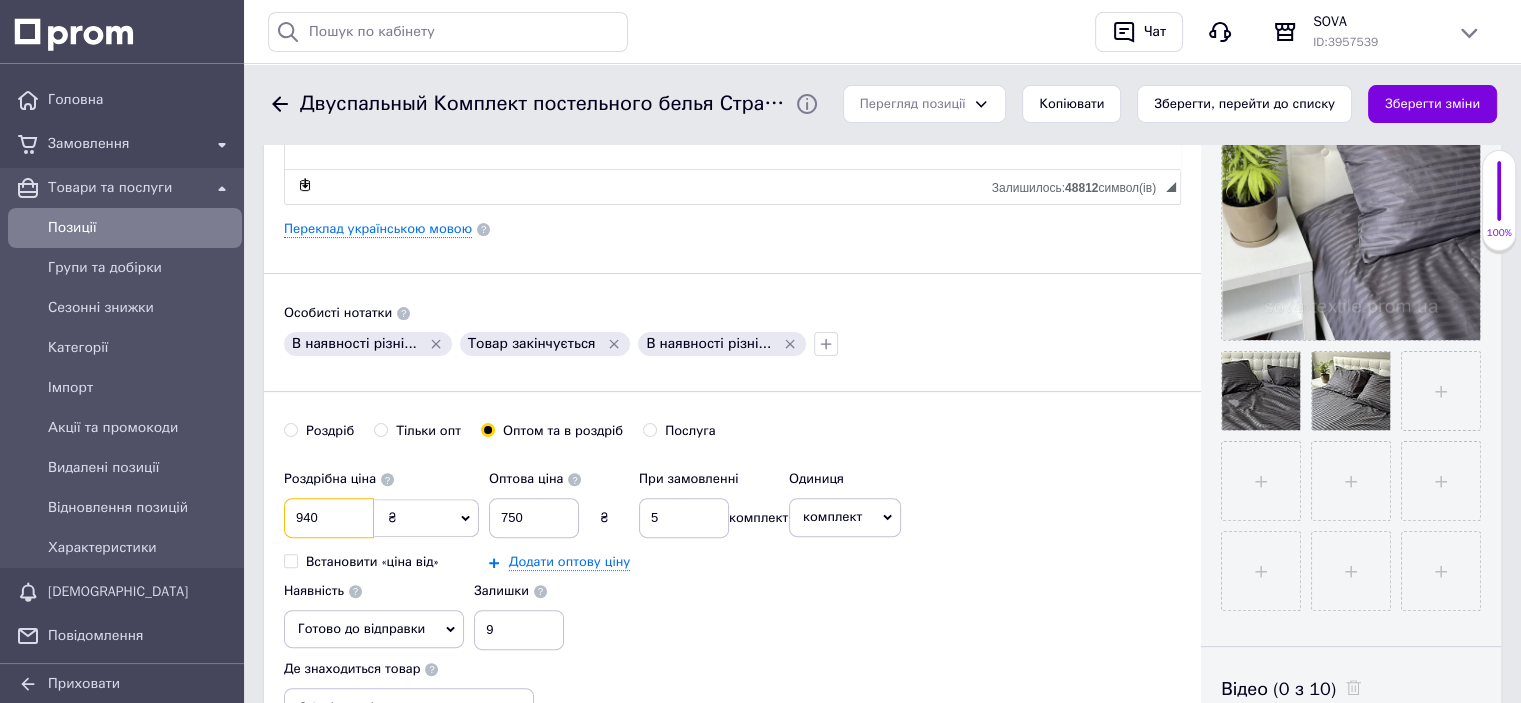 type on "940" 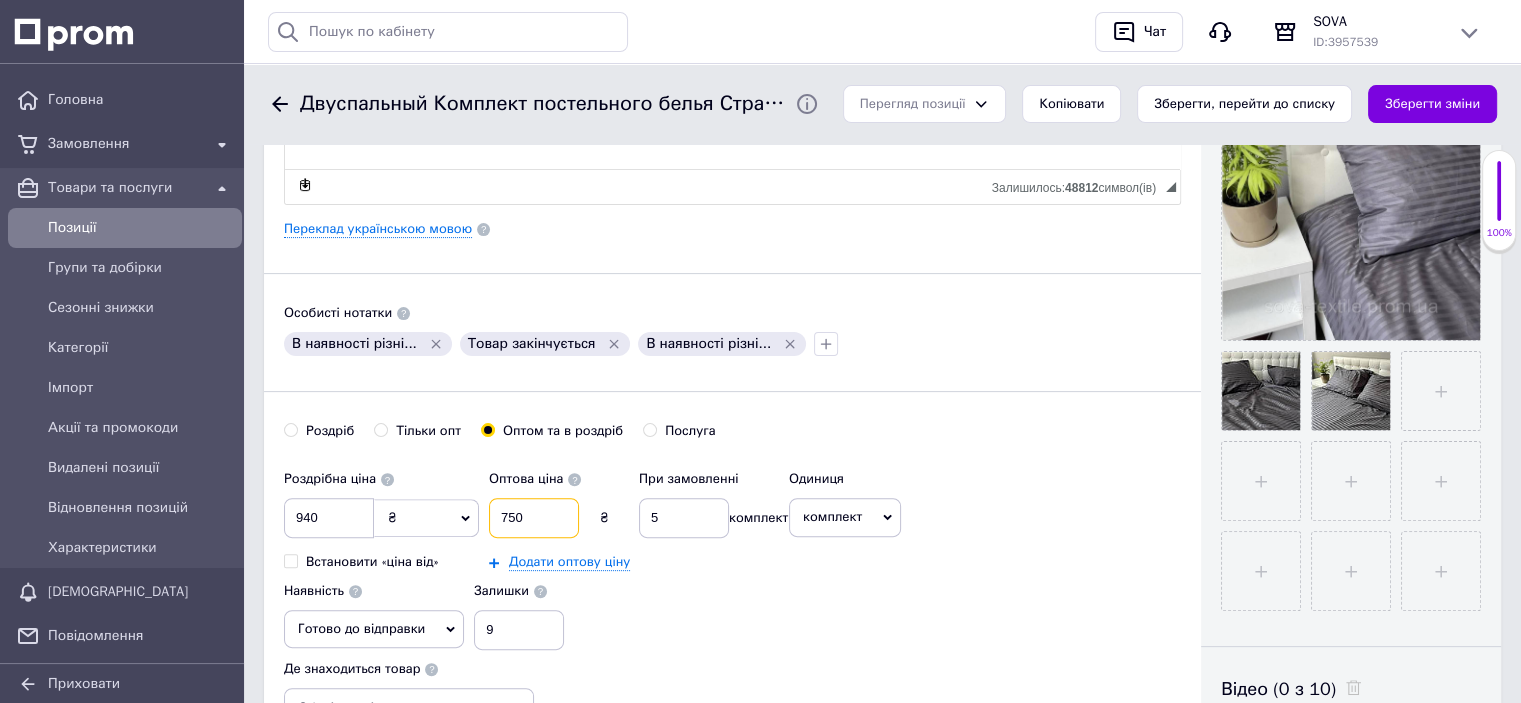 drag, startPoint x: 530, startPoint y: 515, endPoint x: 447, endPoint y: 540, distance: 86.683334 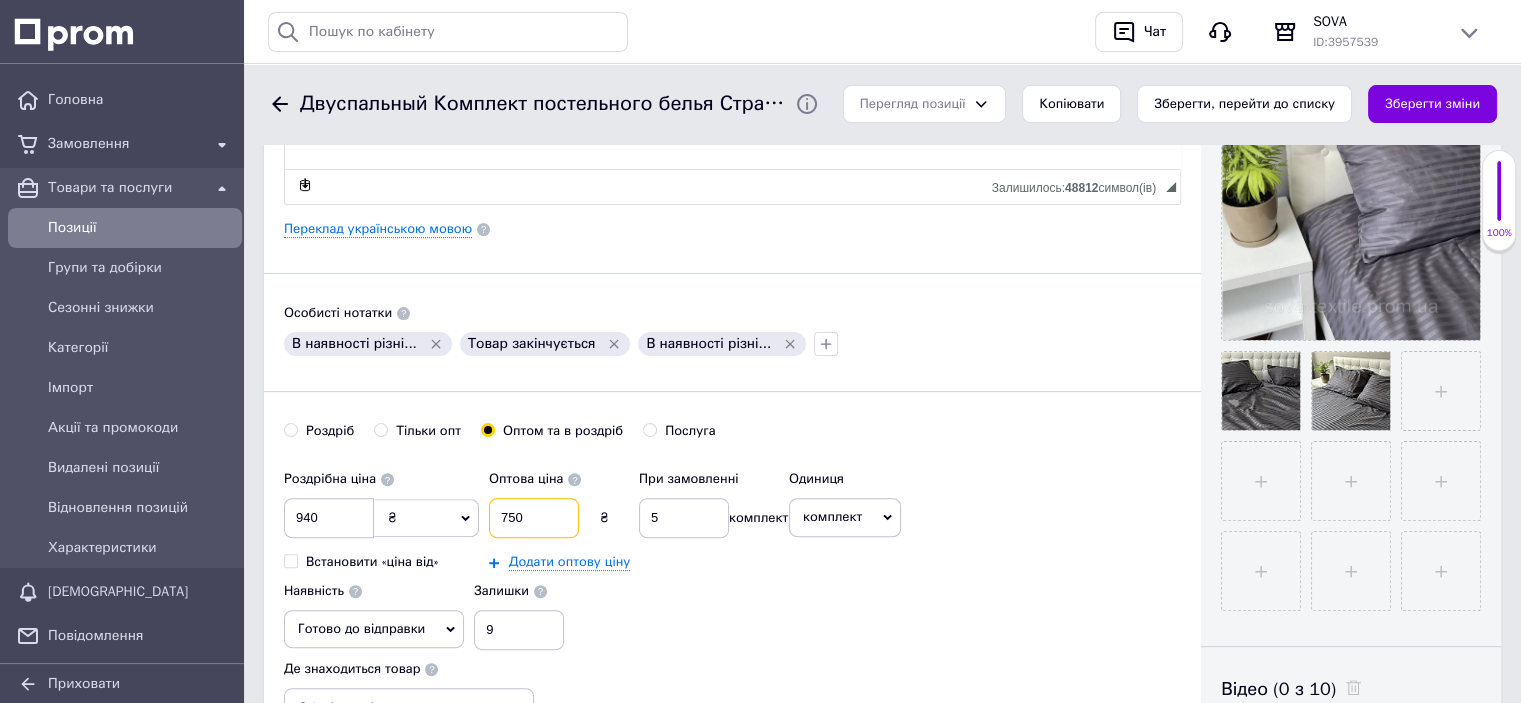 click on "Роздрібна ціна 940 ₴ $ EUR CHF GBP ¥ PLN ₸ MDL HUF KGS CNY TRY KRW lei Встановити «ціна від» Оптова ціна 750 ₴ При замовленні 5 комплект Додати оптову ціну Одиниця комплект Популярне шт. упаковка кв.м пара м кг пог.м послуга т а автоцистерна ампула б балон банка блістер бобіна бочка [PERSON_NAME] бухта в ват виїзд відро г г га година гр/кв.м гігакалорія д дав два місяці день доба доза є єврокуб з зміна к кВт каністра карат кв.дм кв.м кв.см кв.фут квартал кг кг/кв.м км колесо коробка куб.дм куб.м л л лист м м мВт мл мм моток місяць мішок н набір номер о об'єкт од. п палетомісце пара партія пач пог.м 1" at bounding box center [732, 555] 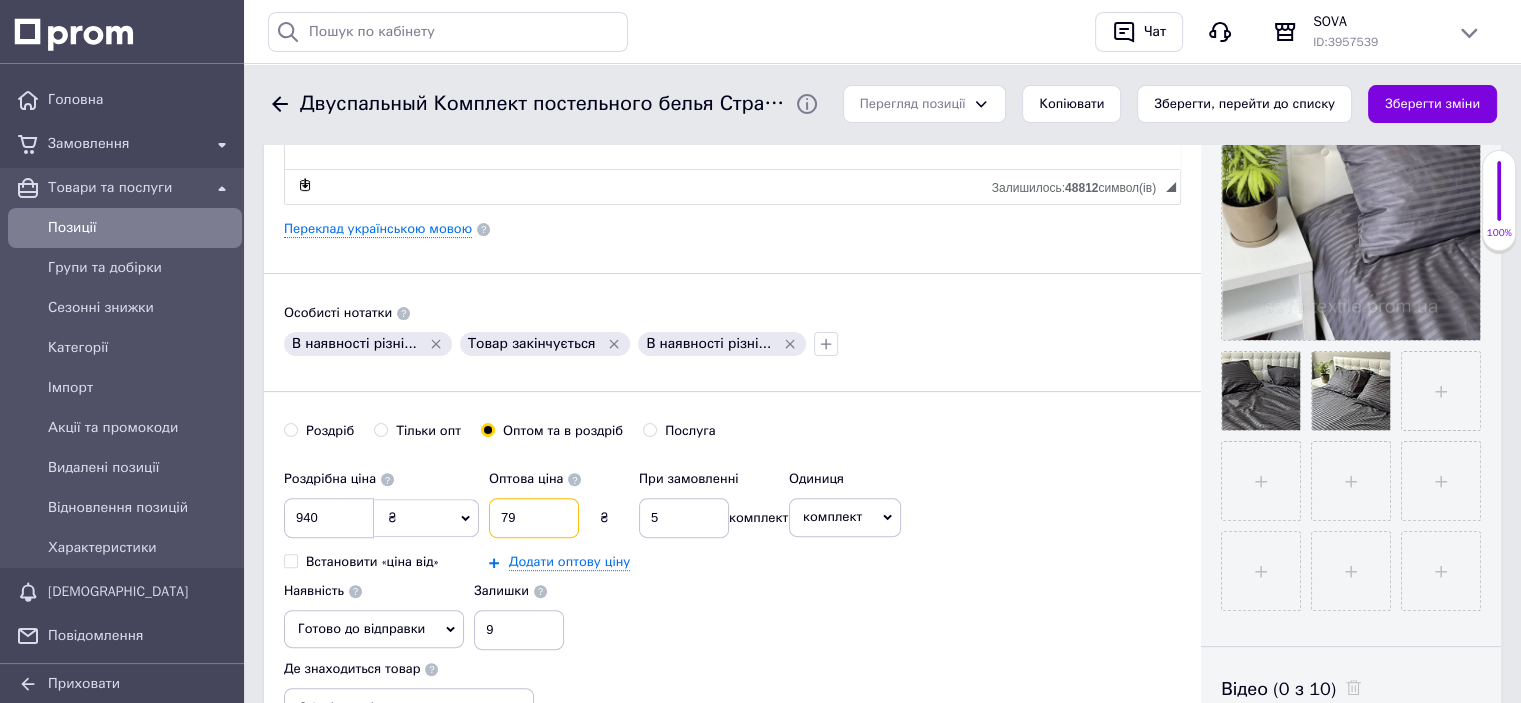type on "7" 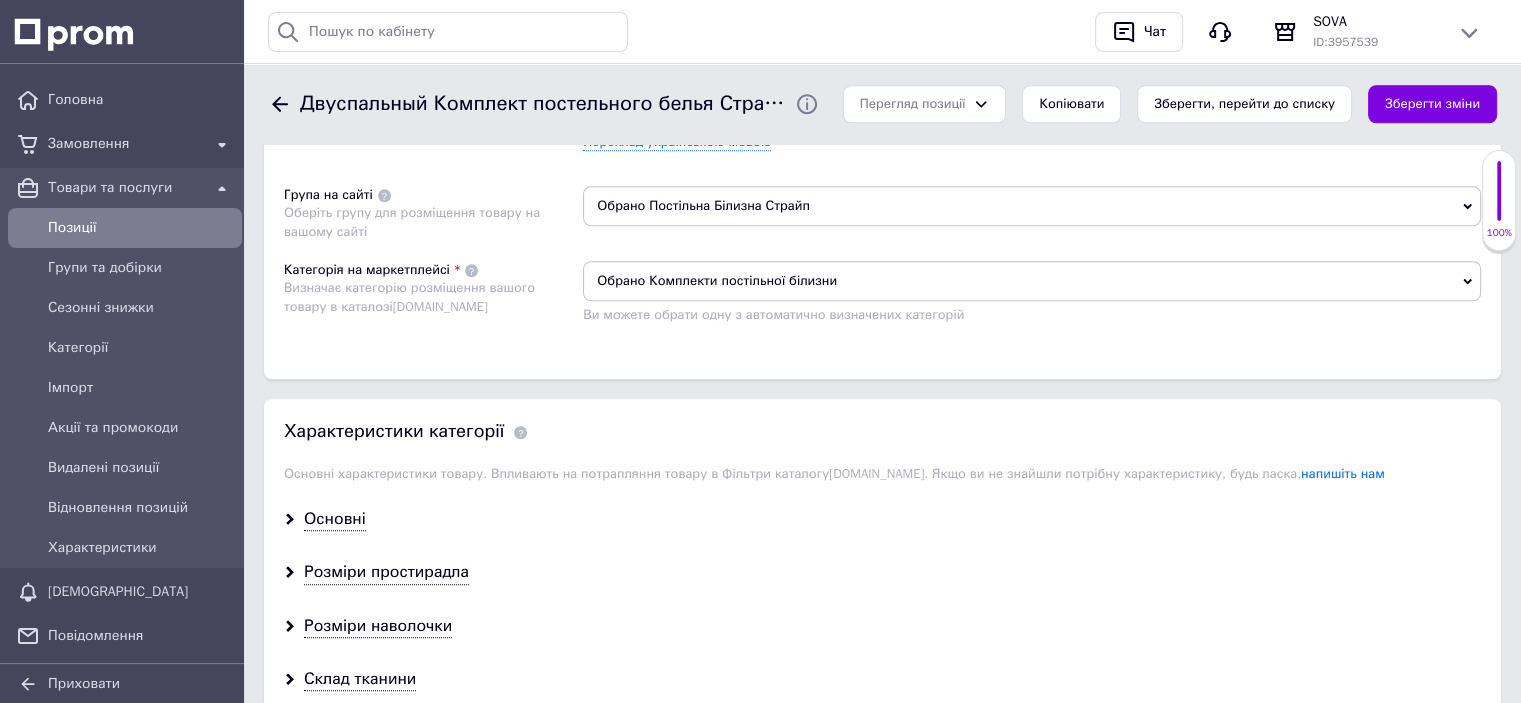 scroll, scrollTop: 1600, scrollLeft: 0, axis: vertical 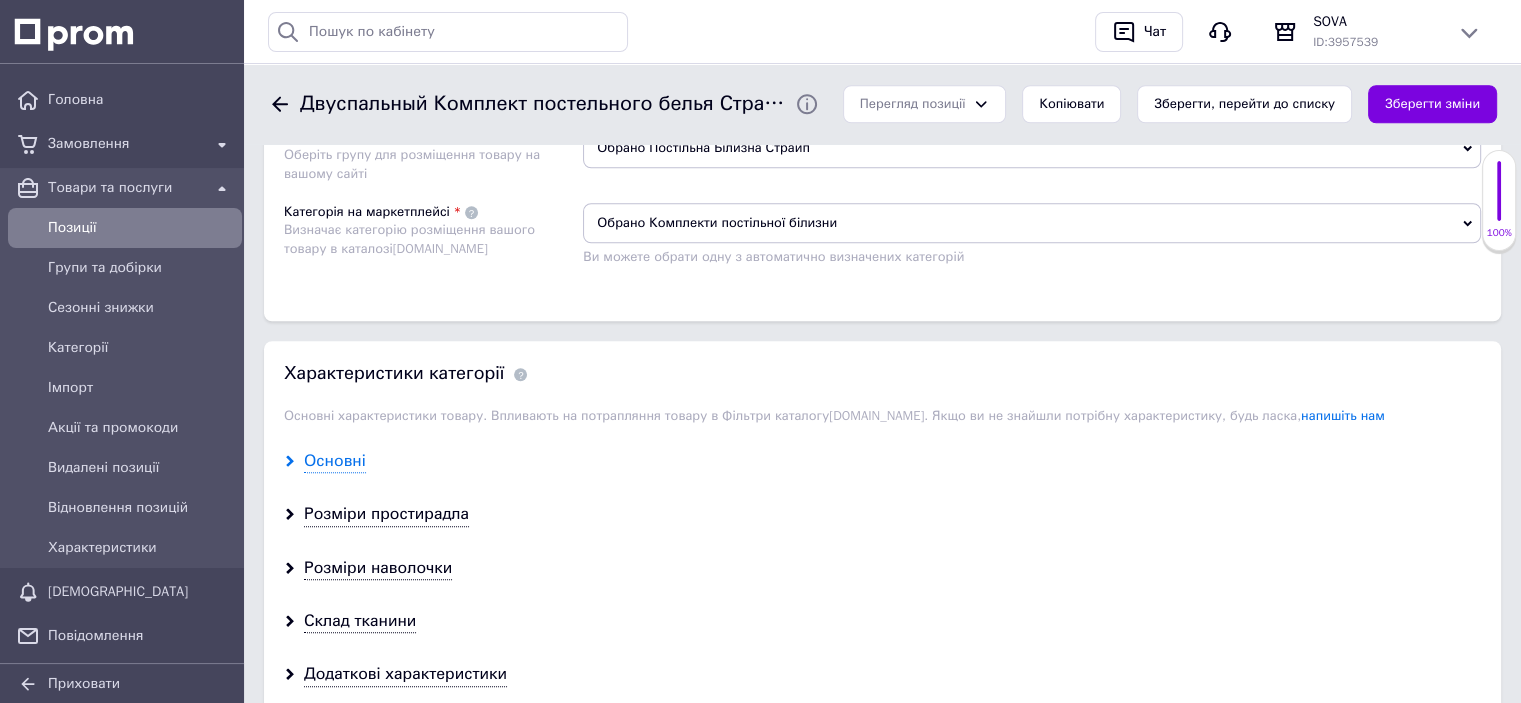 type on "890" 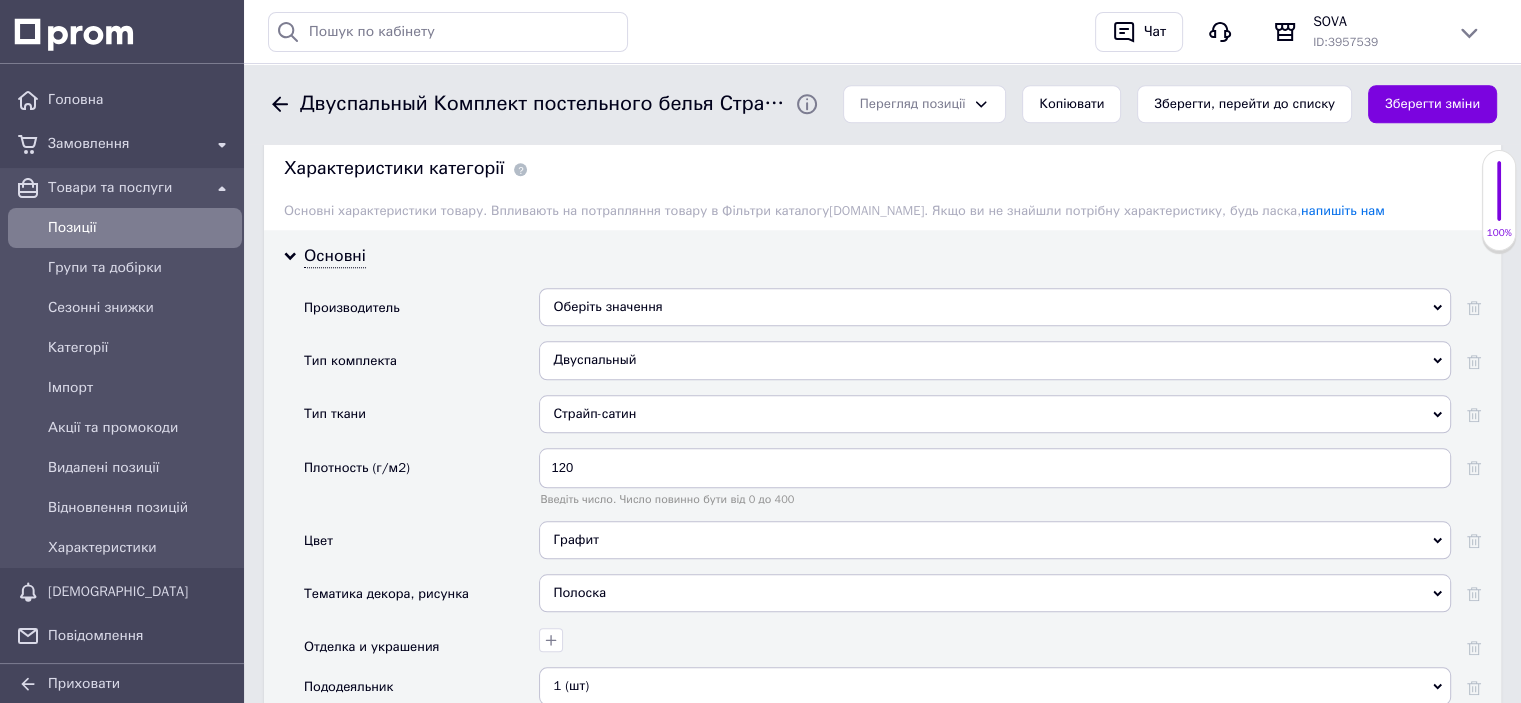 scroll, scrollTop: 1900, scrollLeft: 0, axis: vertical 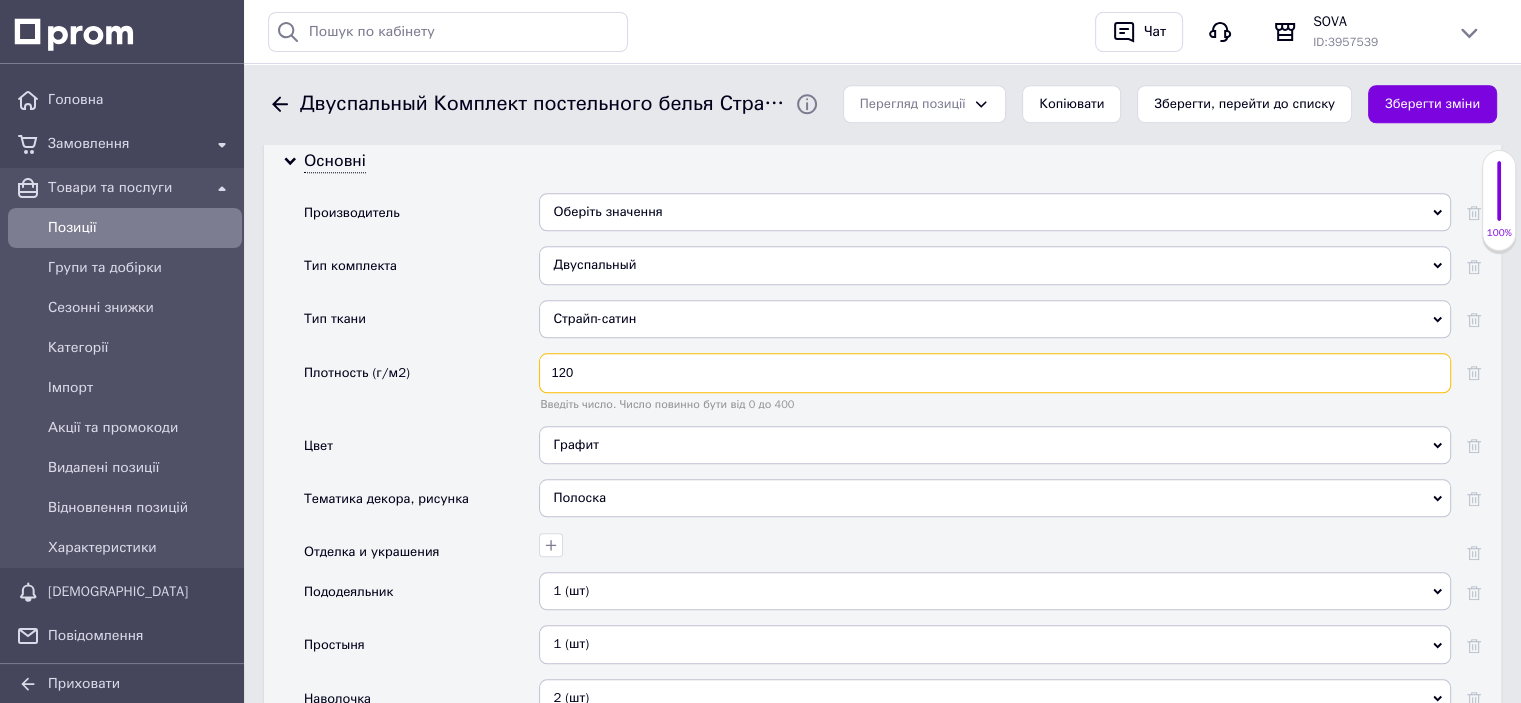 drag, startPoint x: 607, startPoint y: 359, endPoint x: 539, endPoint y: 372, distance: 69.2315 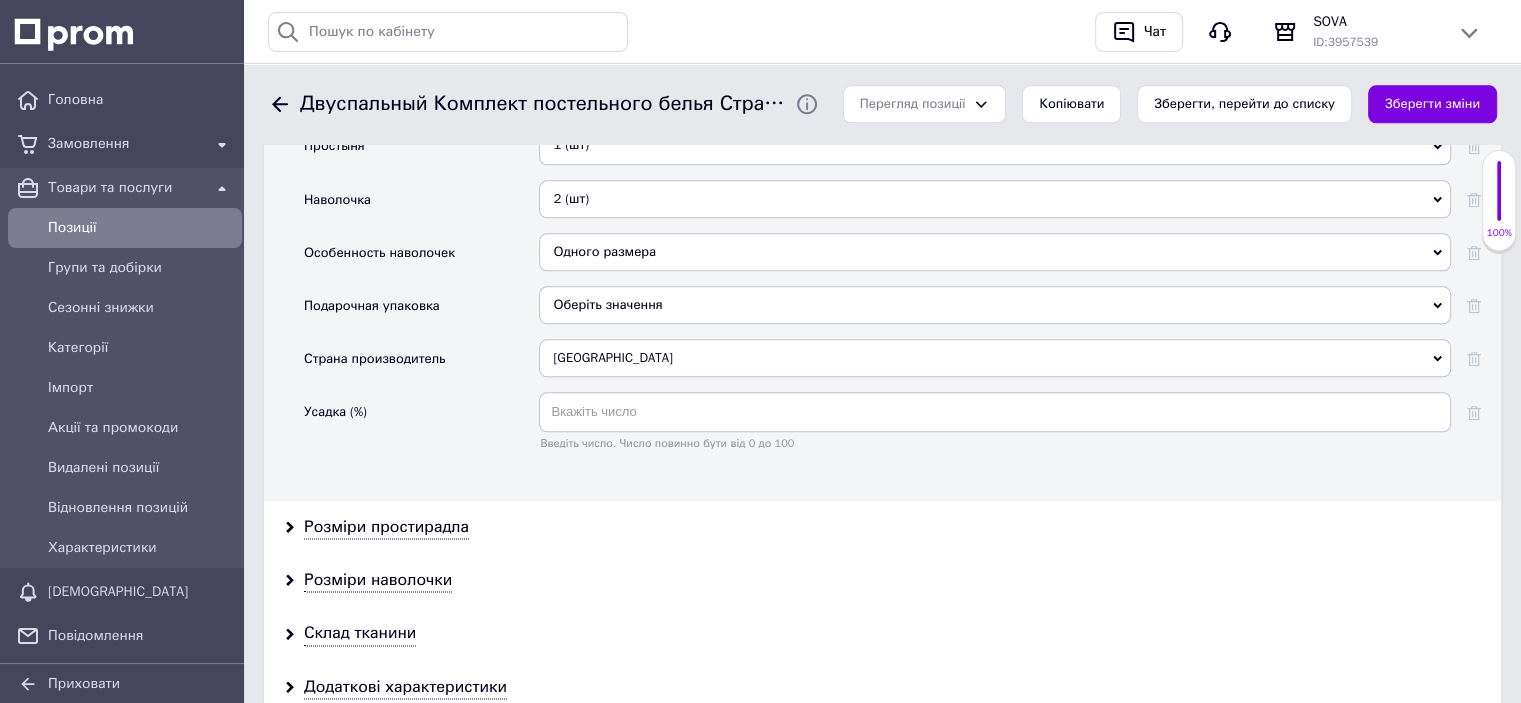 scroll, scrollTop: 2600, scrollLeft: 0, axis: vertical 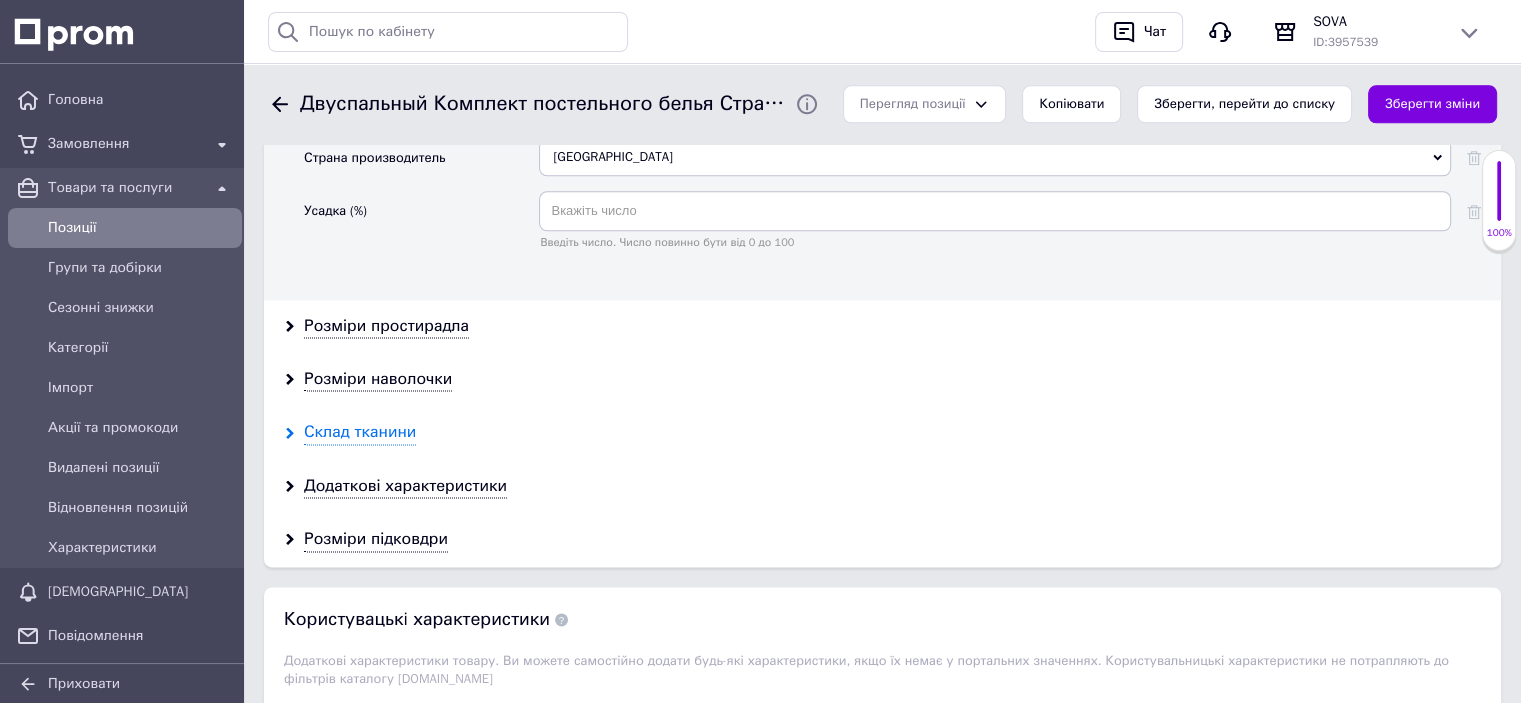 type on "135" 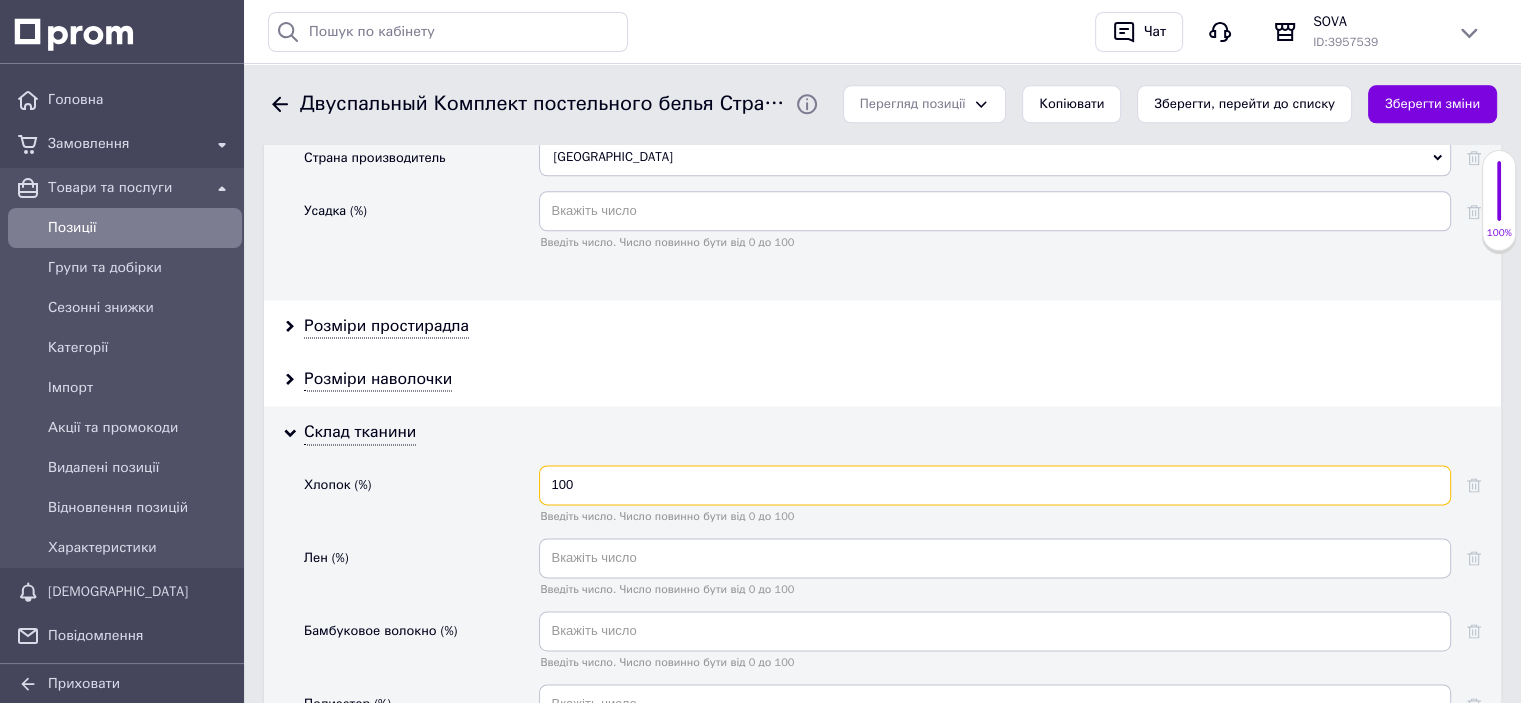 drag, startPoint x: 602, startPoint y: 462, endPoint x: 529, endPoint y: 475, distance: 74.1485 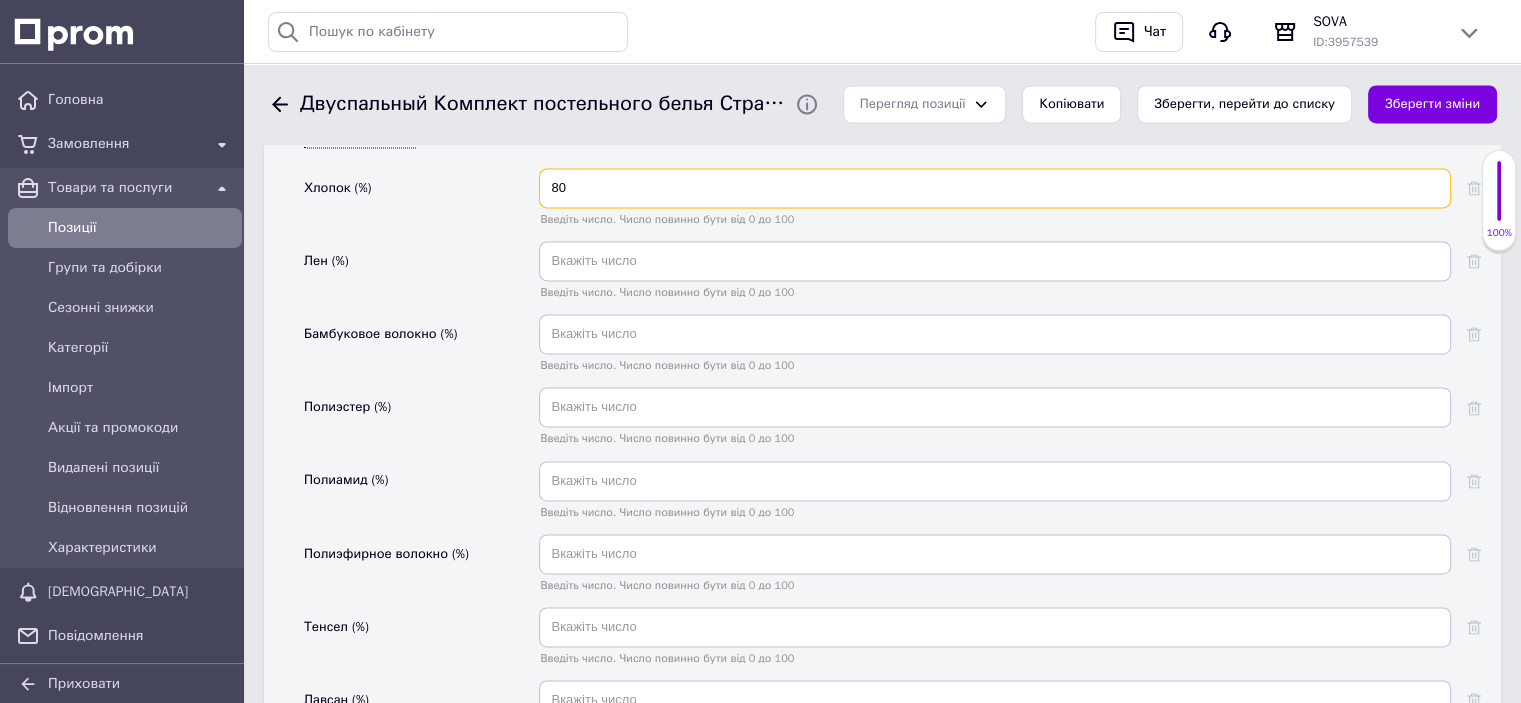 scroll, scrollTop: 2900, scrollLeft: 0, axis: vertical 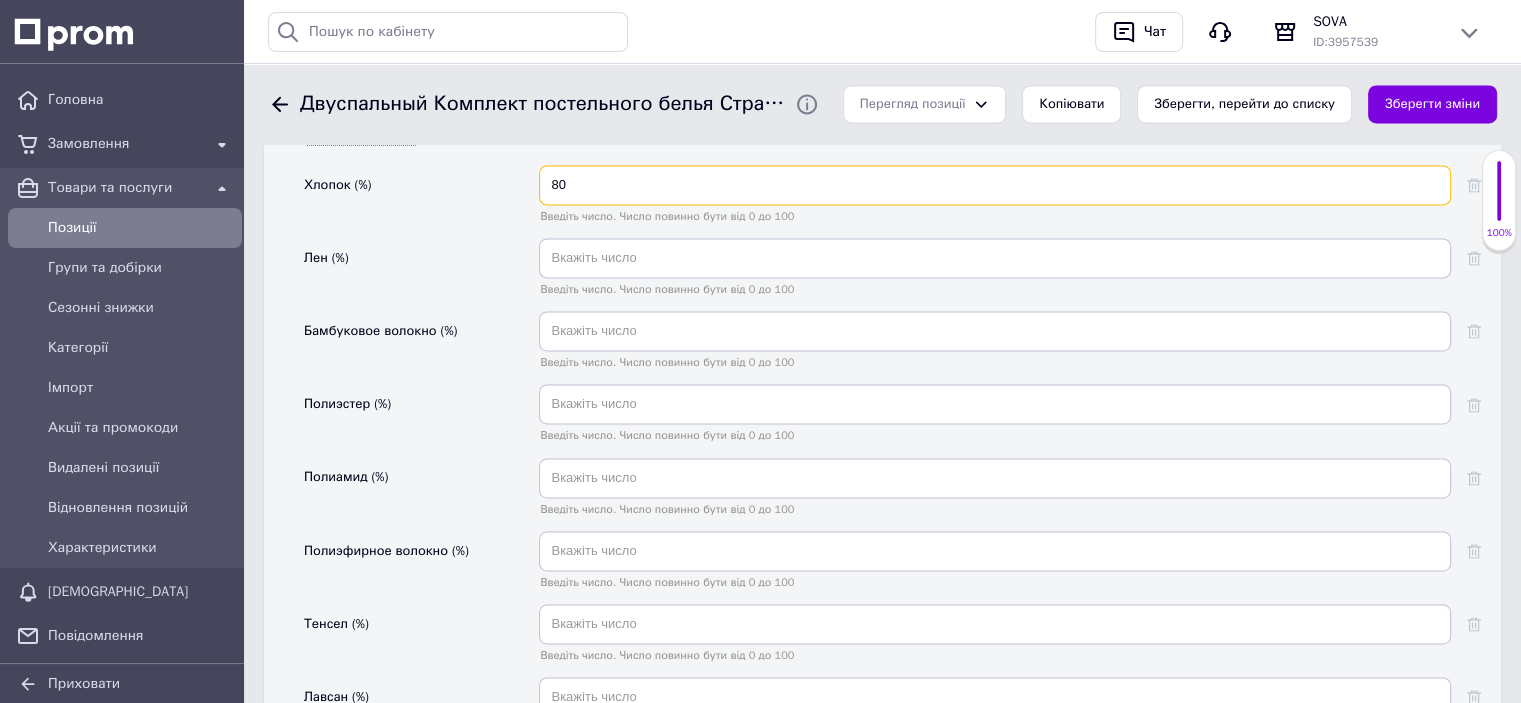 type on "80" 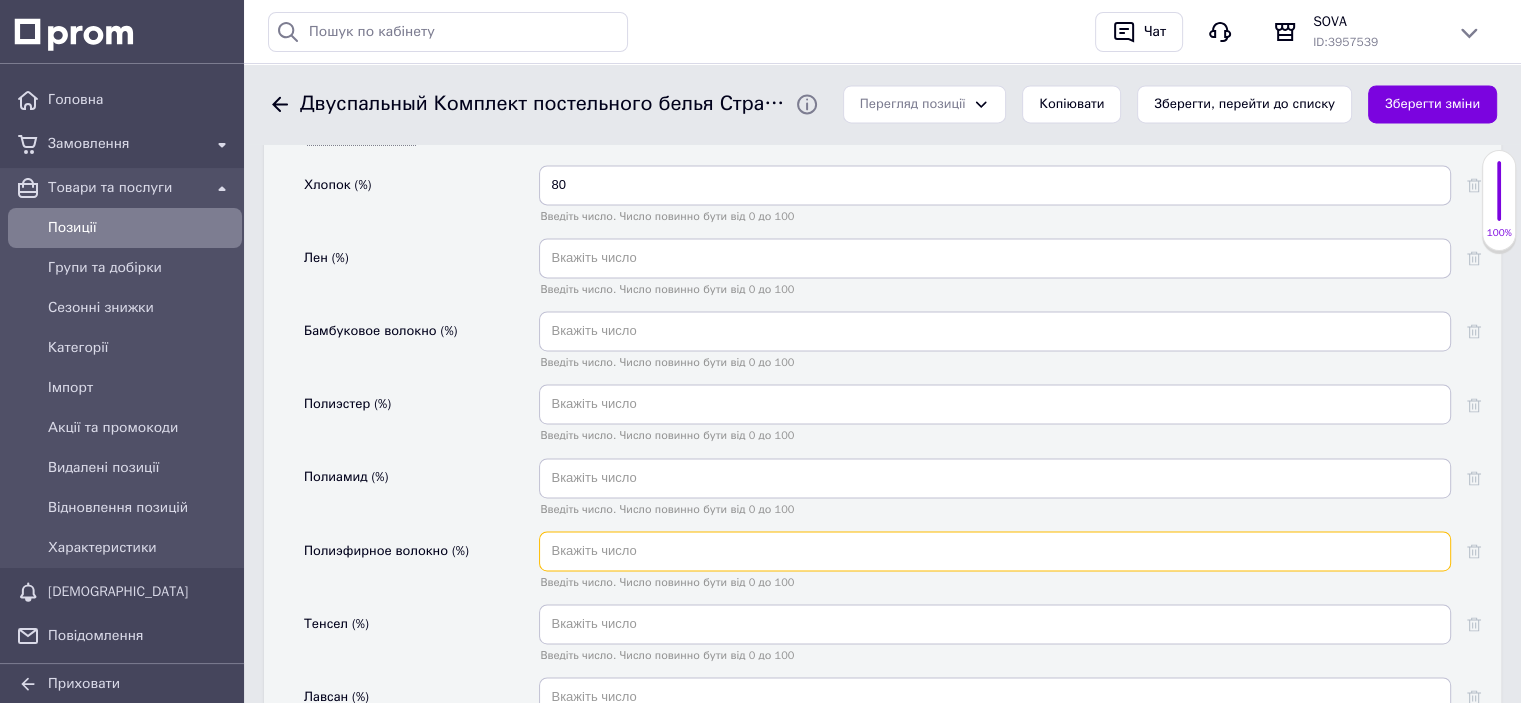 click at bounding box center [995, 551] 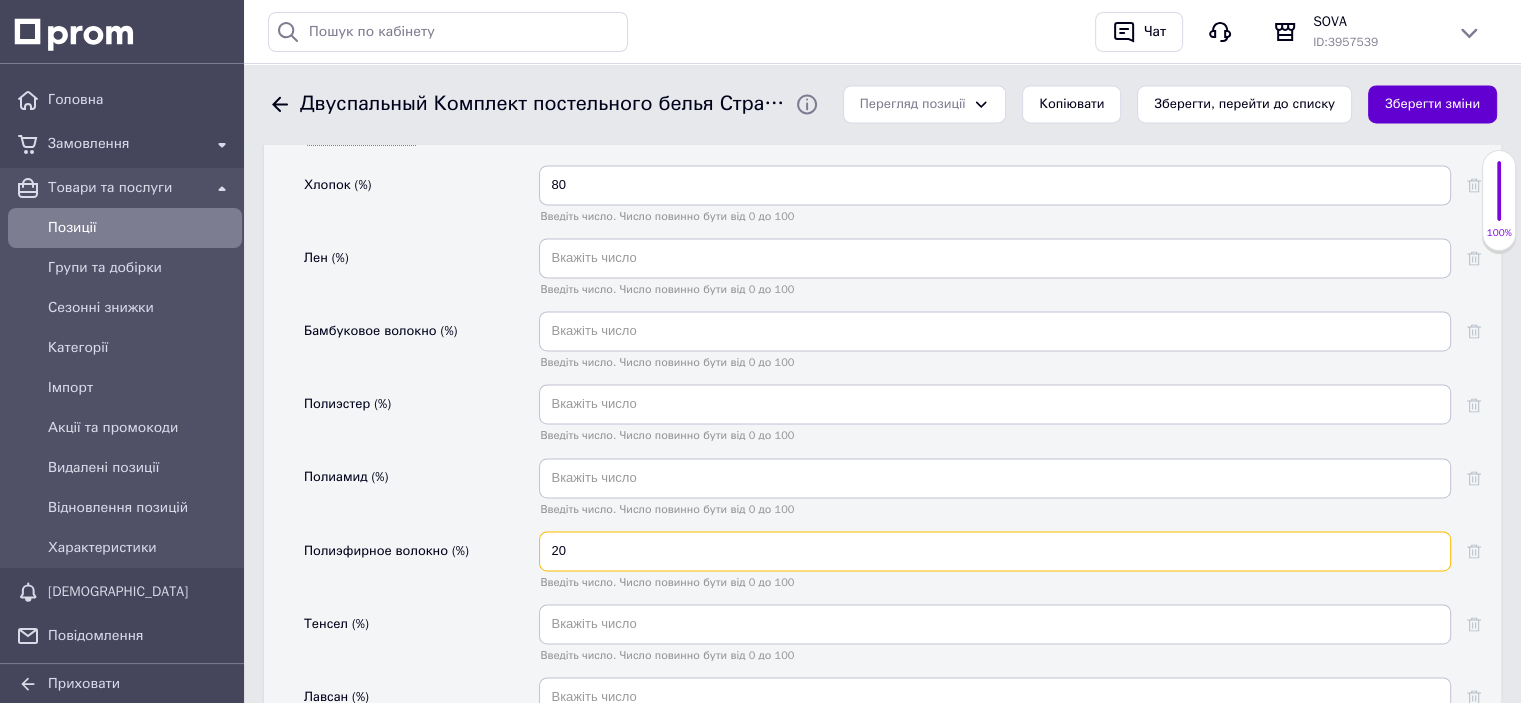 type on "20" 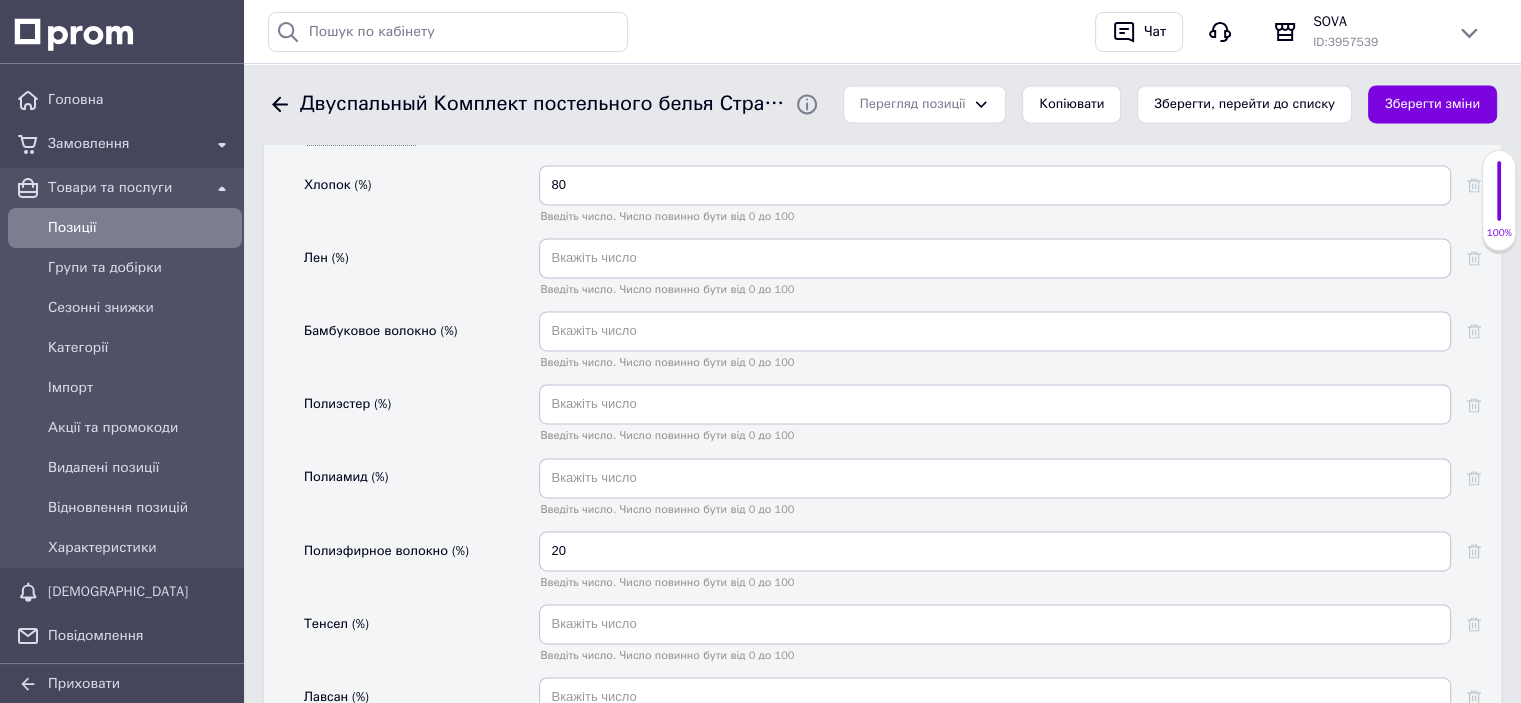 drag, startPoint x: 1453, startPoint y: 107, endPoint x: 1139, endPoint y: 356, distance: 400.74554 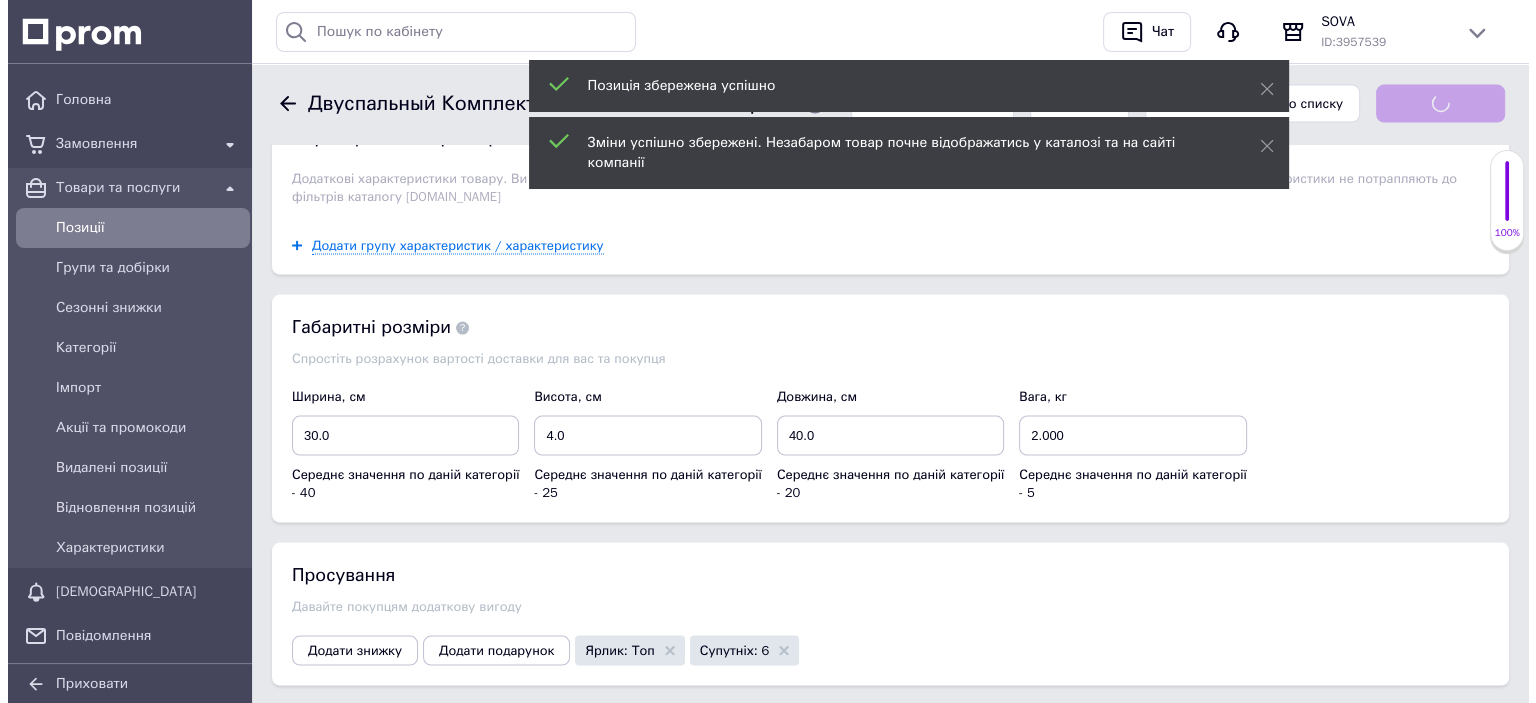 scroll, scrollTop: 4500, scrollLeft: 0, axis: vertical 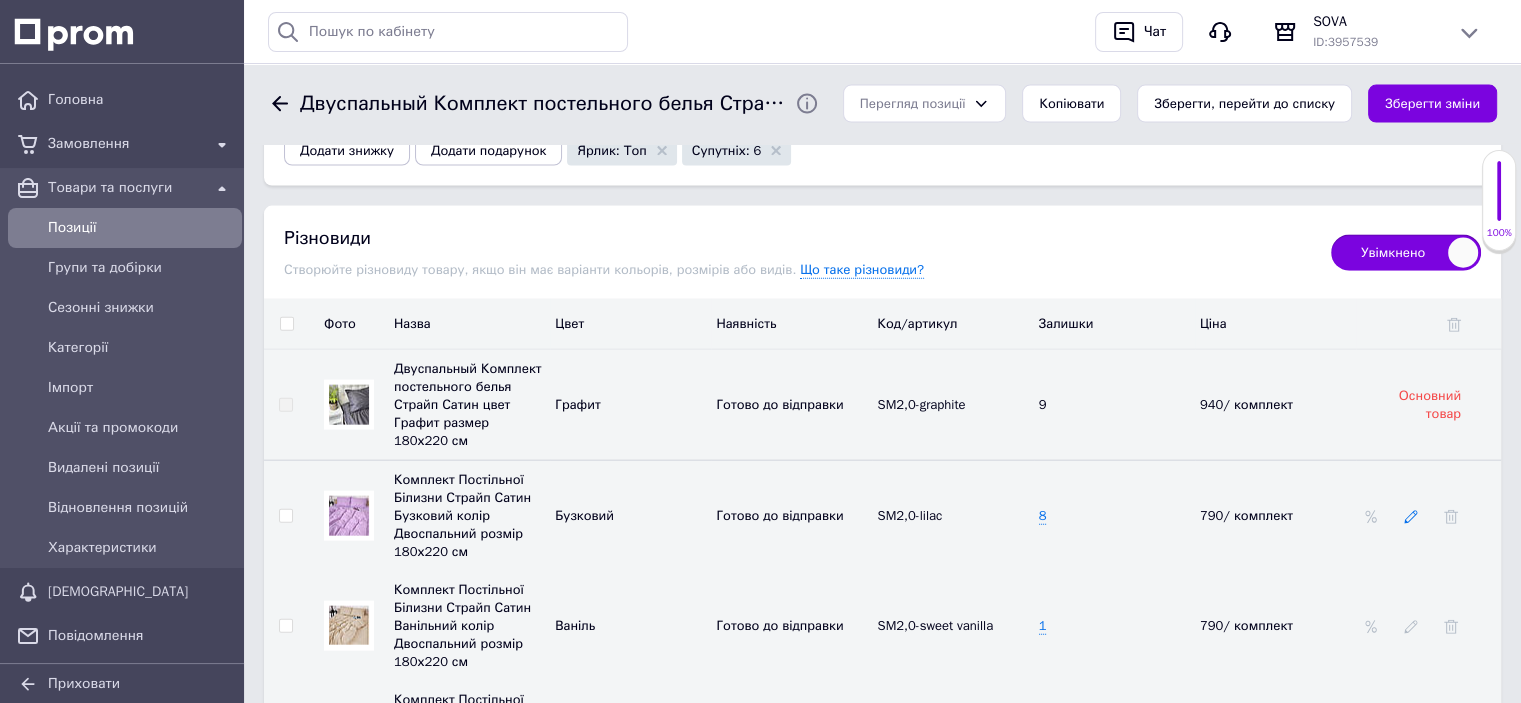 click 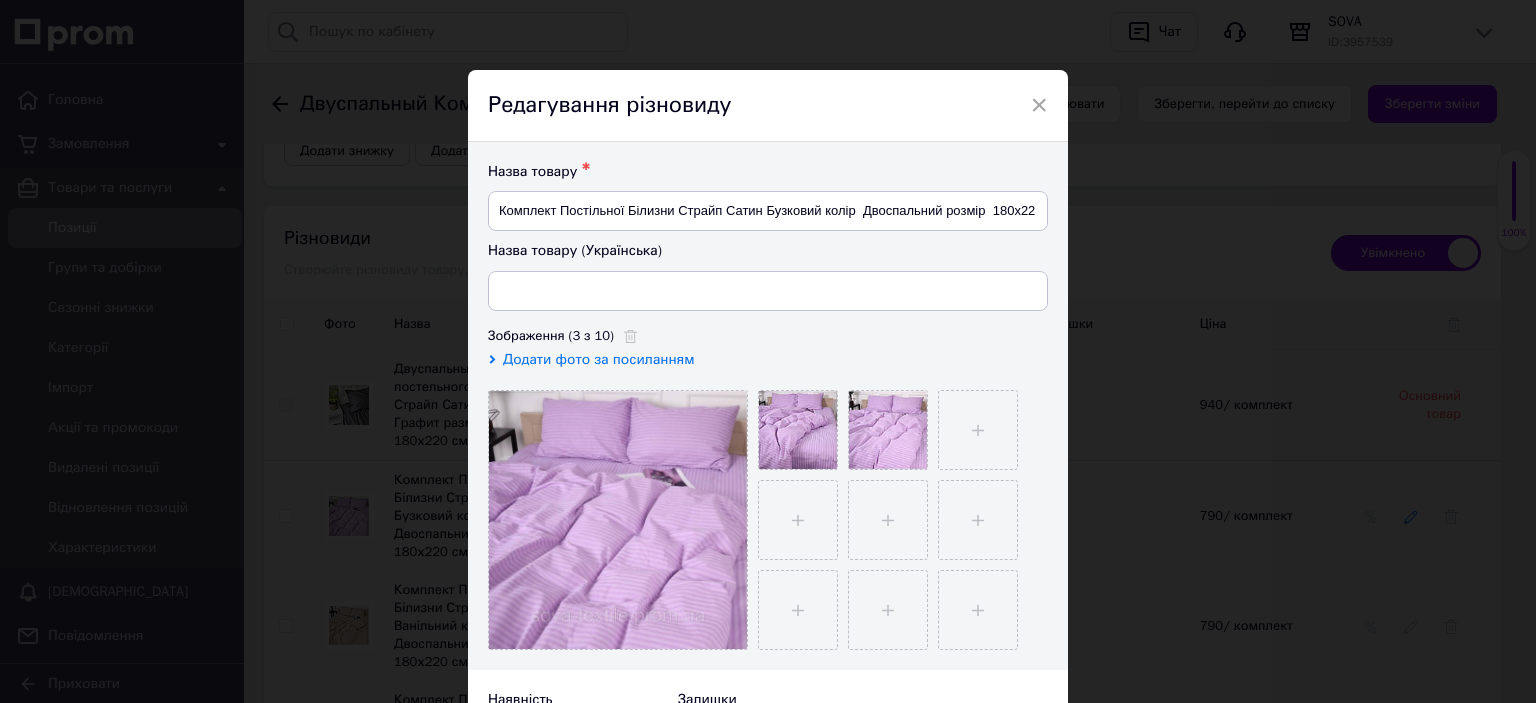 type on "Комплект Постільної Білизни Страйп Сатин Бузковий колір  Двоспальний розмір  180х220 см" 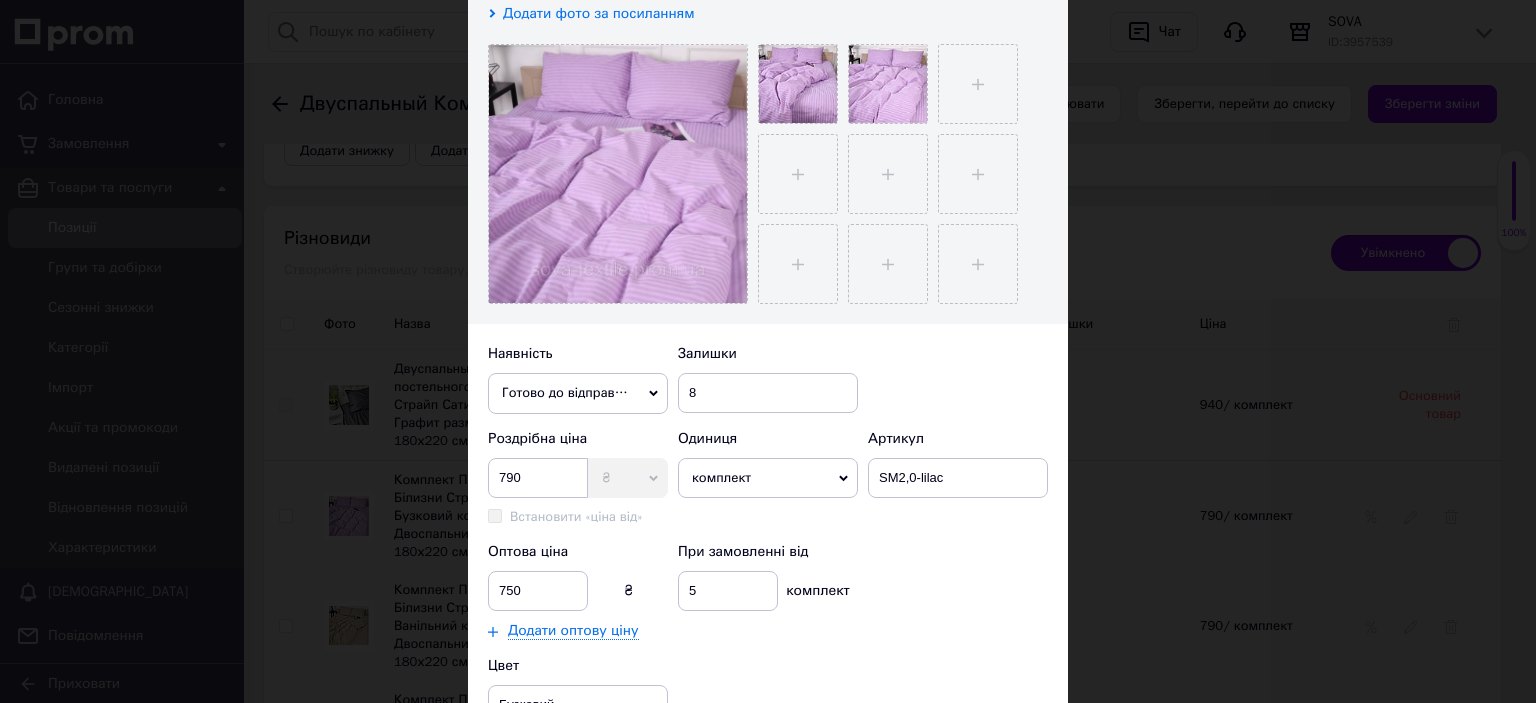 scroll, scrollTop: 400, scrollLeft: 0, axis: vertical 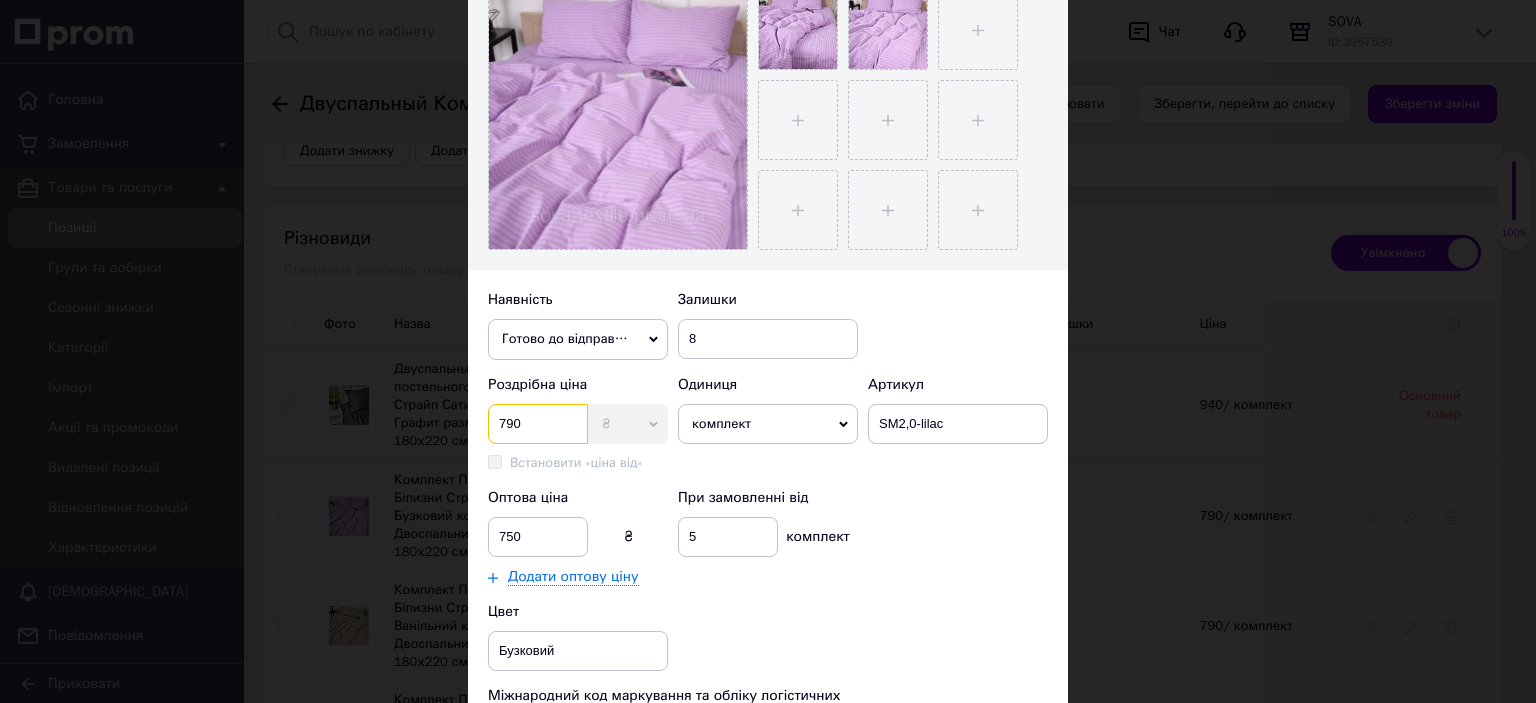 click on "790" at bounding box center (538, 424) 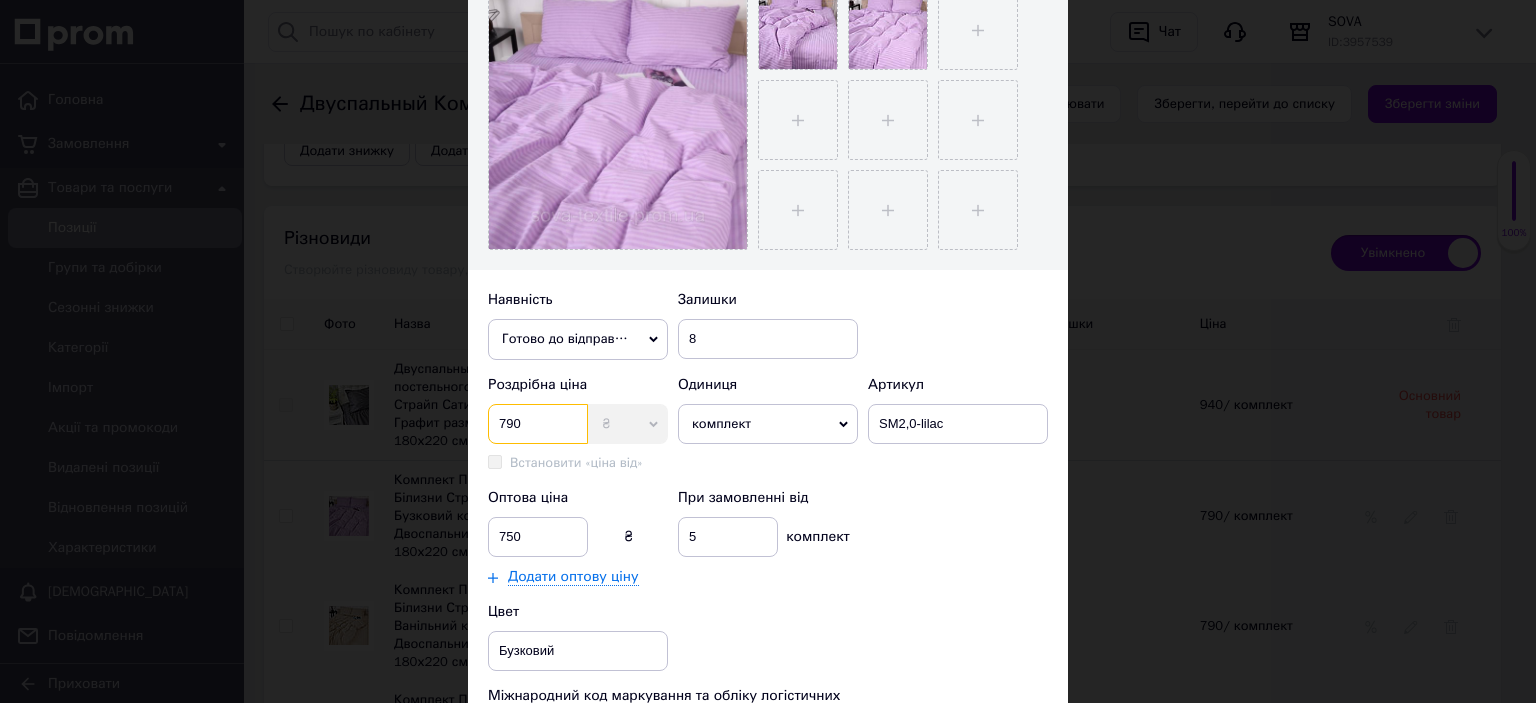 drag, startPoint x: 520, startPoint y: 423, endPoint x: 491, endPoint y: 423, distance: 29 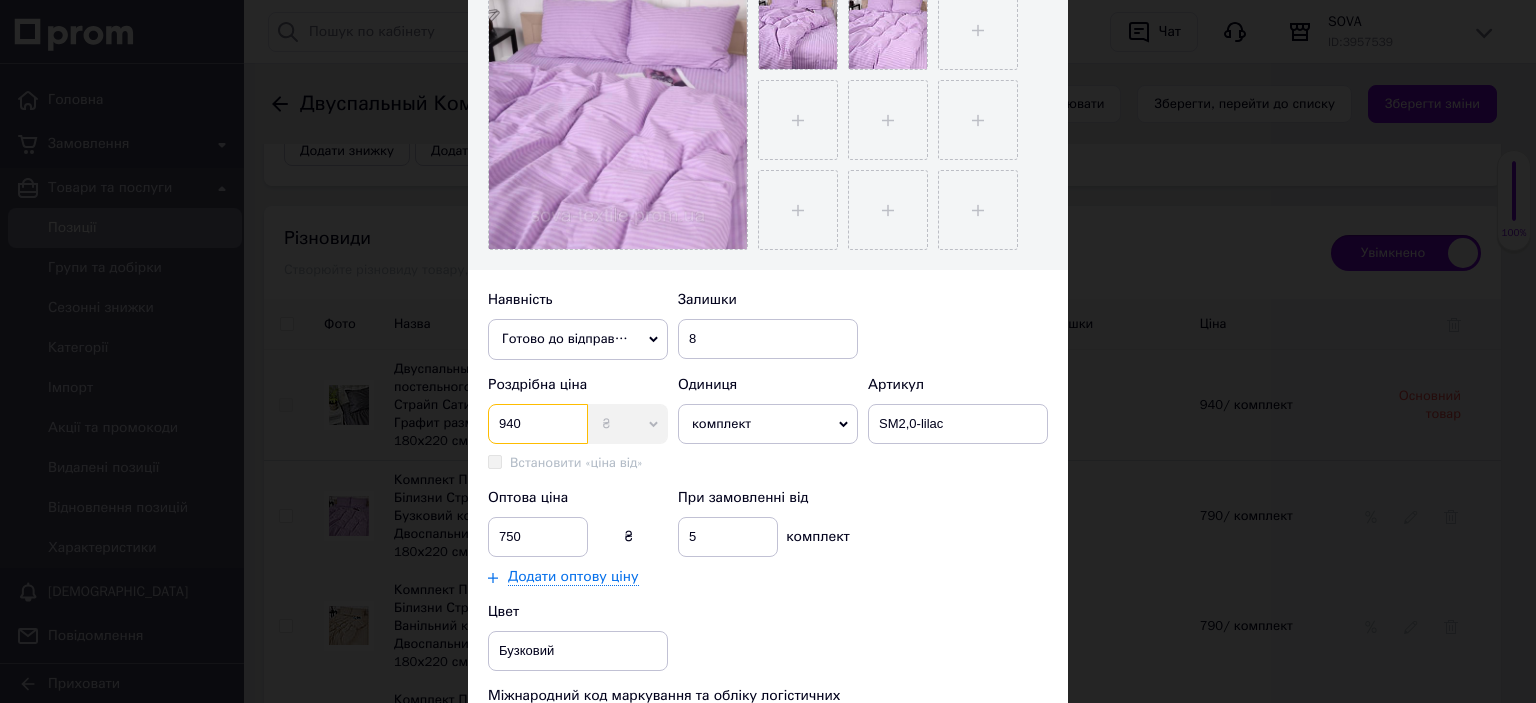 type on "940" 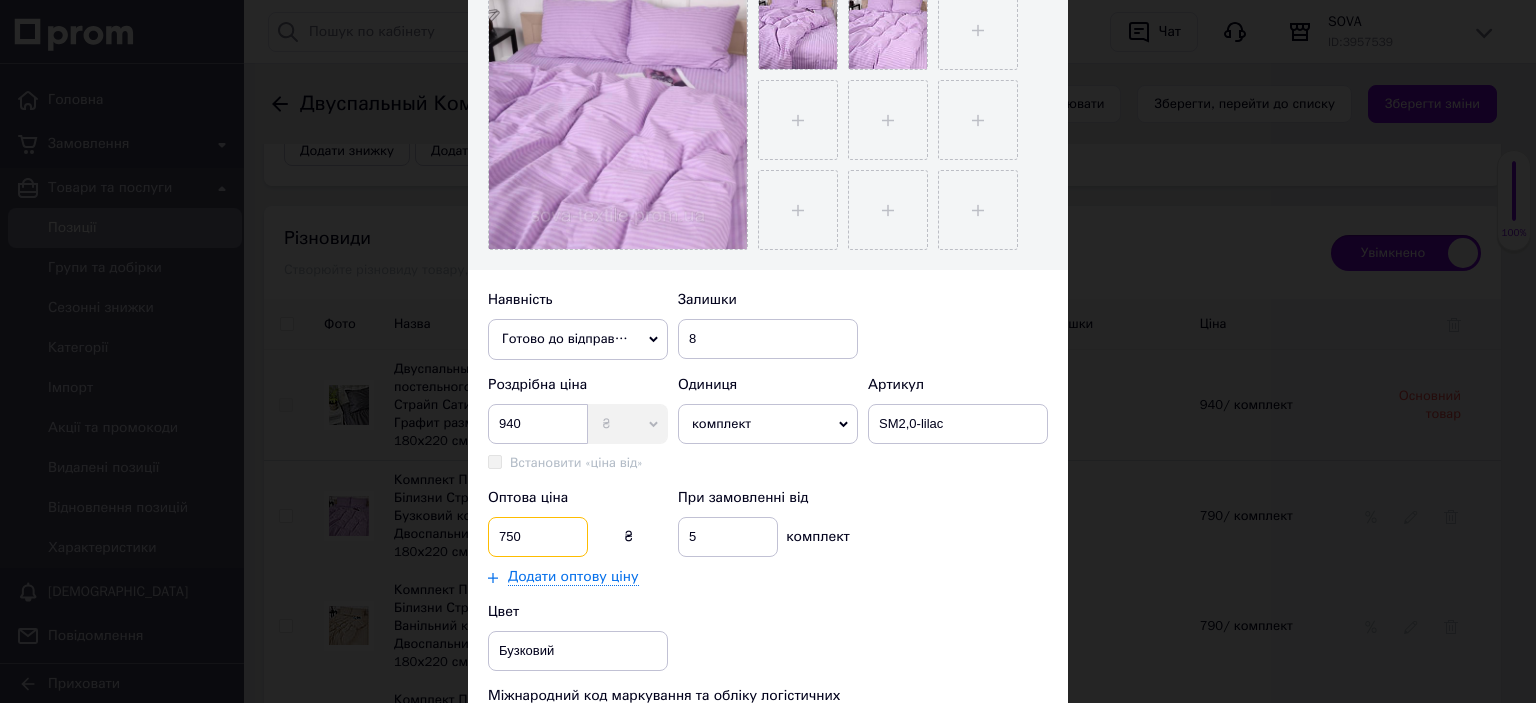 drag, startPoint x: 526, startPoint y: 536, endPoint x: 469, endPoint y: 543, distance: 57.428215 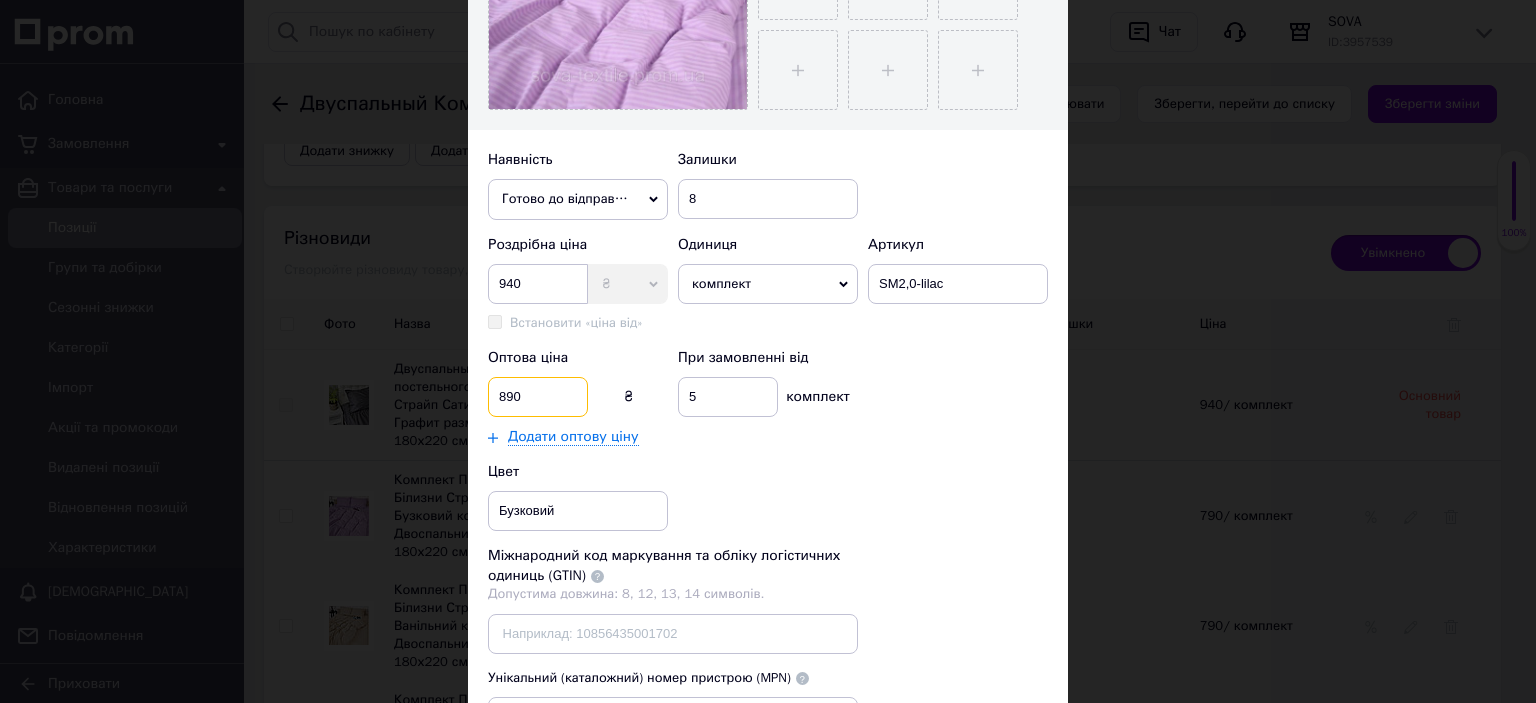 scroll, scrollTop: 600, scrollLeft: 0, axis: vertical 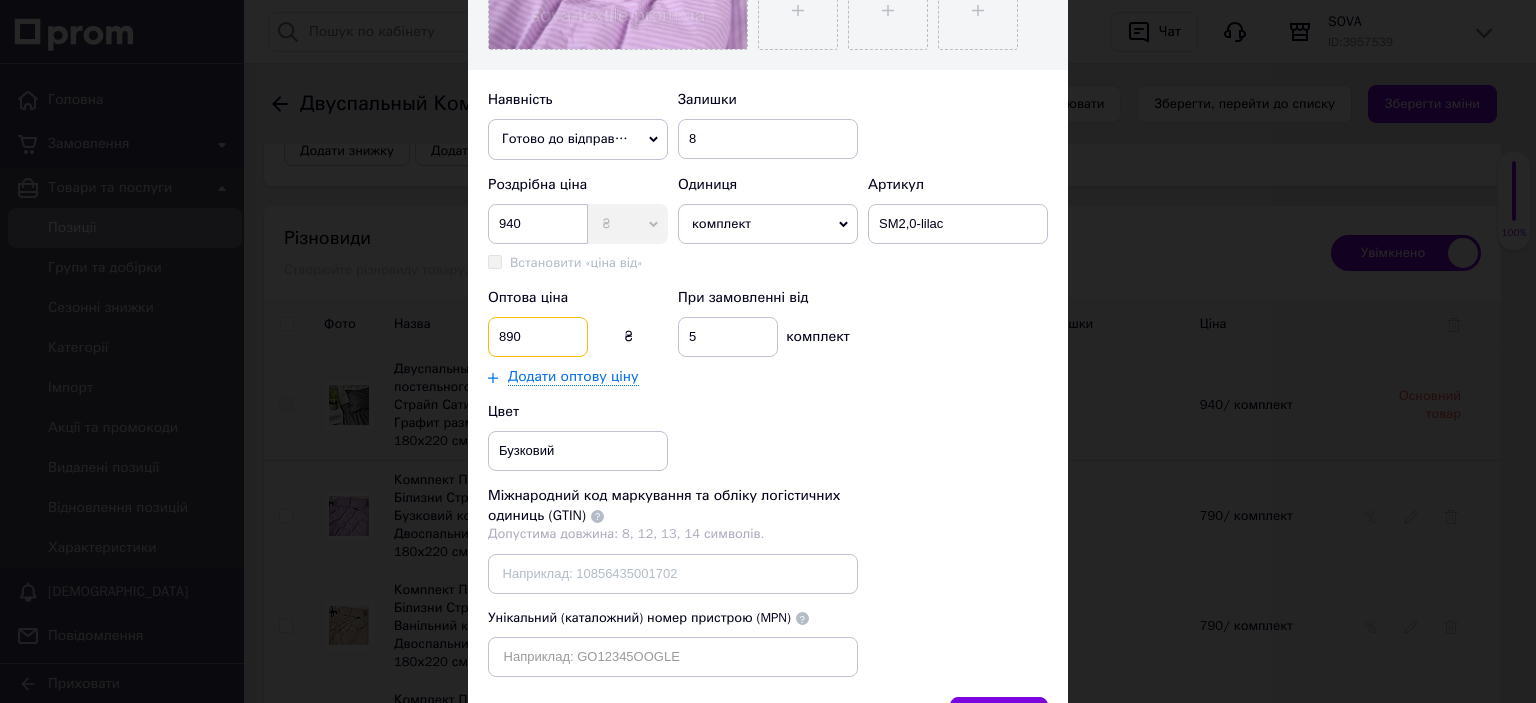 type on "890" 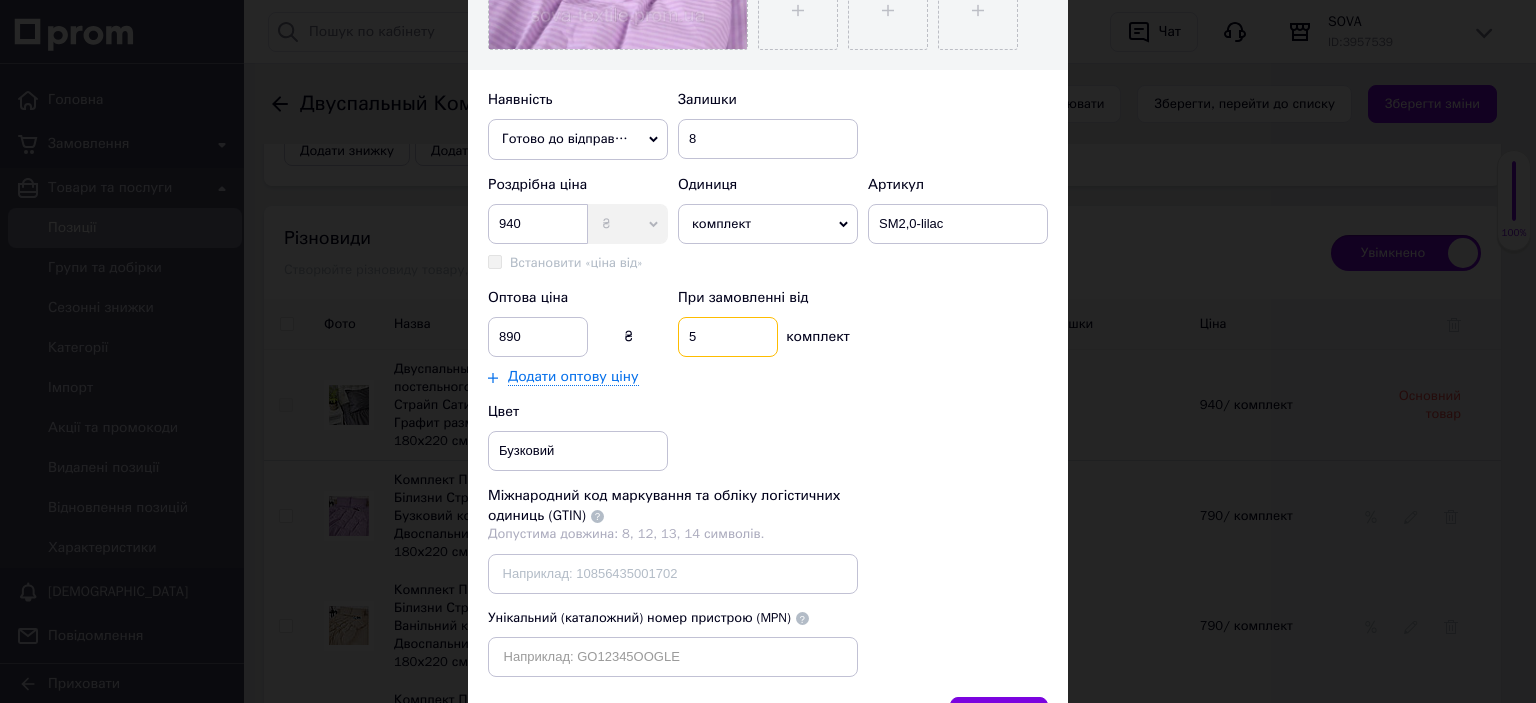 drag, startPoint x: 711, startPoint y: 321, endPoint x: 684, endPoint y: 331, distance: 28.79236 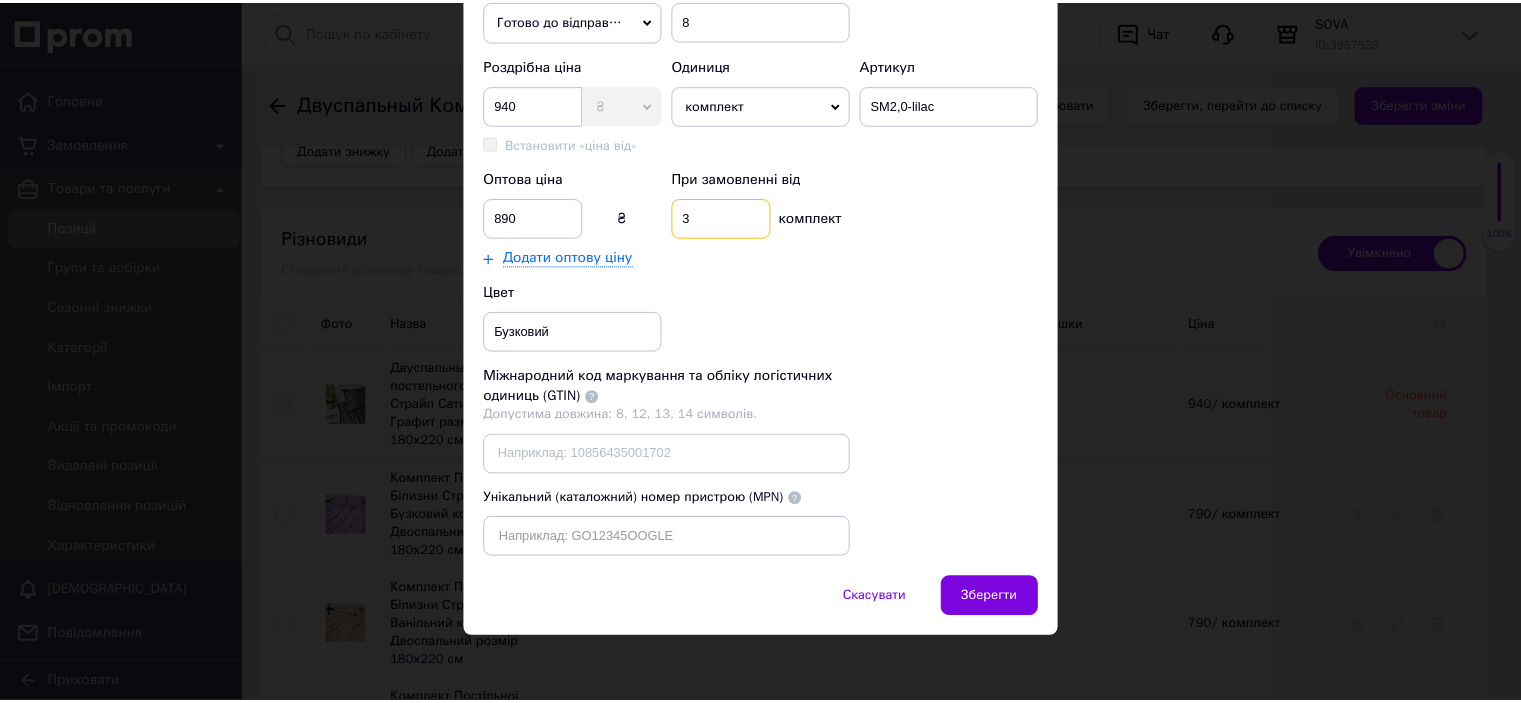 scroll, scrollTop: 720, scrollLeft: 0, axis: vertical 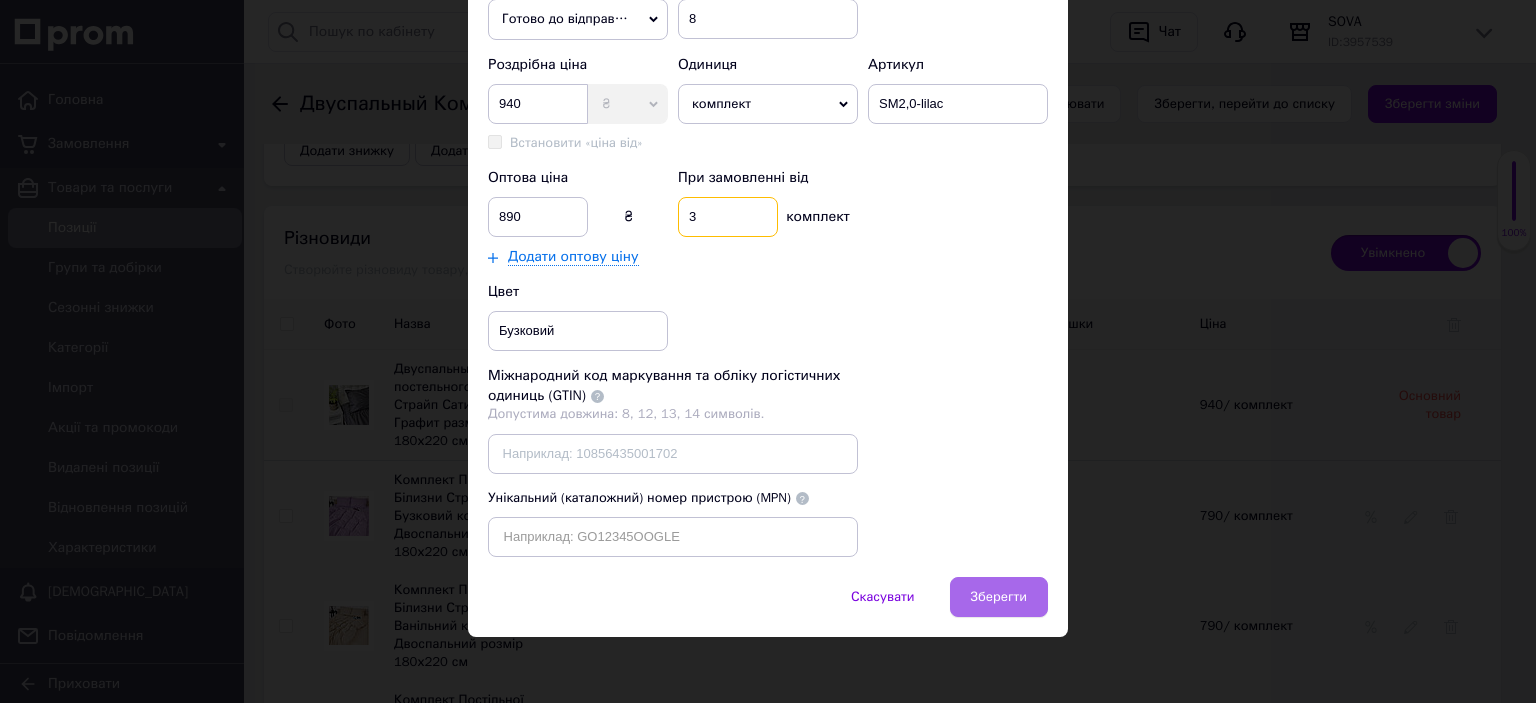 type on "3" 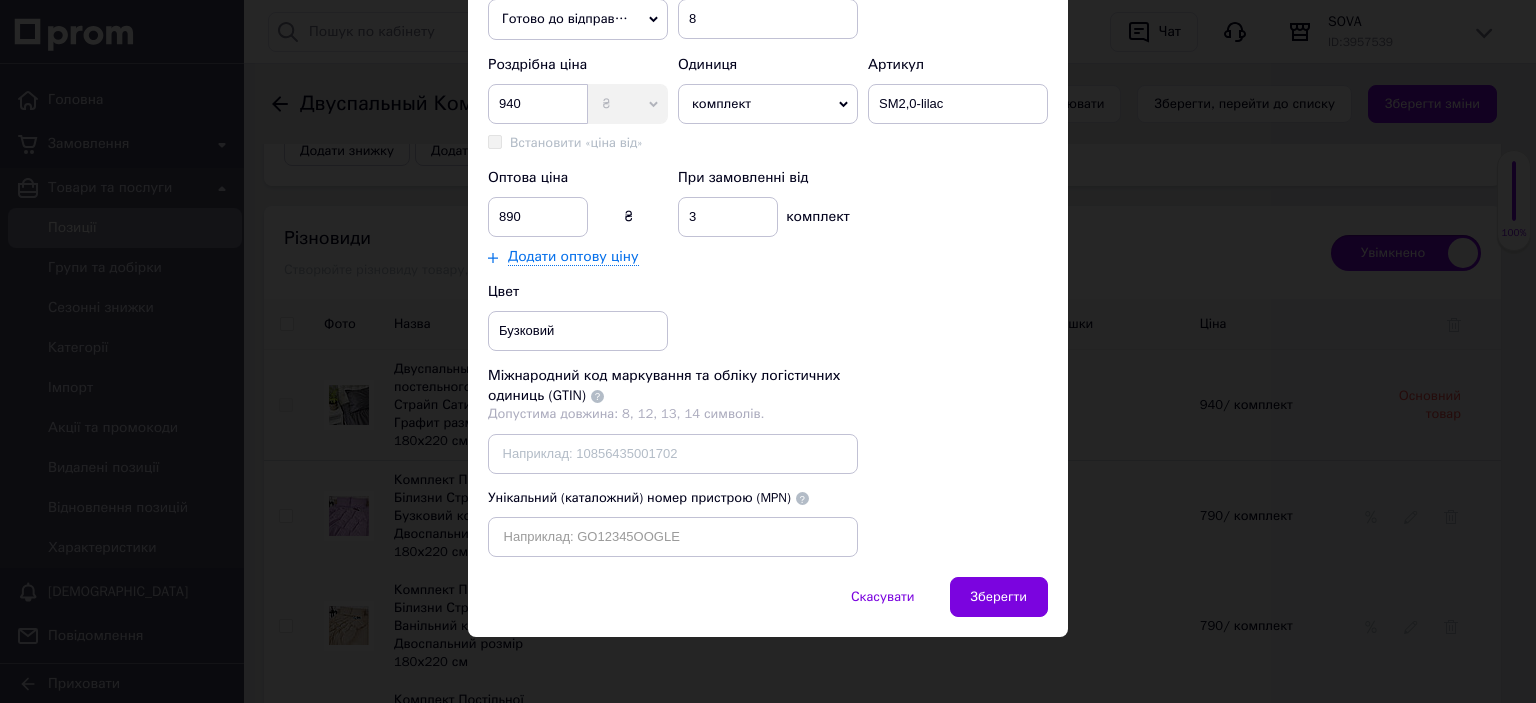 drag, startPoint x: 1012, startPoint y: 594, endPoint x: 1009, endPoint y: 539, distance: 55.081757 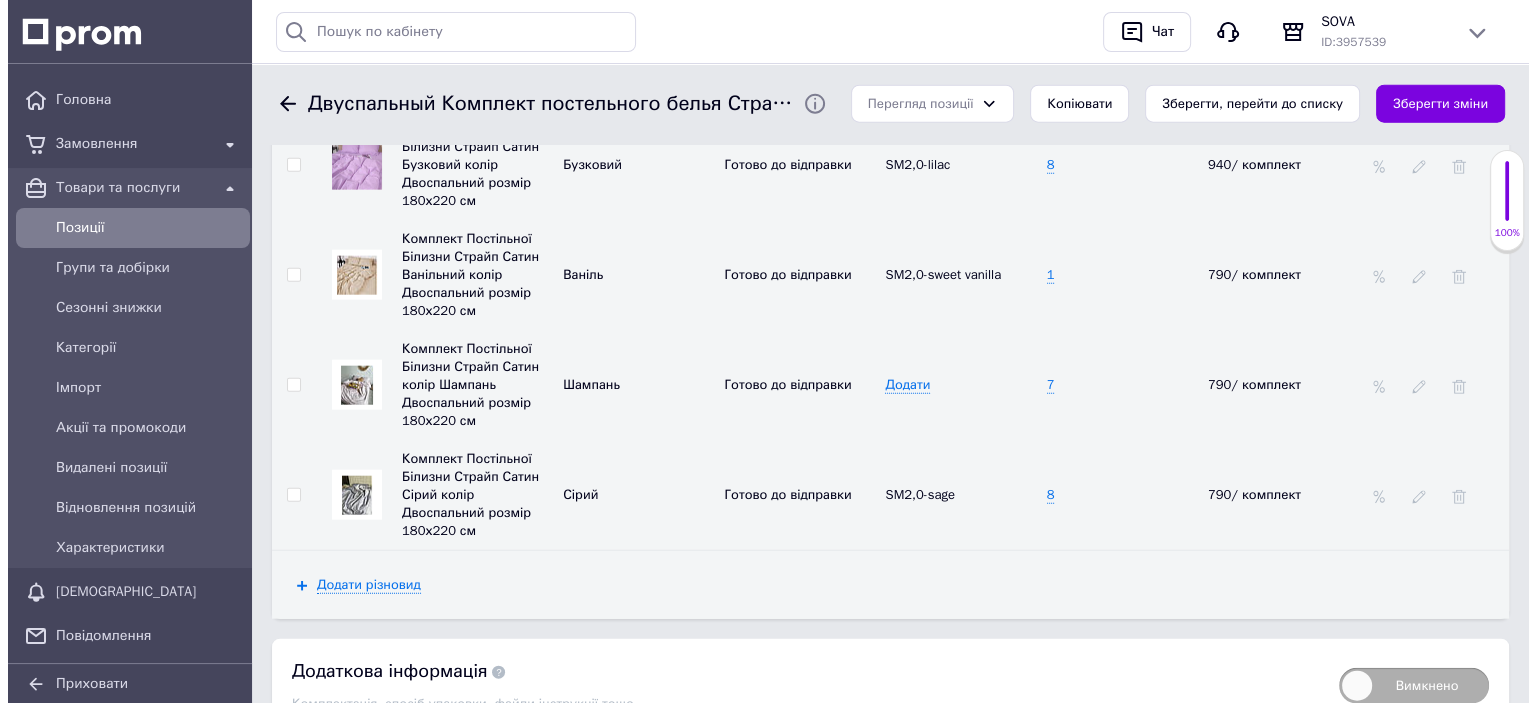 scroll, scrollTop: 4700, scrollLeft: 0, axis: vertical 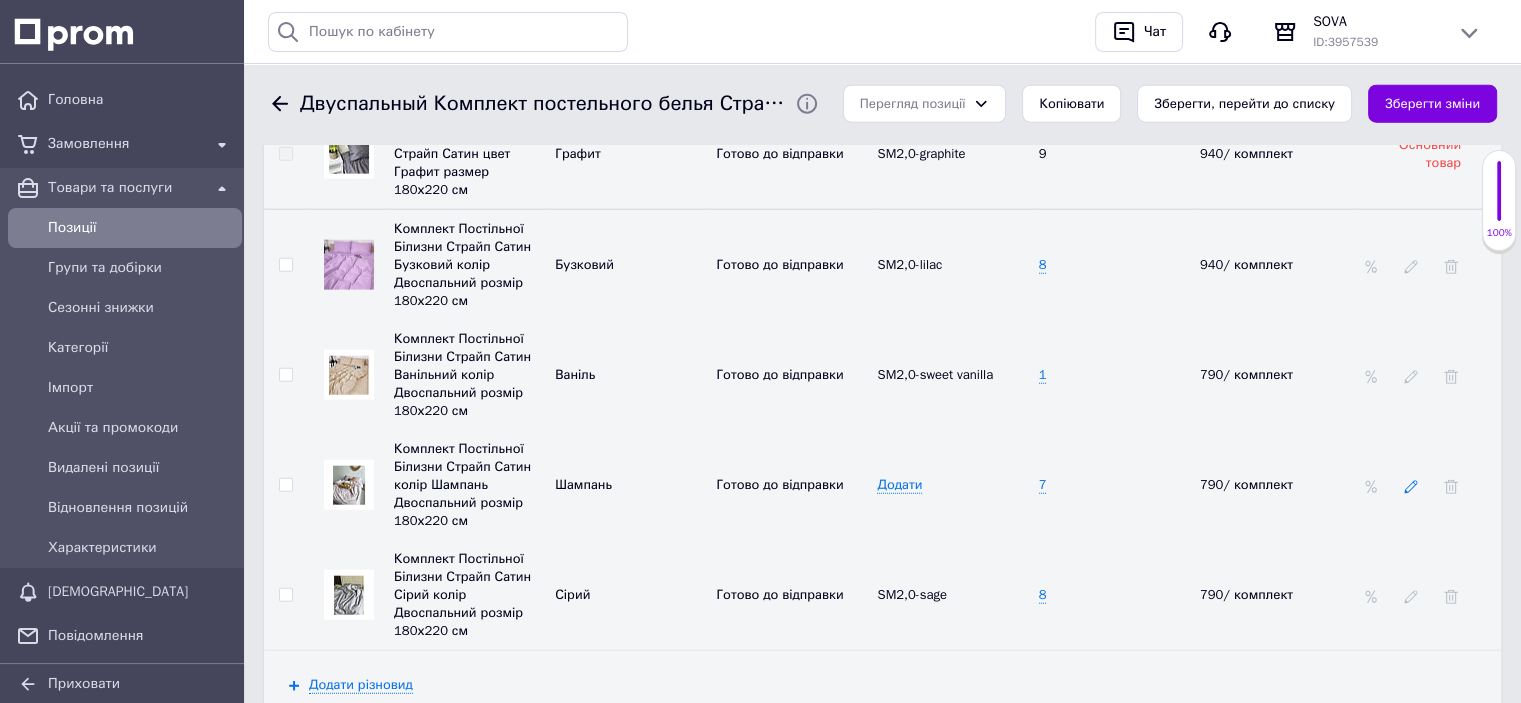 click 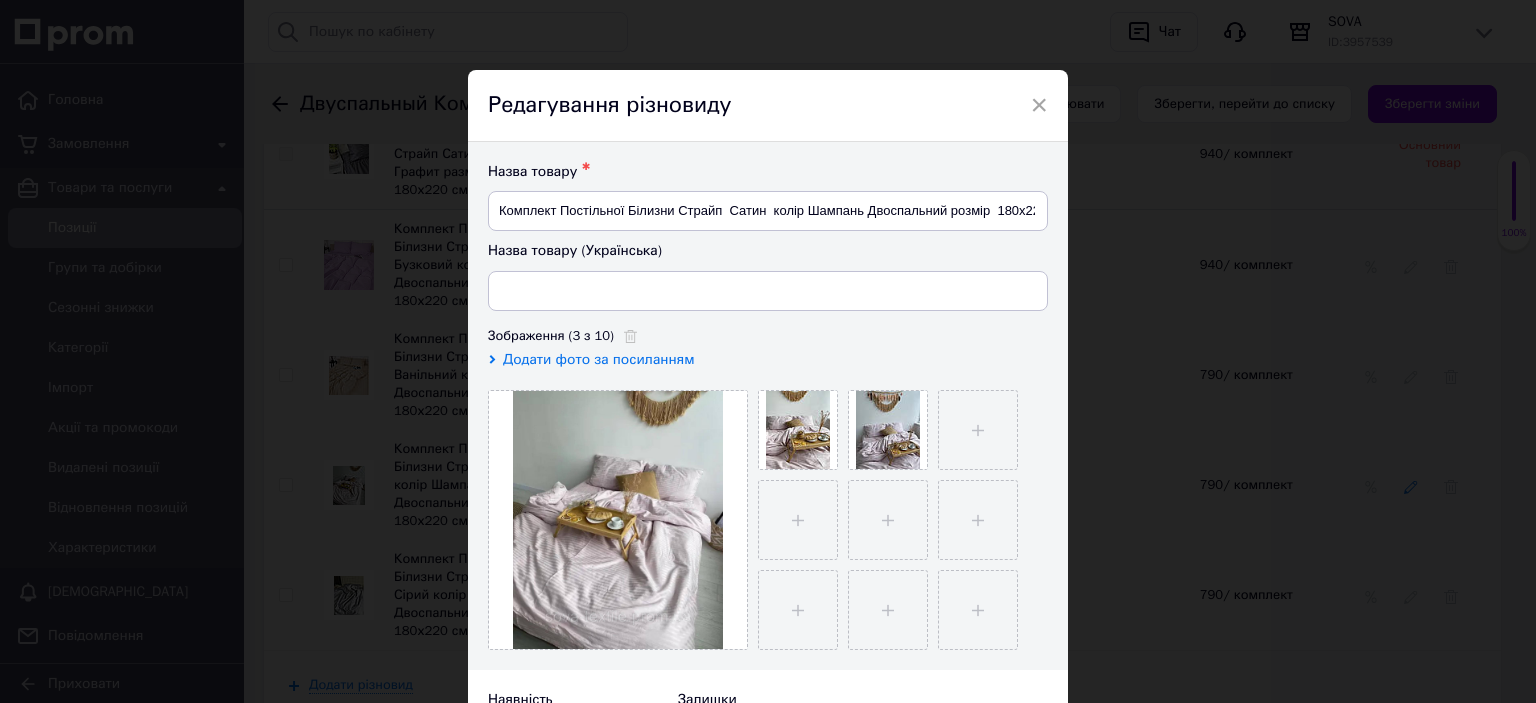 type on "Комплект Постільної Білизни Страйп  Сатин  колір Шампань Двоспальний розмір  180х220 см" 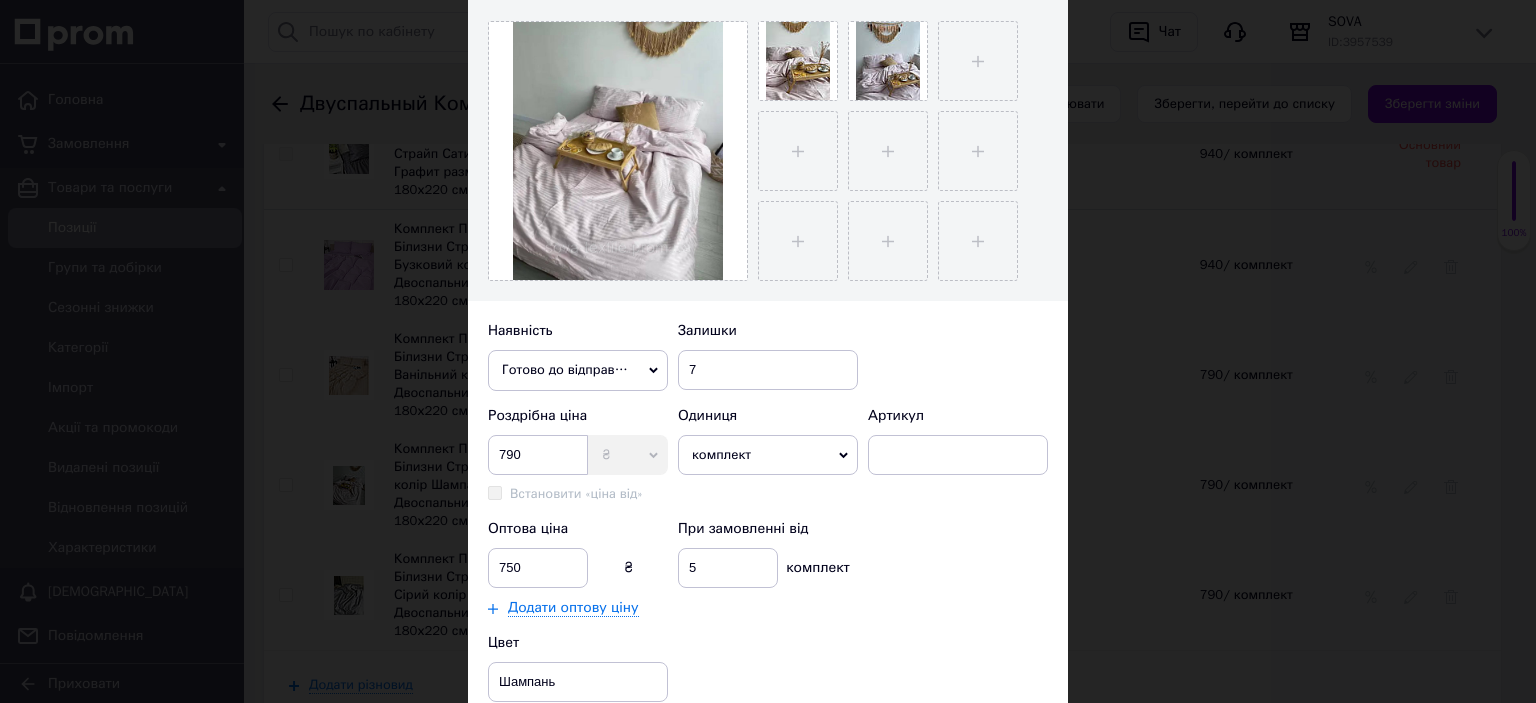 scroll, scrollTop: 400, scrollLeft: 0, axis: vertical 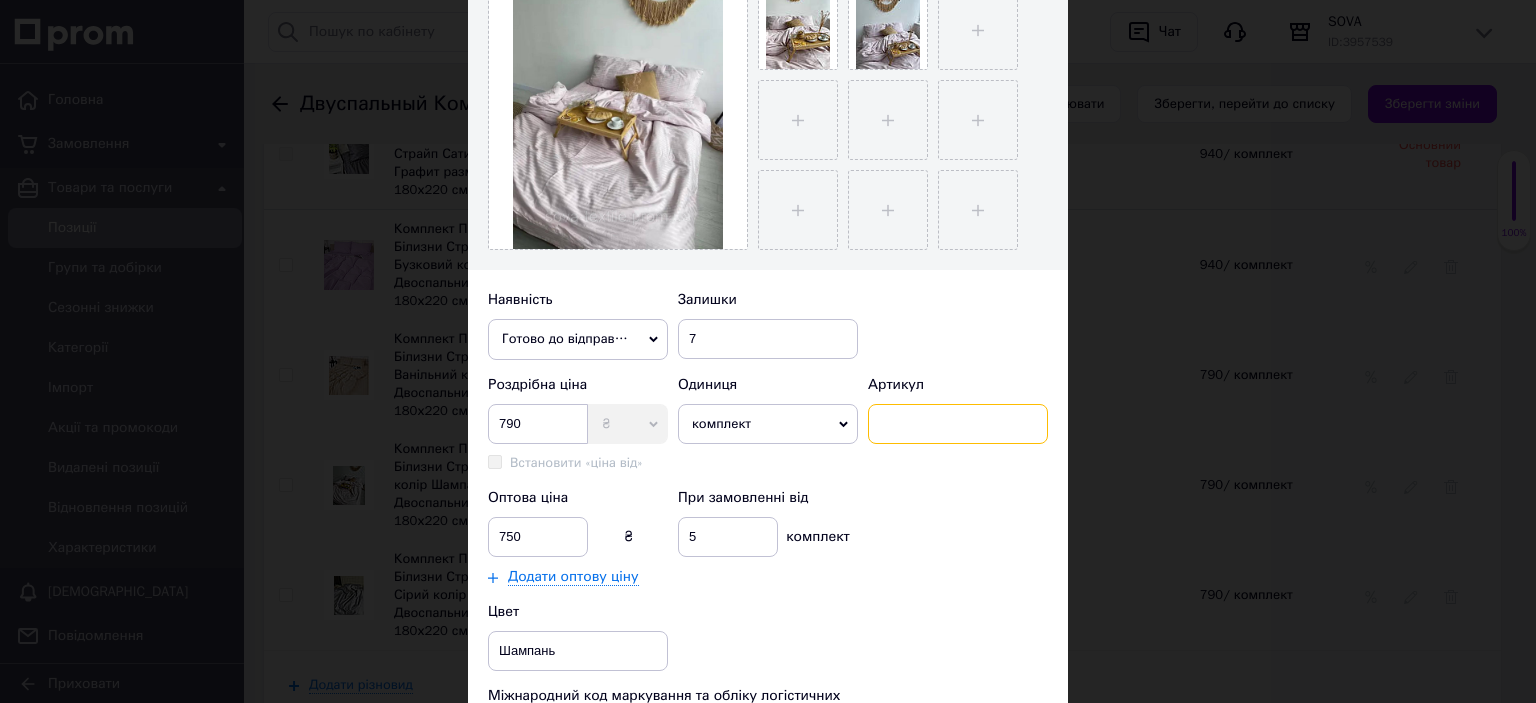 click at bounding box center [958, 424] 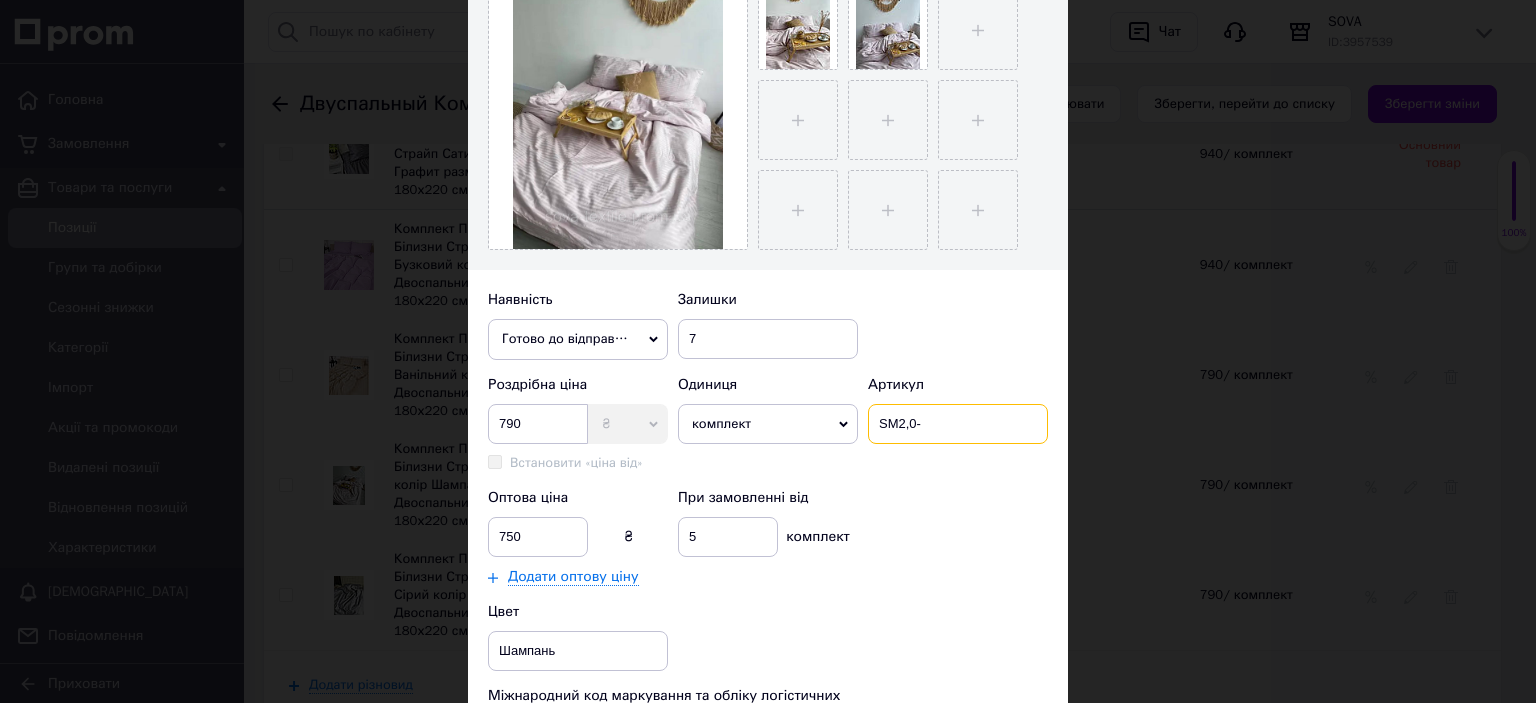 click on "SM2,0-" at bounding box center (958, 424) 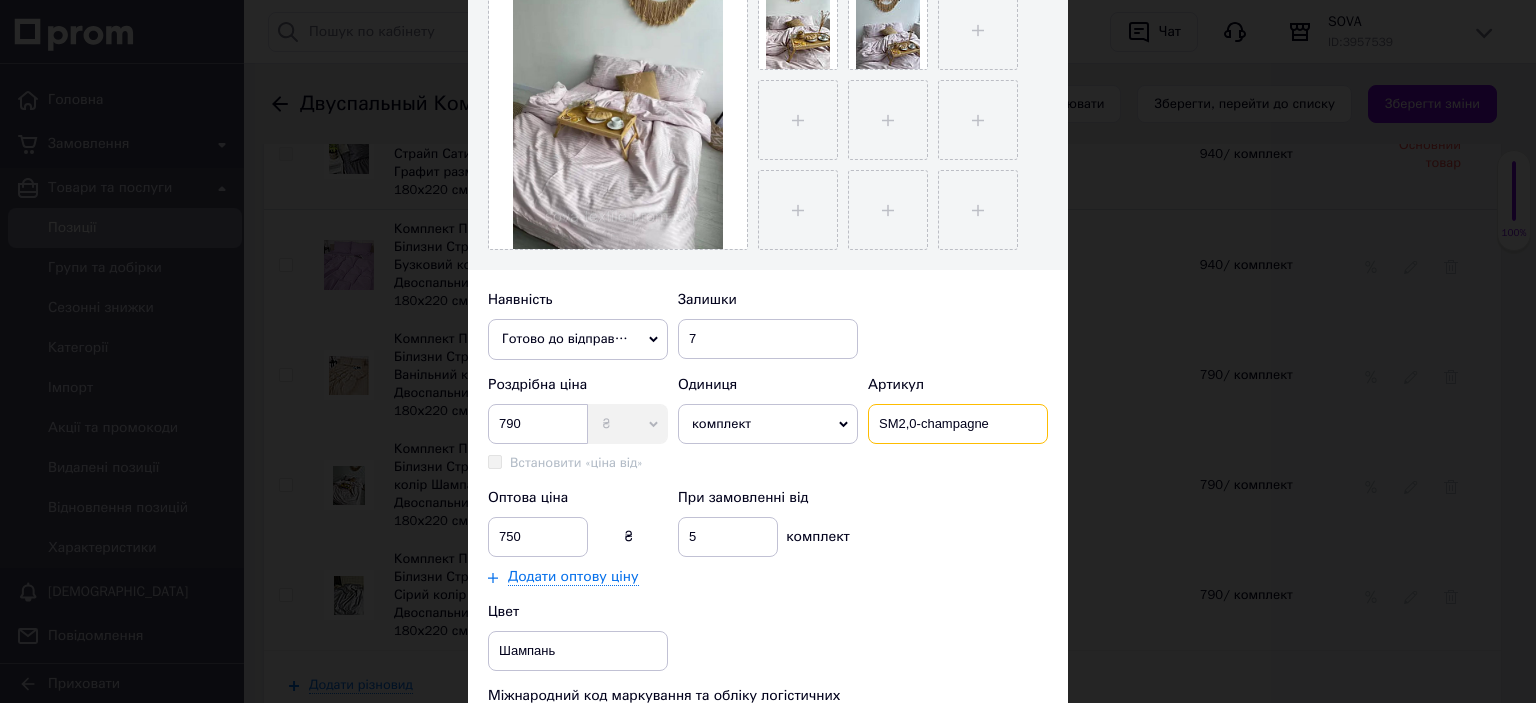type on "SM2,0-champagne" 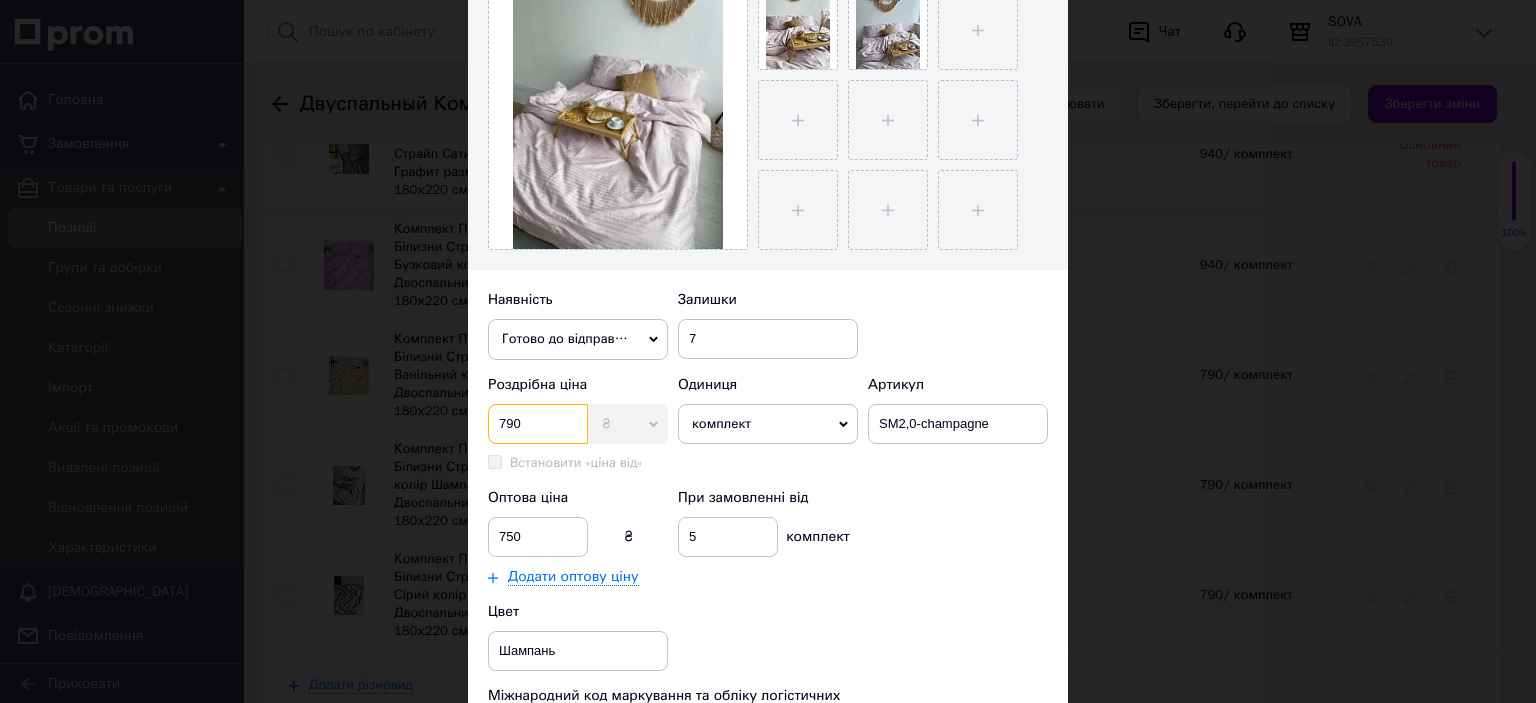 drag, startPoint x: 524, startPoint y: 418, endPoint x: 512, endPoint y: 411, distance: 13.892444 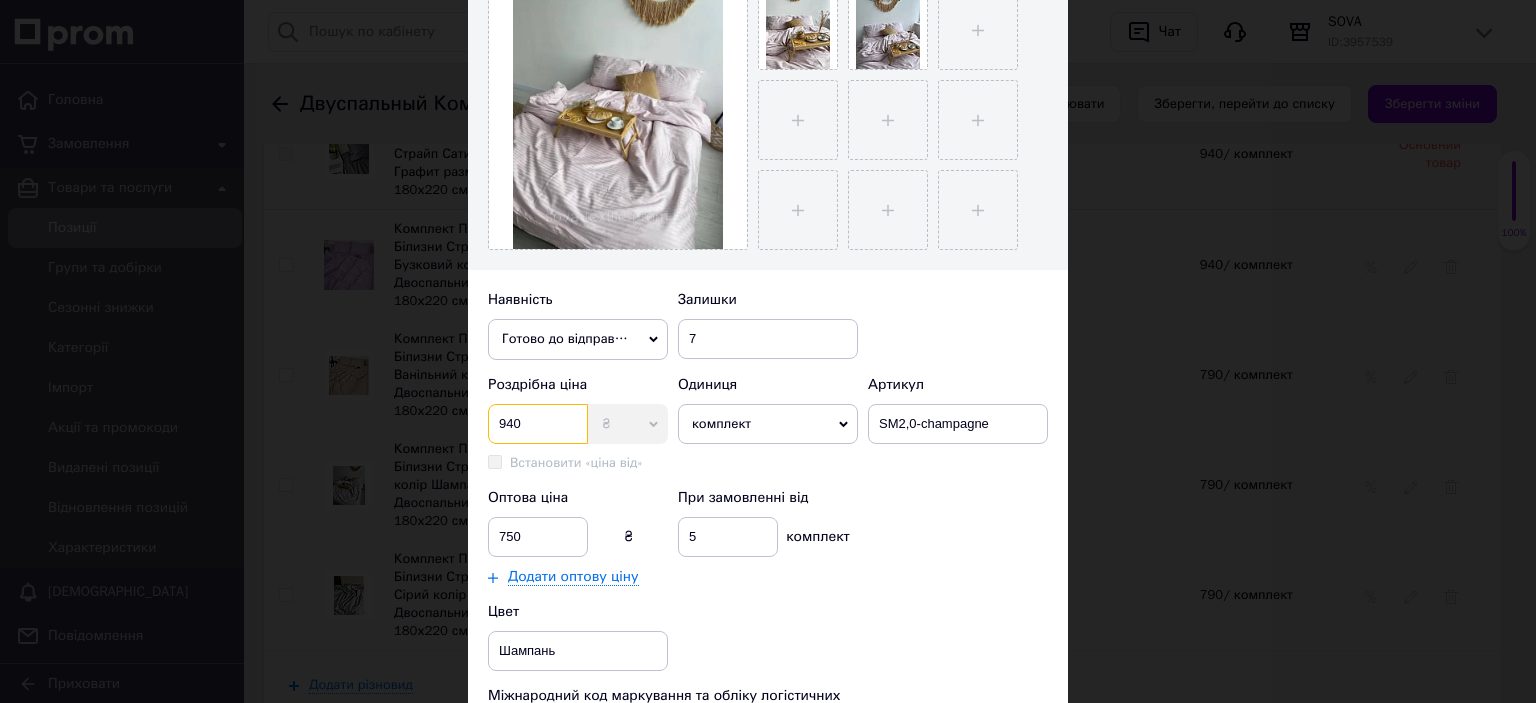 type on "940" 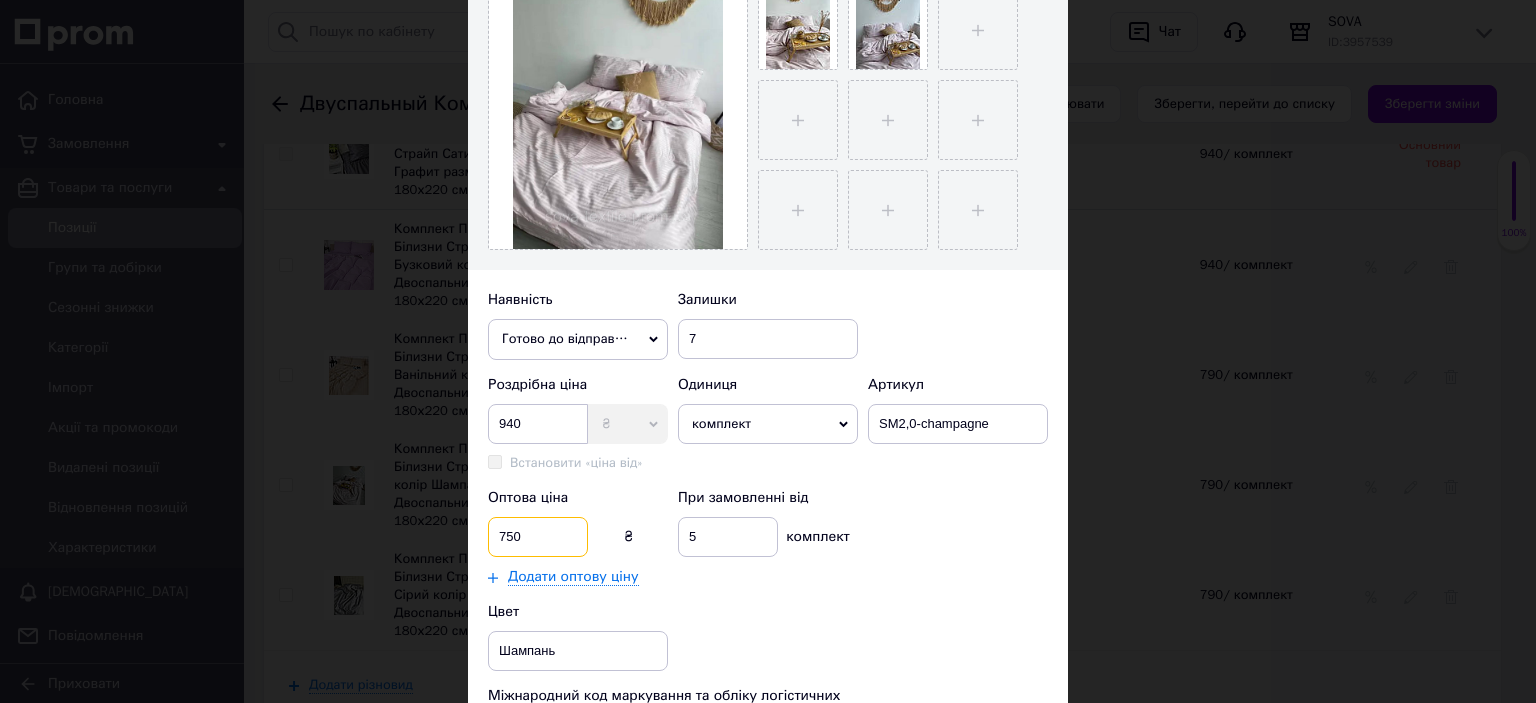click on "× Редагування різновиду Назва товару ✱ Комплект Постільної Білизни Страйп  Сатин  колір Шампань Двоспальний розмір  180х220 см Назва товару (Українська) Комплект Постільної Білизни Страйп  Сатин  колір Шампань Двоспальний розмір  180х220 см Зображення (3 з 10) Додати фото за посиланням Наявність Готово до відправки В наявності Немає в наявності Під замовлення Залишки 7 Роздрібна ціна 940 ₴ $ EUR CHF GBP ¥ PLN ₸ MDL HUF KGS CNY TRY KRW Lei Встановити «ціна від» «Ціна від» успадкована з основного товару Одиниця комплект шт. 100 шт. 10 шт. тис. шт. т.у.шт. т кг г куб.м л кв.м кв.см кв.фут кв.дм м" at bounding box center (768, 351) 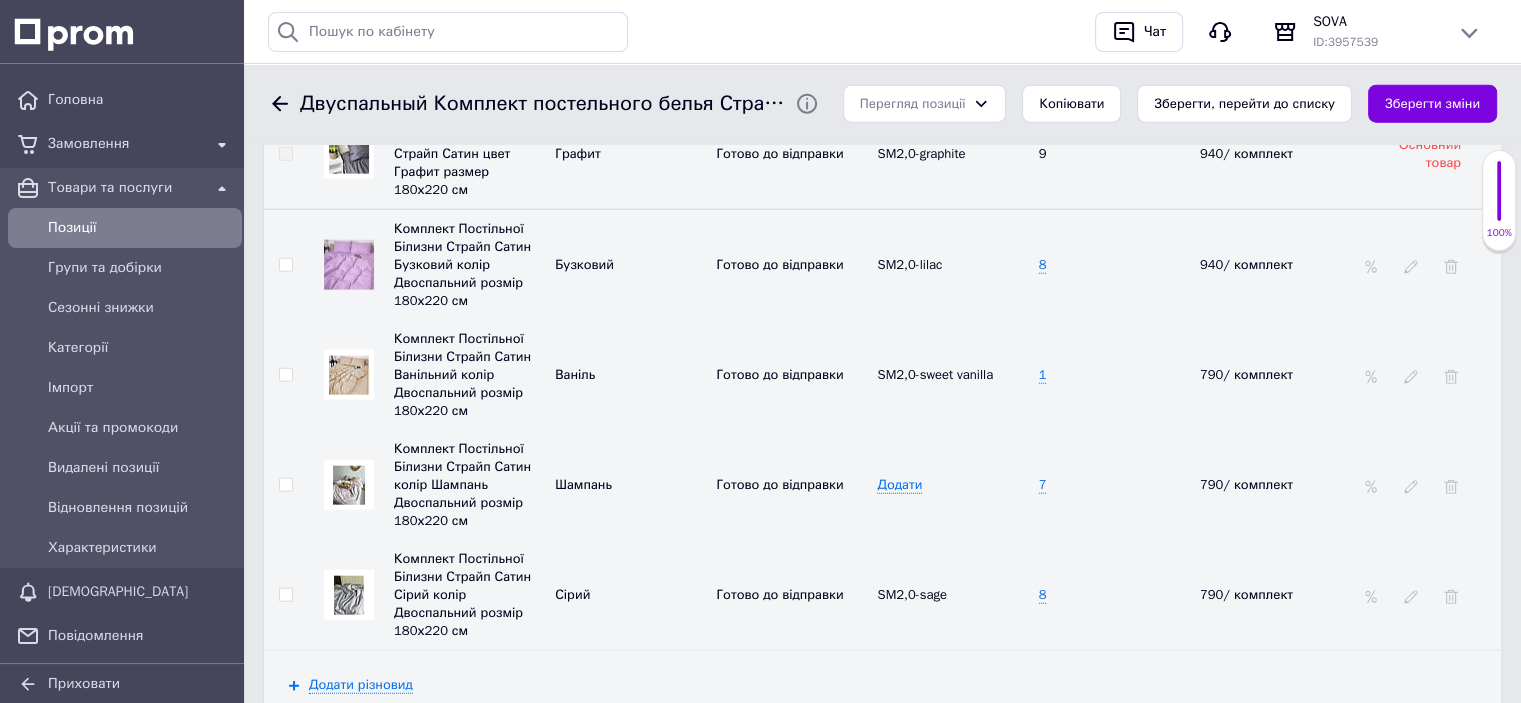 click on "Зберегти зміни" at bounding box center (1432, 104) 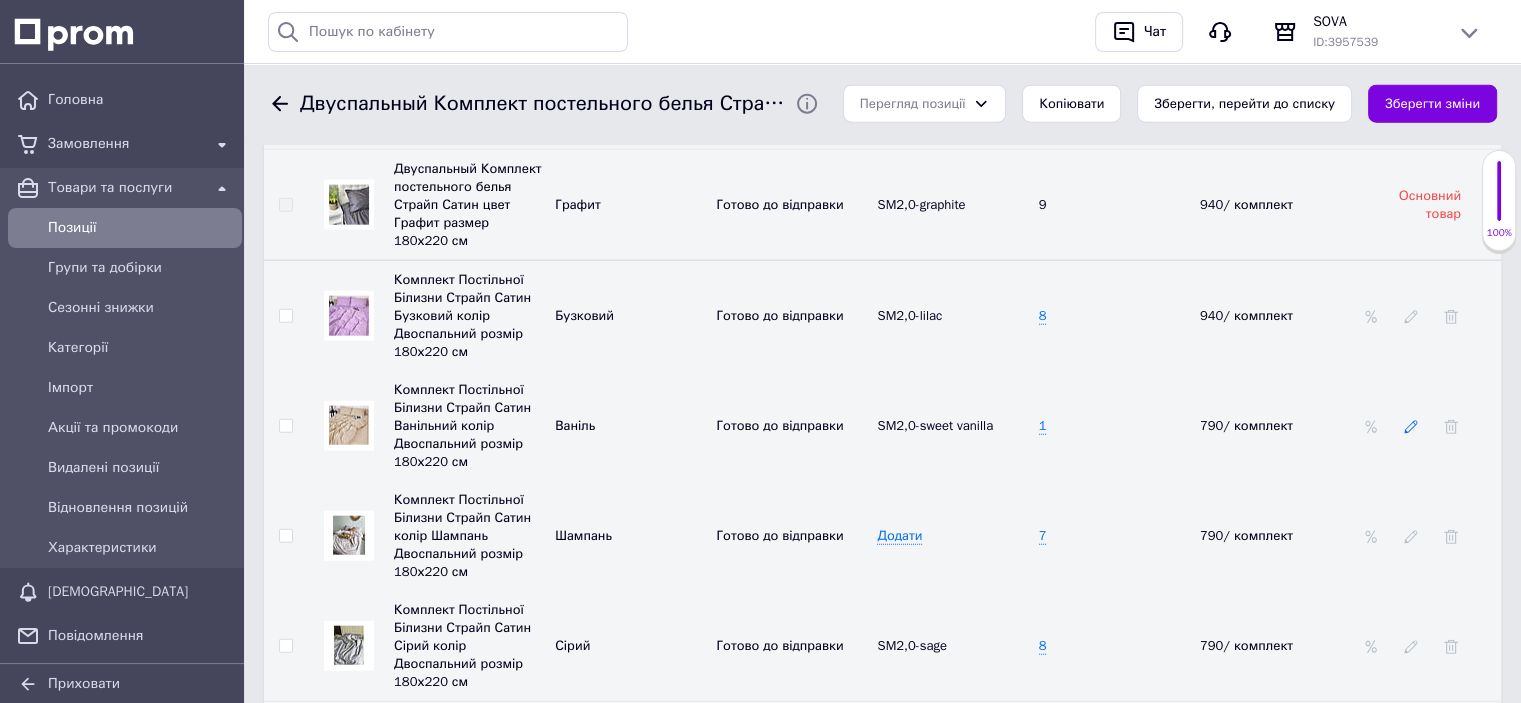 click 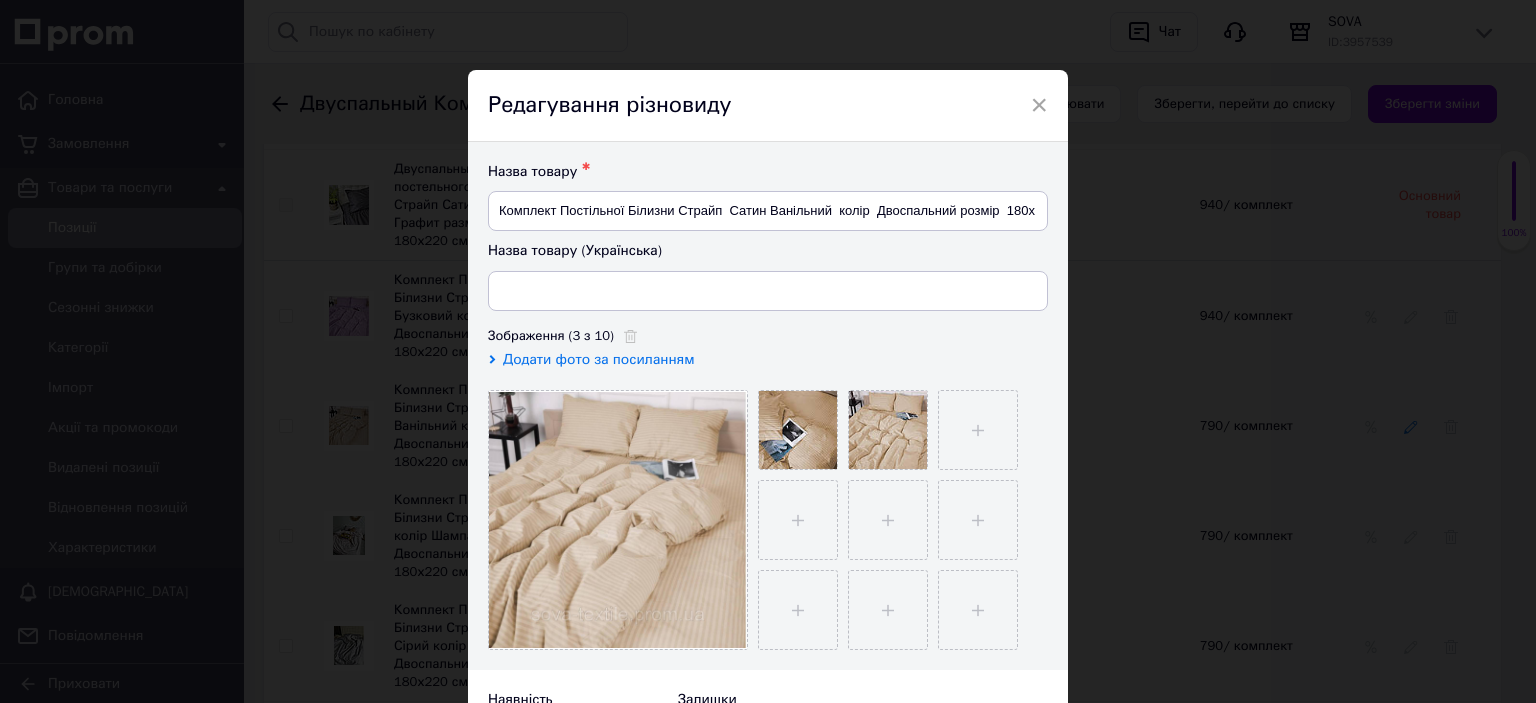 type on "Комплект Постільної Білизни Страйп  Сатин Ванільний  колір  Двоспальний розмір  180х220 см" 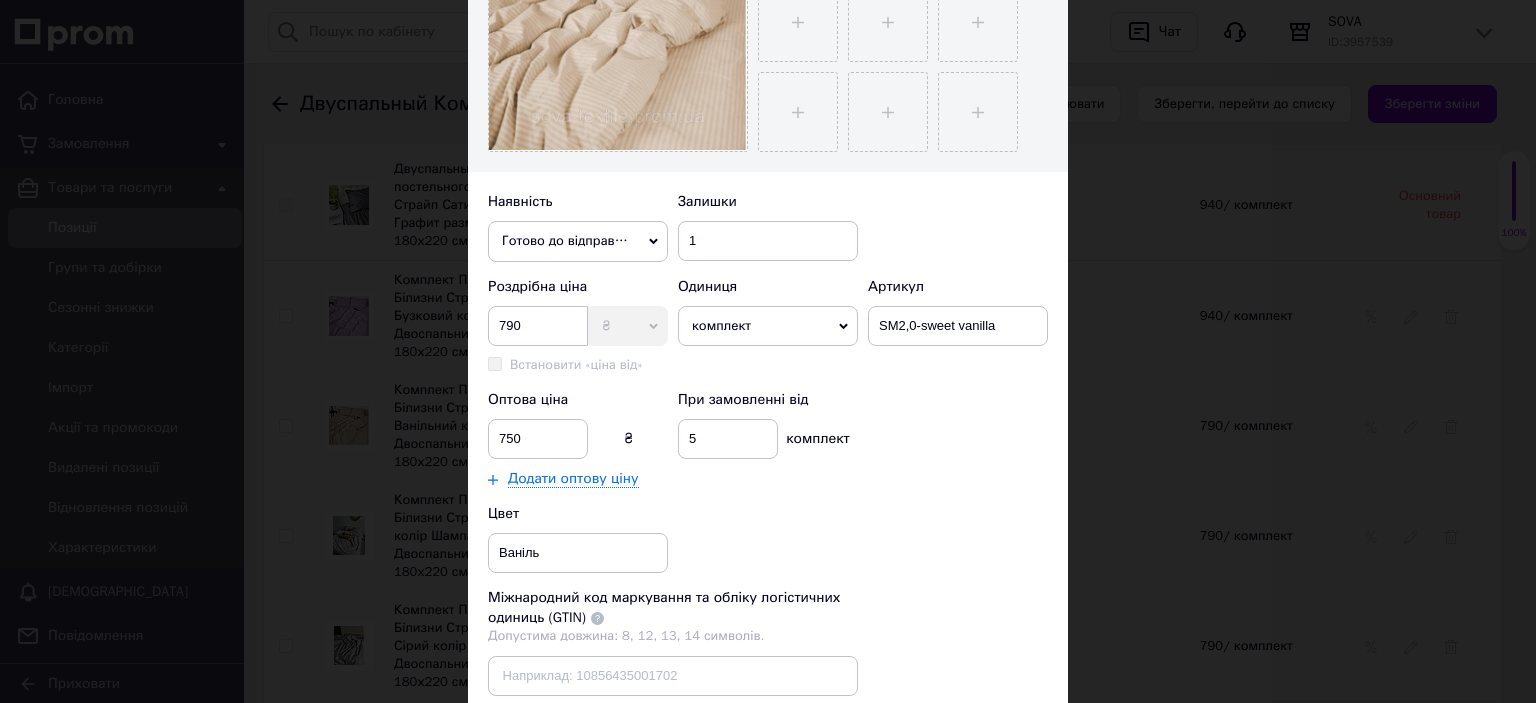 scroll, scrollTop: 500, scrollLeft: 0, axis: vertical 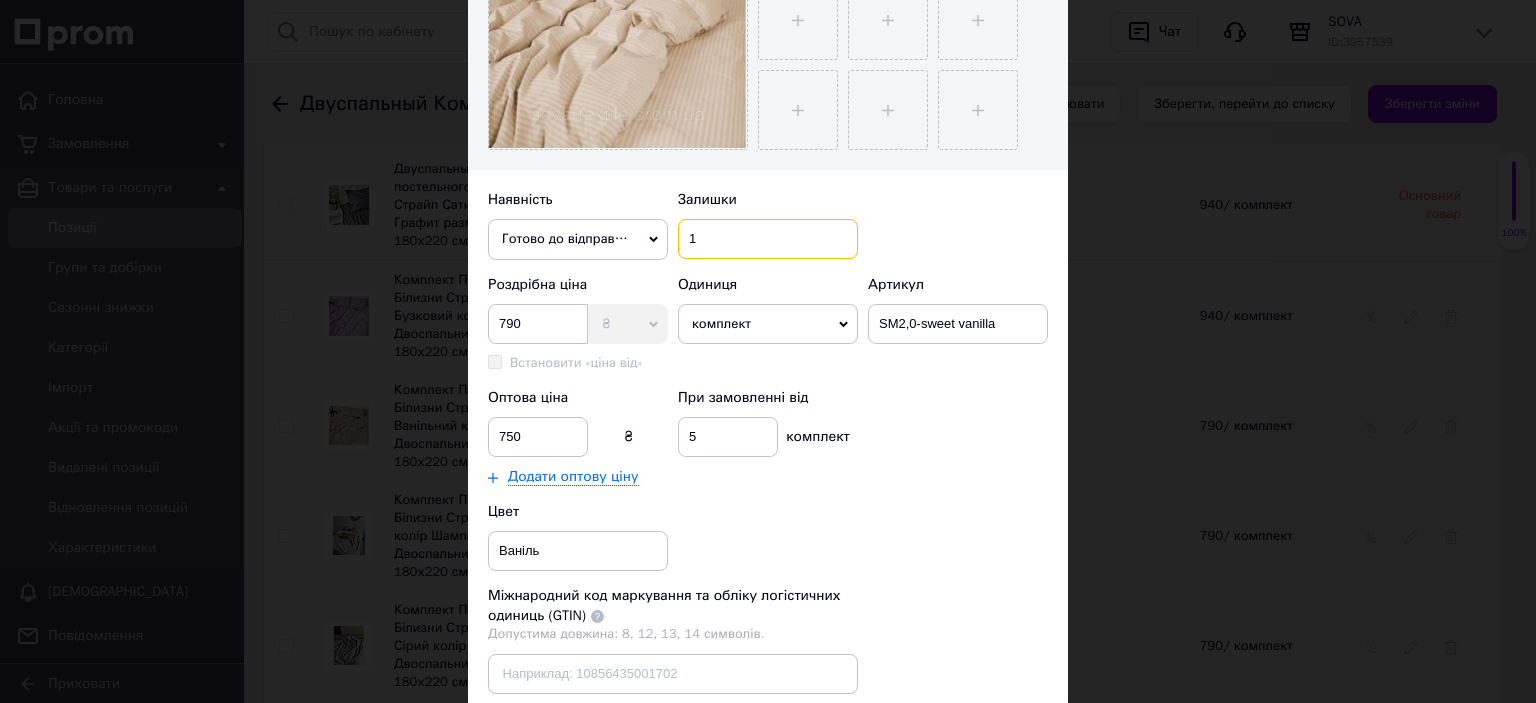 click on "1" at bounding box center (768, 239) 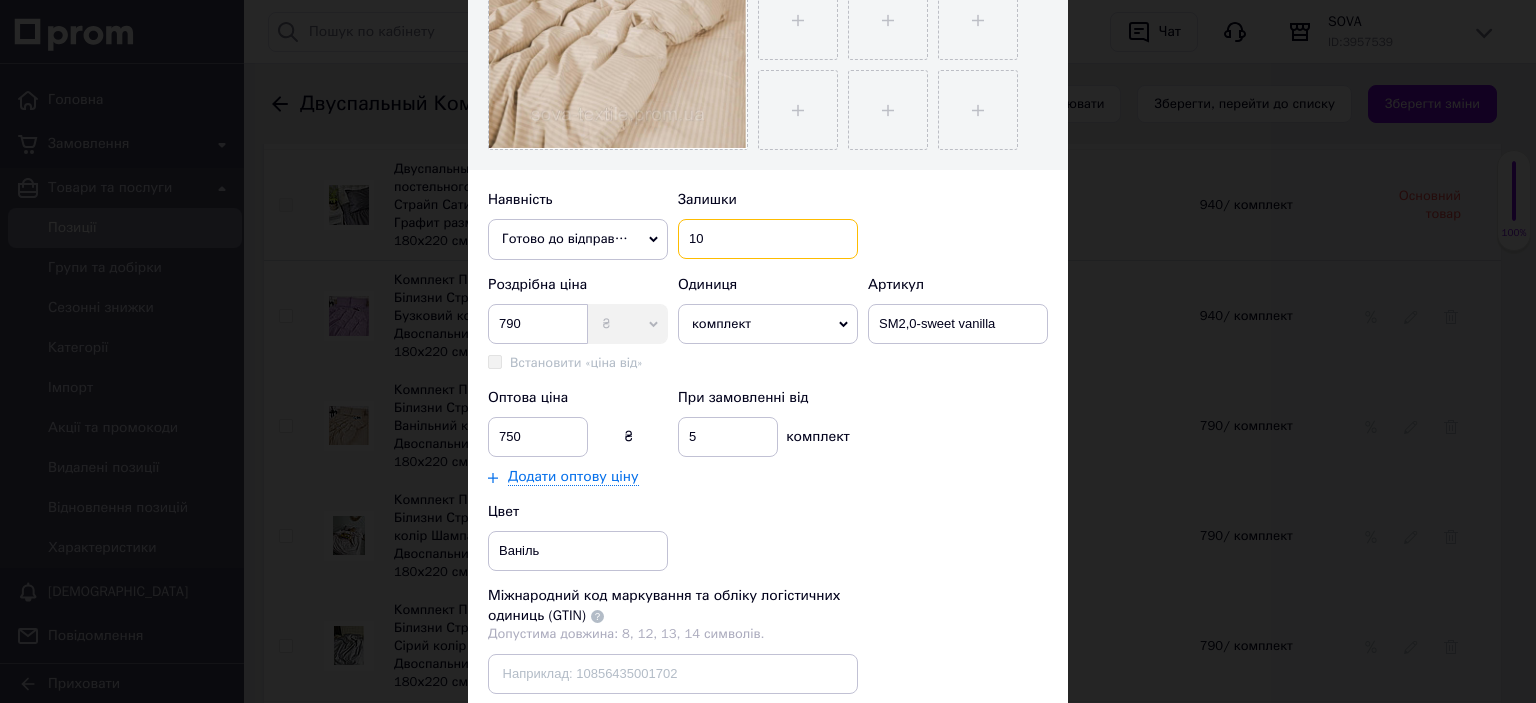 type on "10" 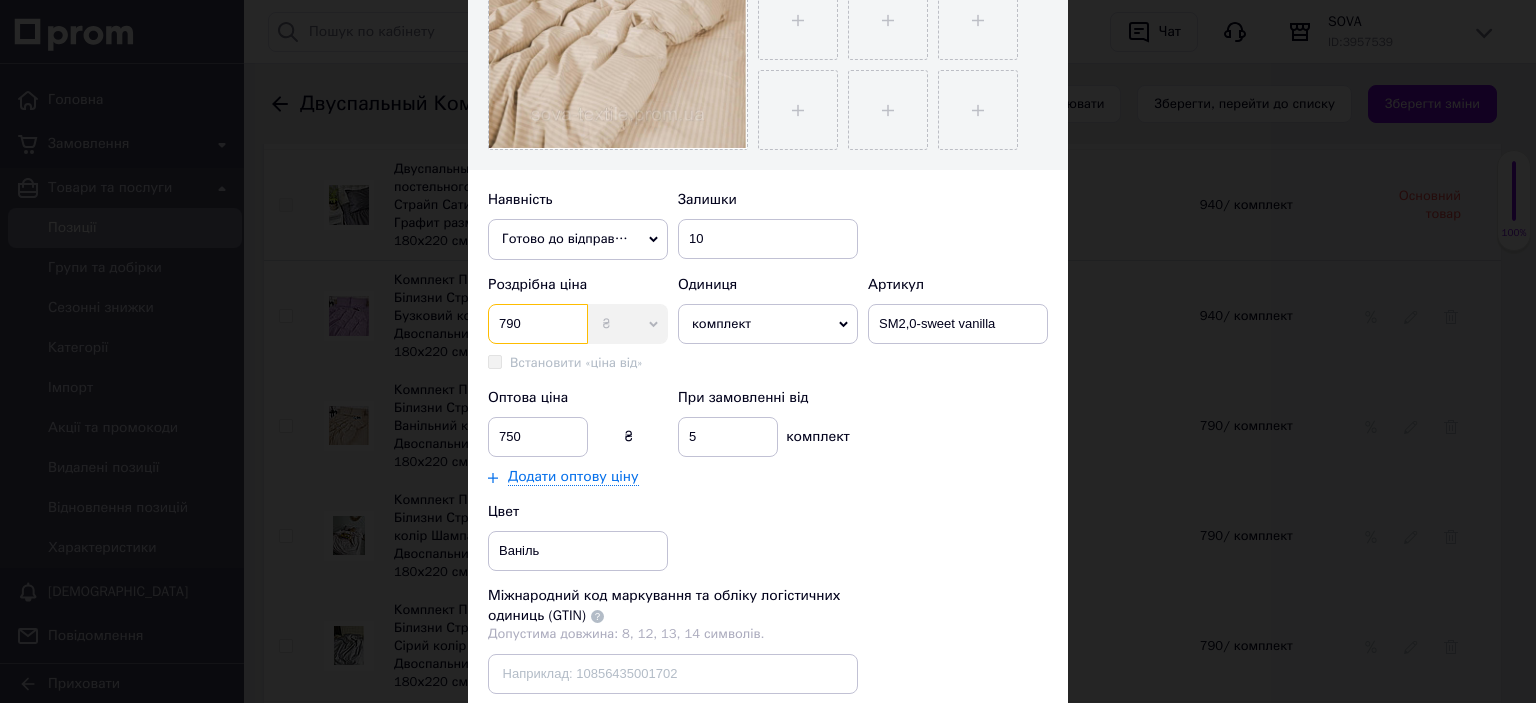 drag, startPoint x: 555, startPoint y: 322, endPoint x: 468, endPoint y: 330, distance: 87.36704 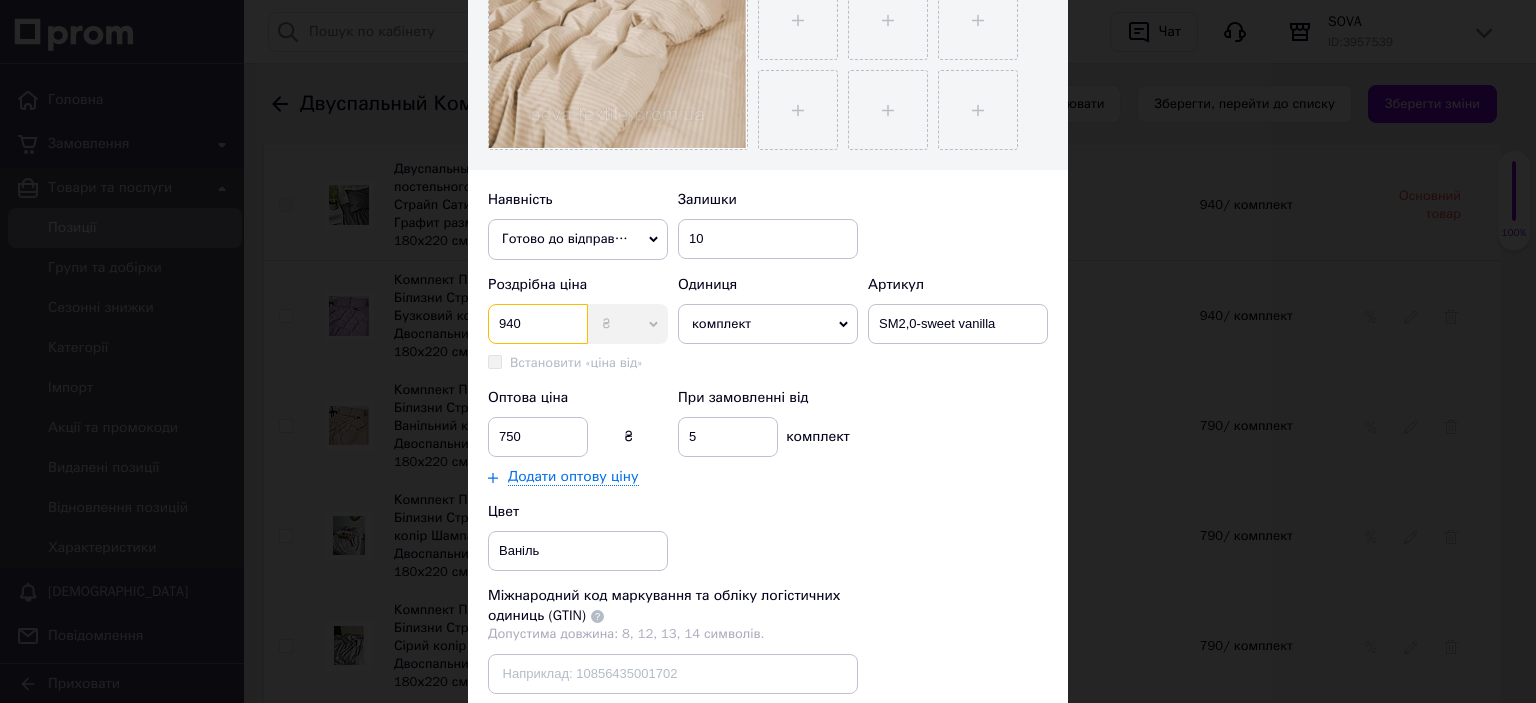 type on "940" 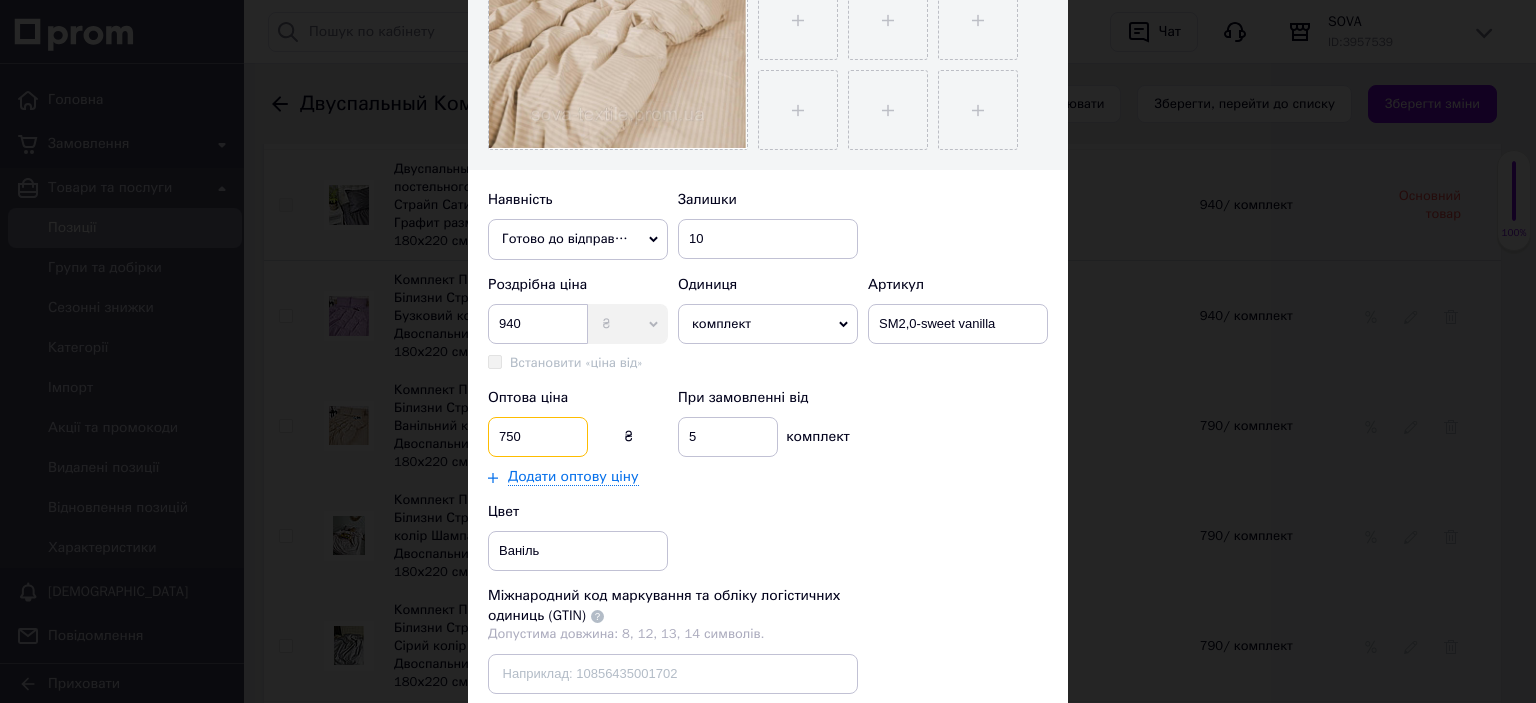 click on "Назва товару ✱ Комплект Постільної Білизни Страйп  Сатин Ванільний  колір  Двоспальний розмір  180х220 см Назва товару (Українська) Комплект Постільної Білизни Страйп  Сатин Ванільний  колір  Двоспальний розмір  180х220 см Зображення (3 з 10) Додати фото за посиланням Наявність Готово до відправки В наявності Немає в наявності Під замовлення Залишки 10 Роздрібна ціна 940 ₴ $ EUR CHF GBP ¥ PLN ₸ MDL HUF KGS CNY TRY KRW Lei Встановити «ціна від» «Ціна від» успадкована з основного товару Одиниця комплект шт. 100 шт. 10 шт. тис. шт. т.у.шт. т кг г куб.м л кв.м кв.см кв.фут кв.дм м км дав мішок пара 5" at bounding box center (768, 219) 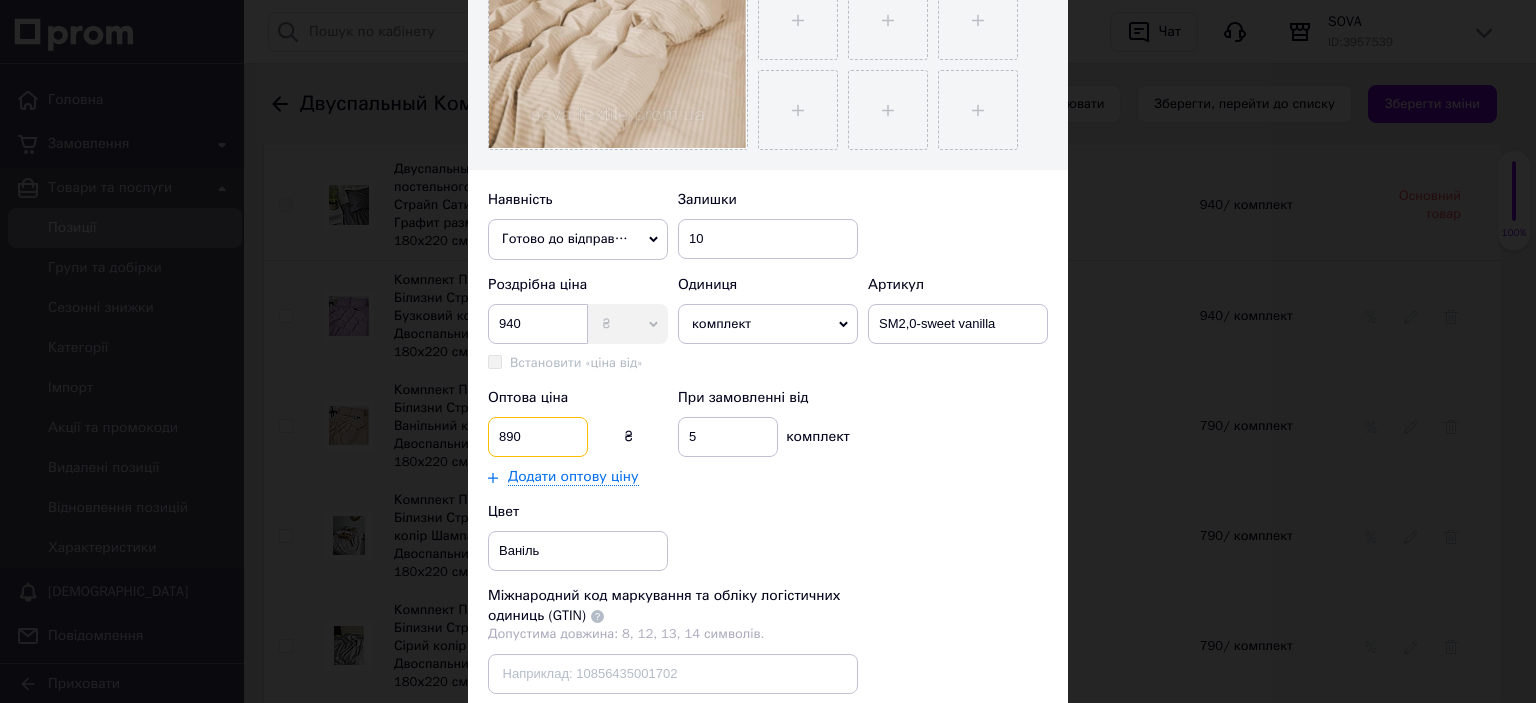 type on "890" 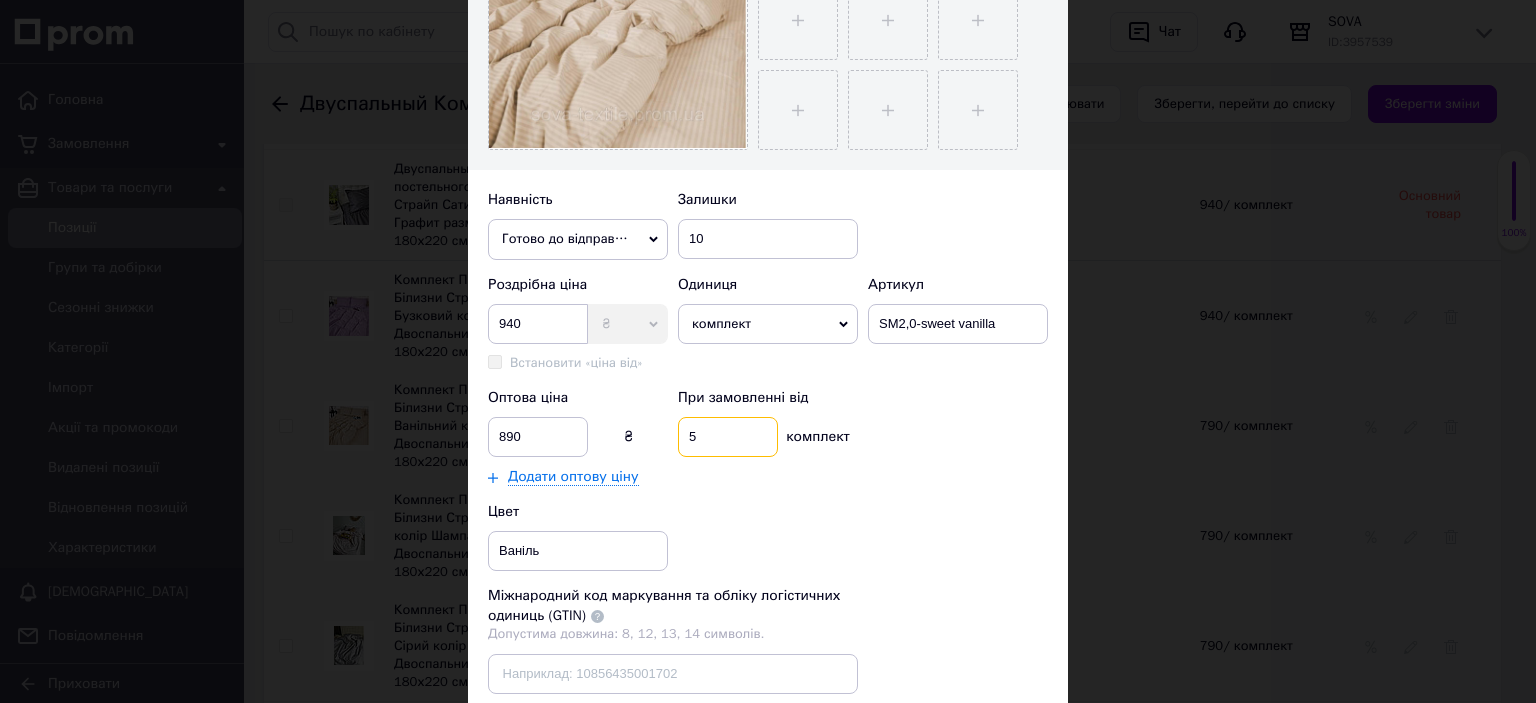 drag, startPoint x: 709, startPoint y: 439, endPoint x: 672, endPoint y: 442, distance: 37.12142 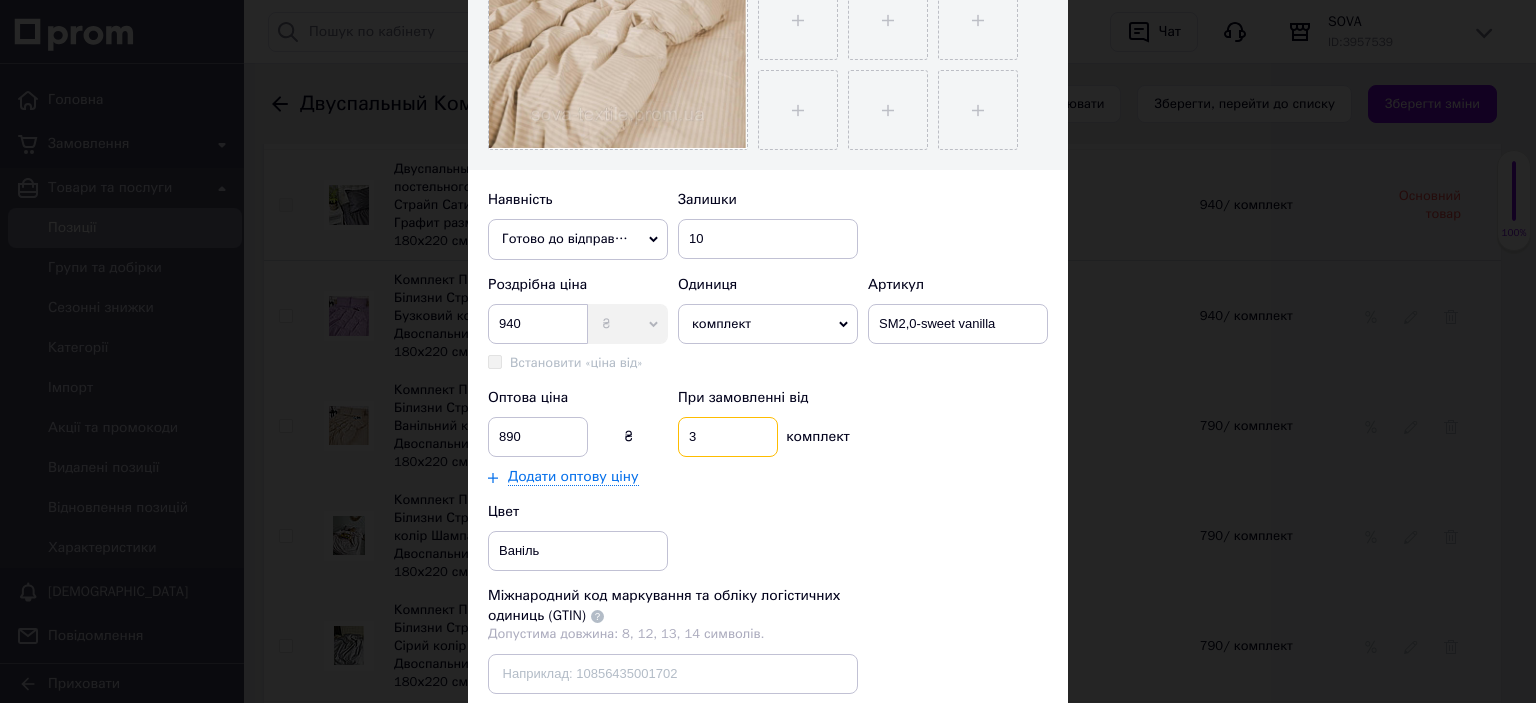 scroll, scrollTop: 700, scrollLeft: 0, axis: vertical 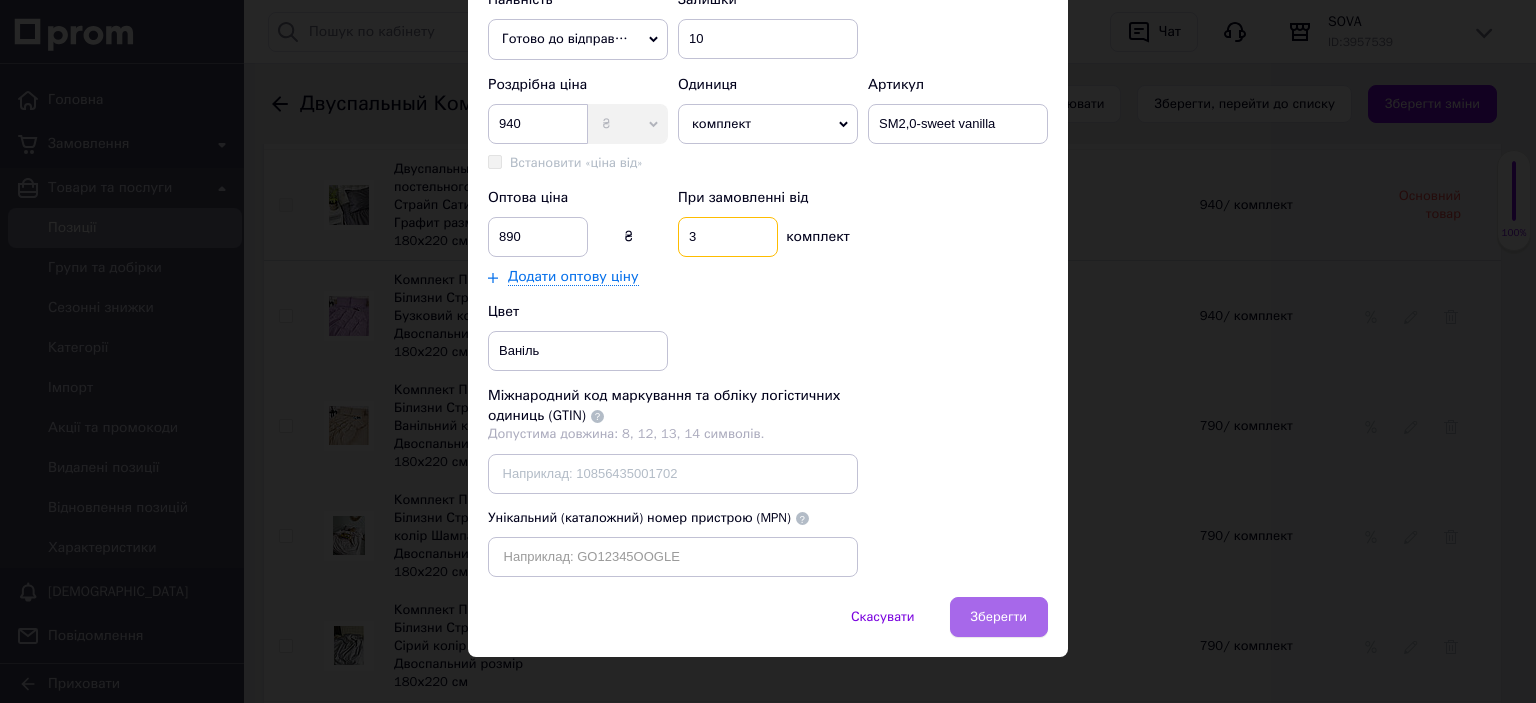 type on "3" 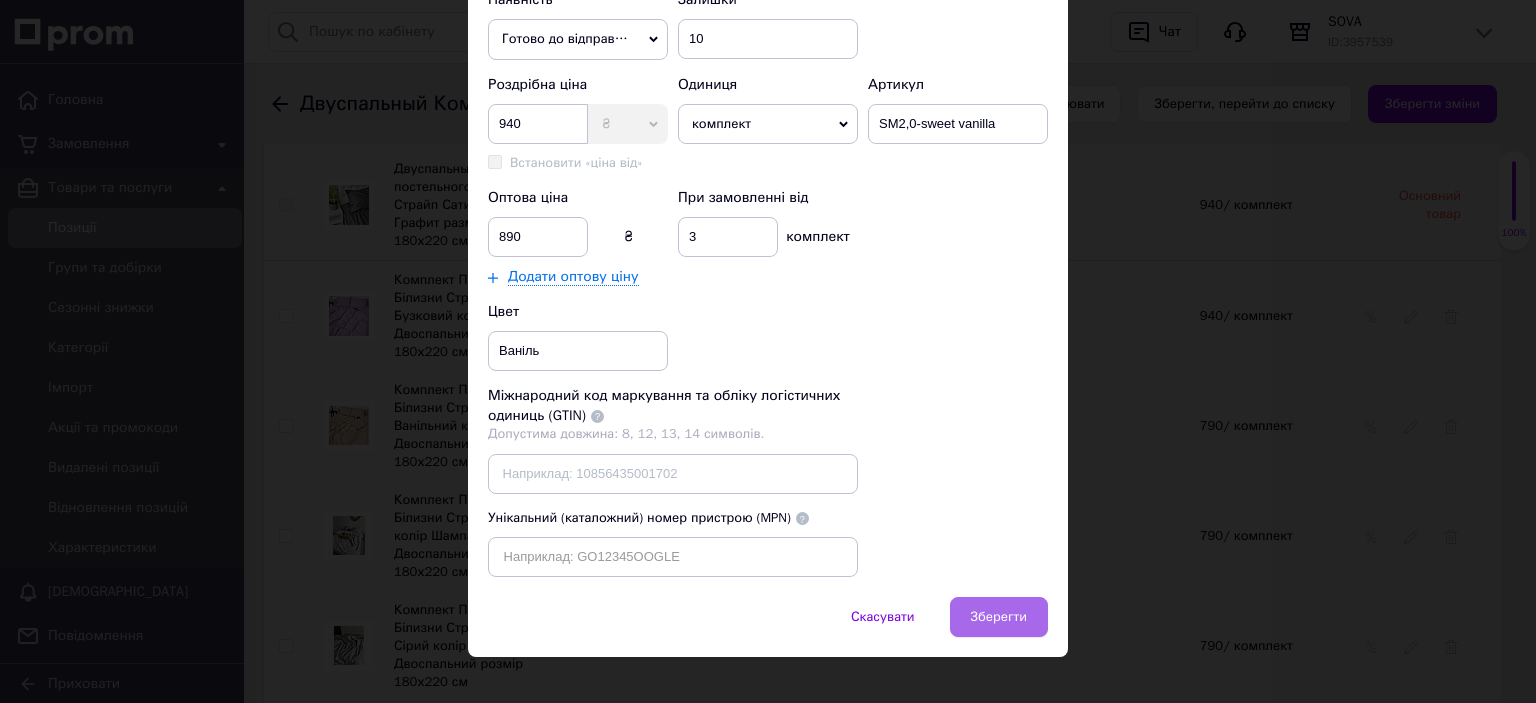 click on "Зберегти" at bounding box center [999, 617] 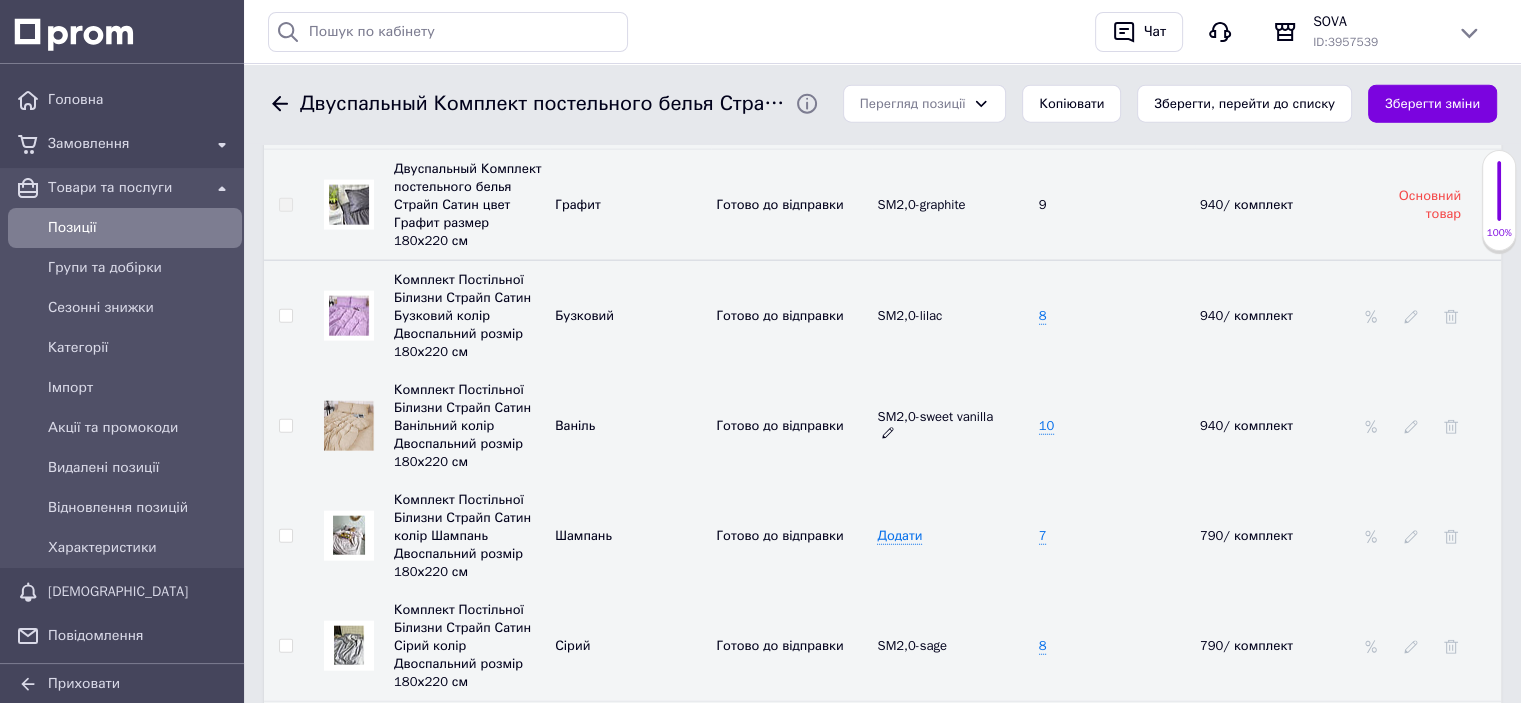 click on "SM2,0-sweet vanilla" at bounding box center [945, 426] 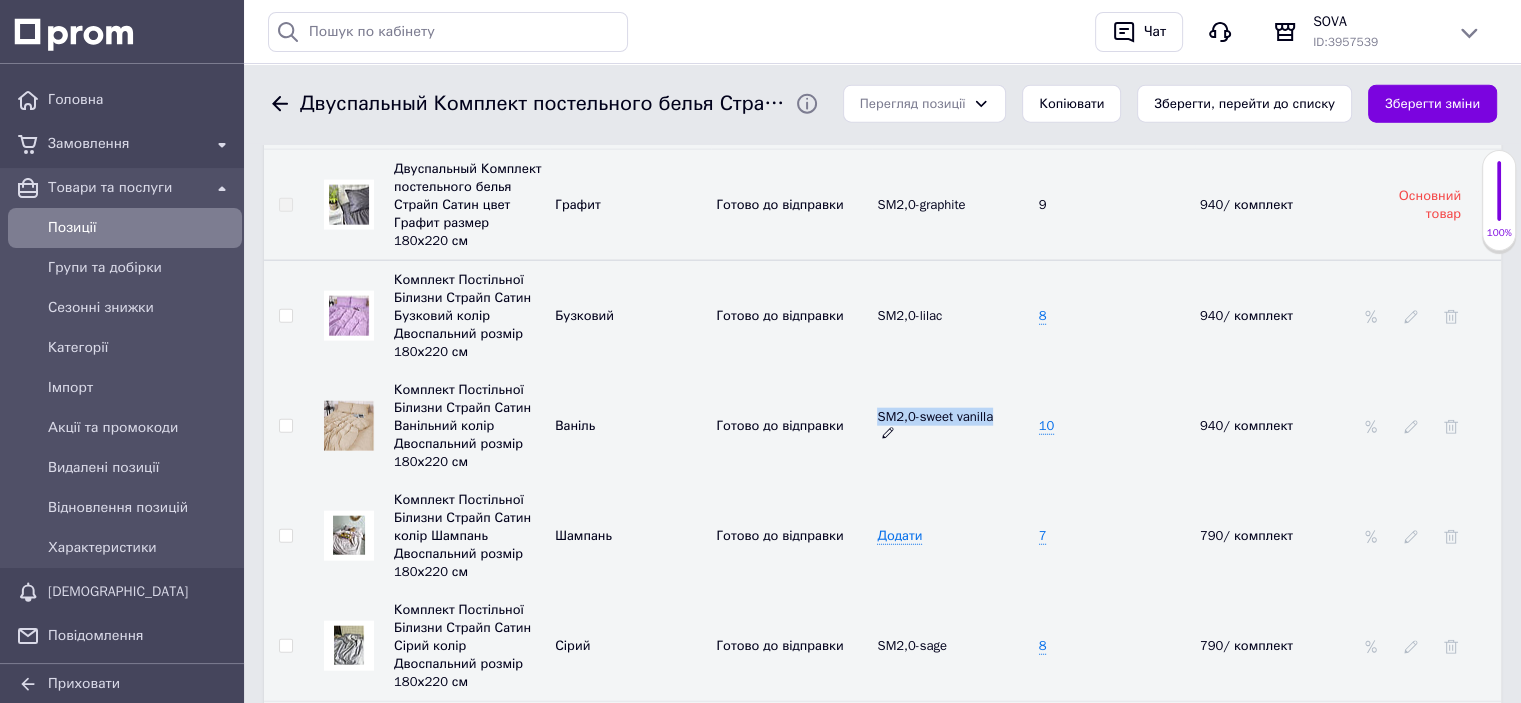 drag, startPoint x: 996, startPoint y: 395, endPoint x: 878, endPoint y: 388, distance: 118.20744 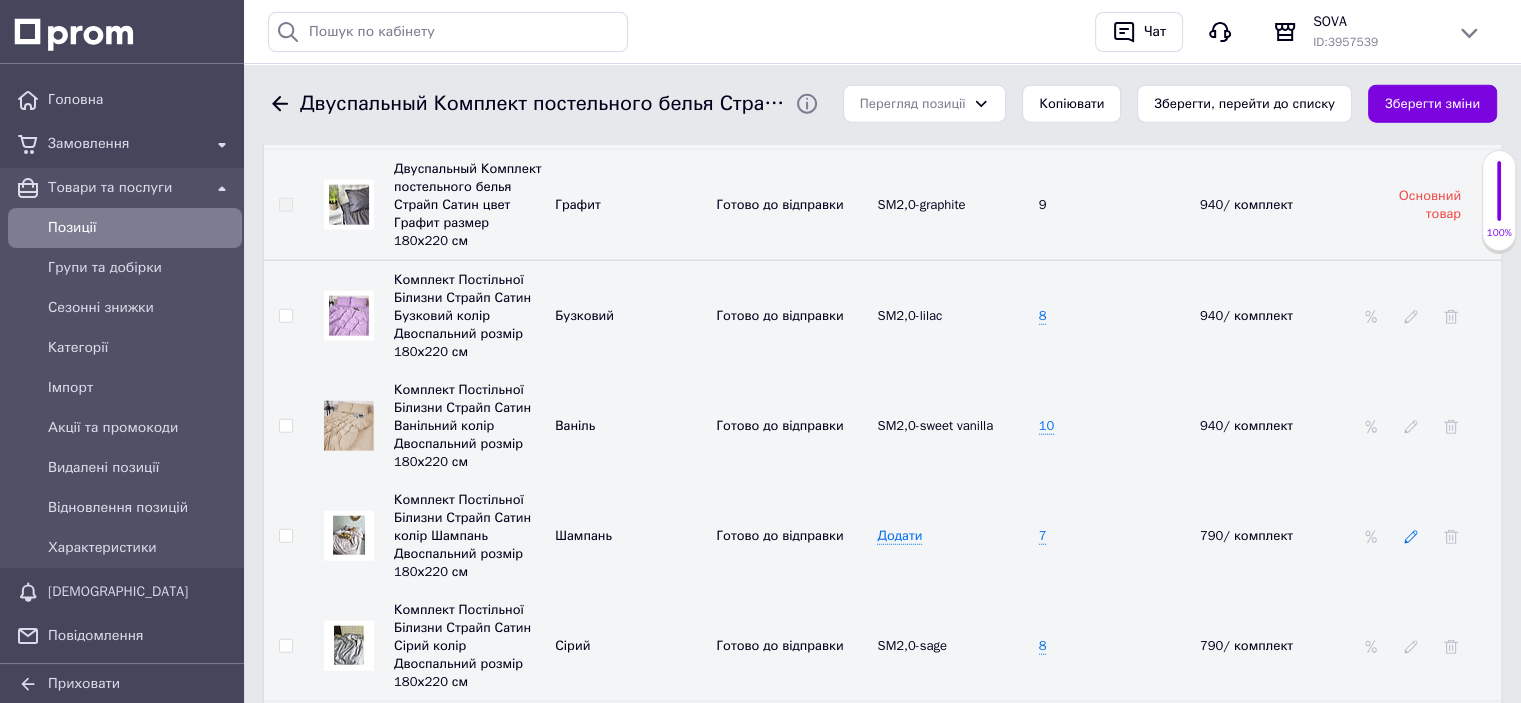 click 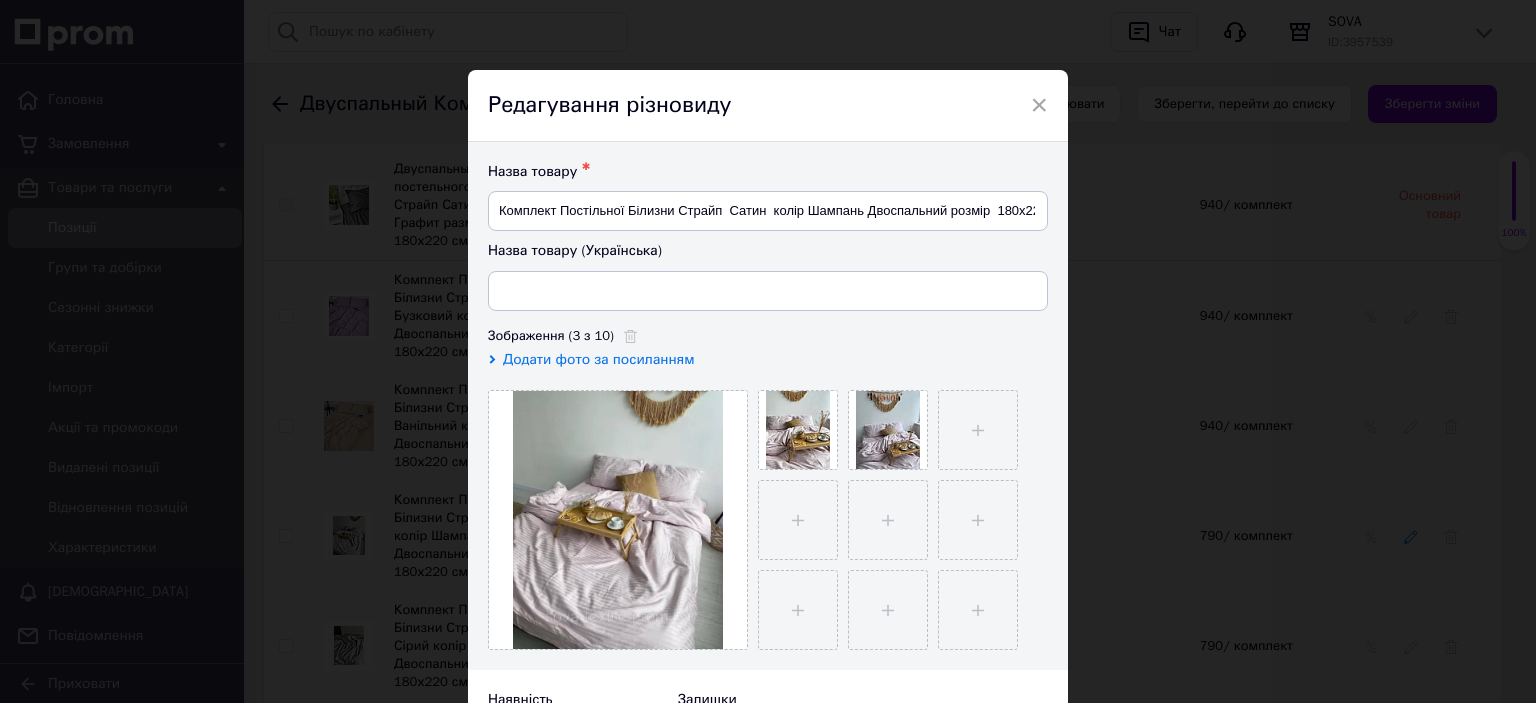 type on "Комплект Постільної Білизни Страйп  Сатин  колір Шампань Двоспальний розмір  180х220 см" 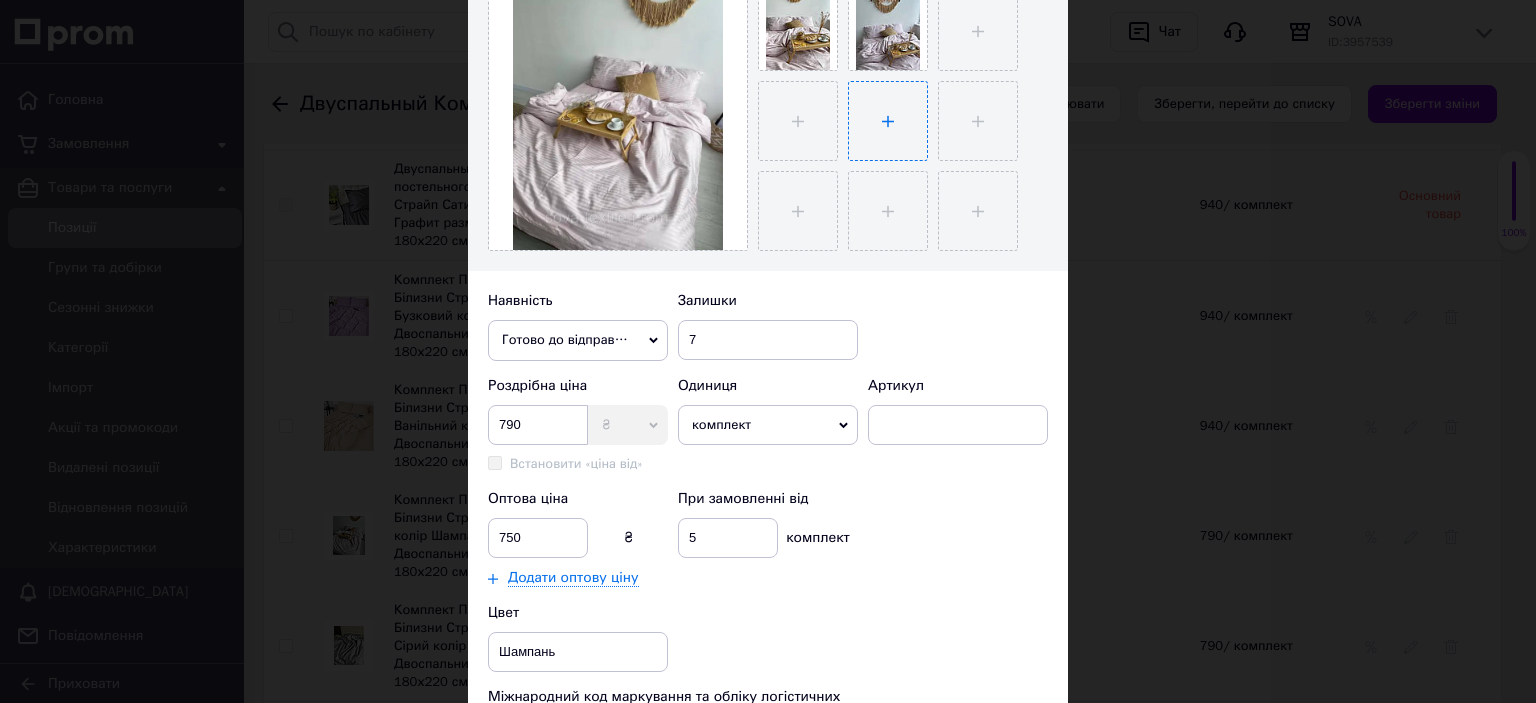 scroll, scrollTop: 400, scrollLeft: 0, axis: vertical 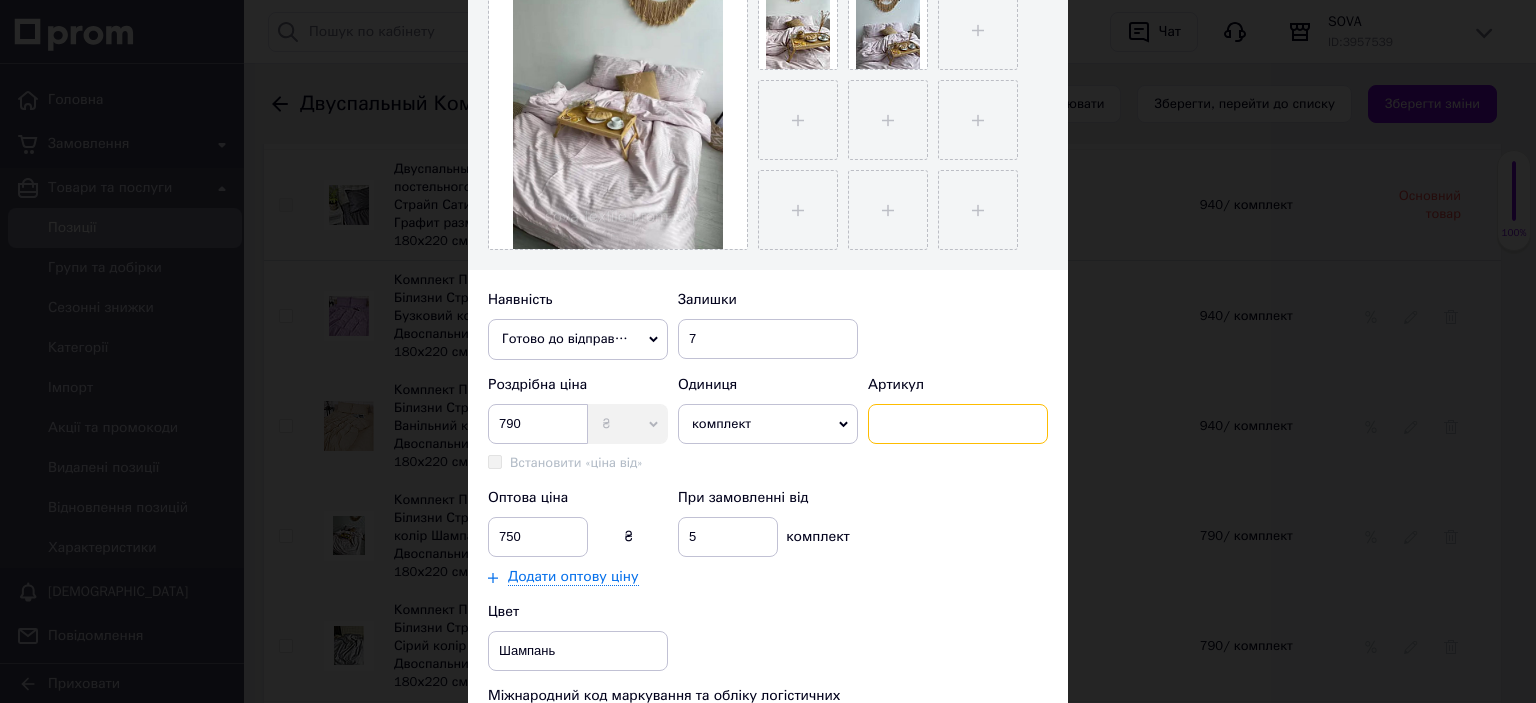 click at bounding box center [958, 424] 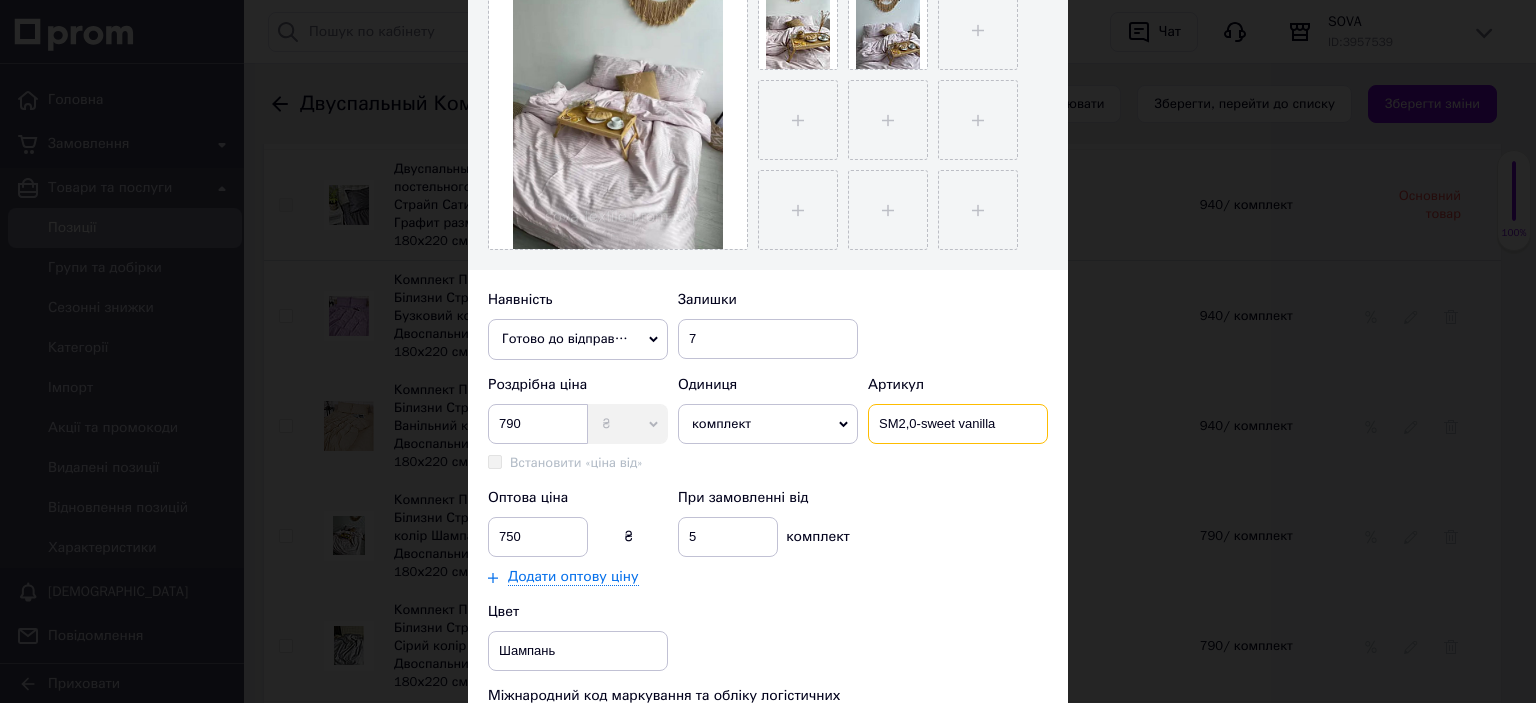 drag, startPoint x: 996, startPoint y: 425, endPoint x: 942, endPoint y: 427, distance: 54.037025 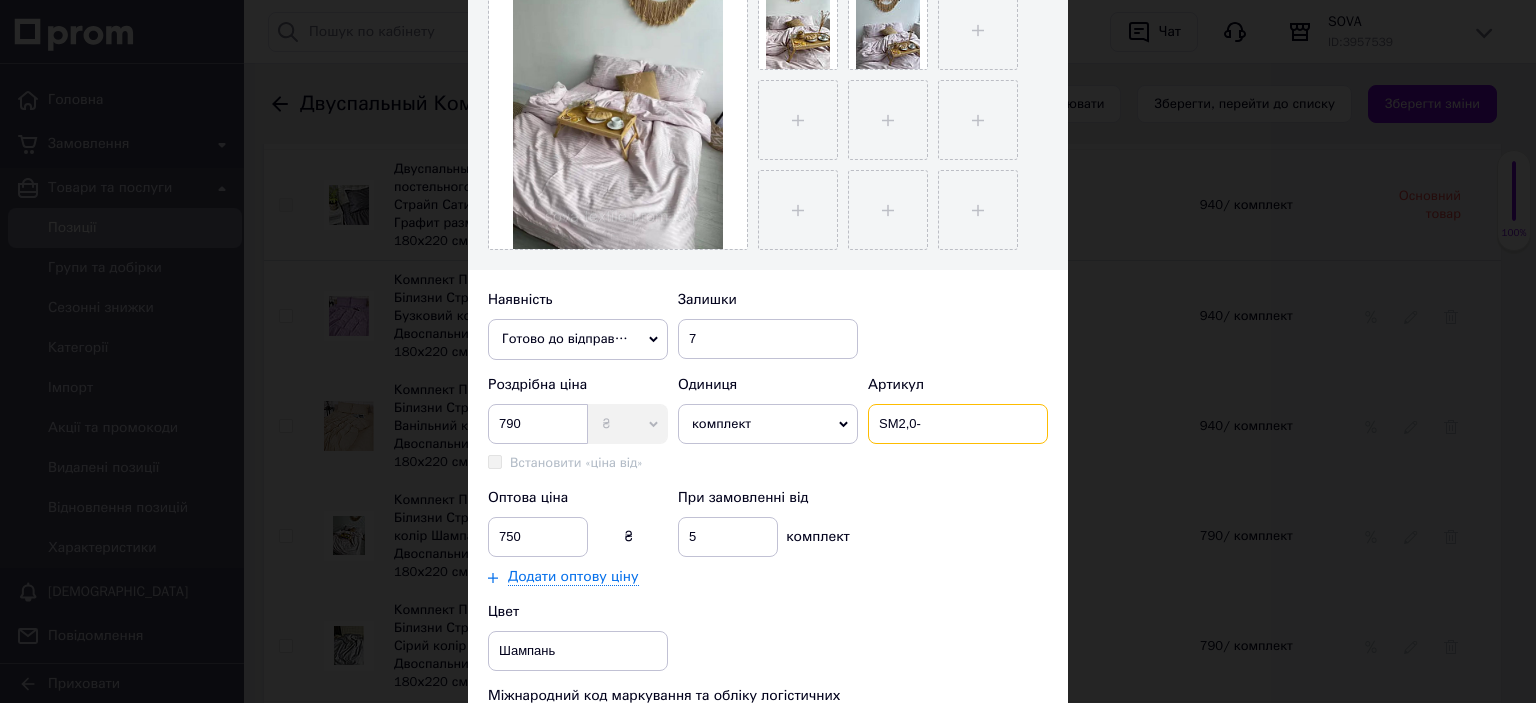type on "SM2,0-" 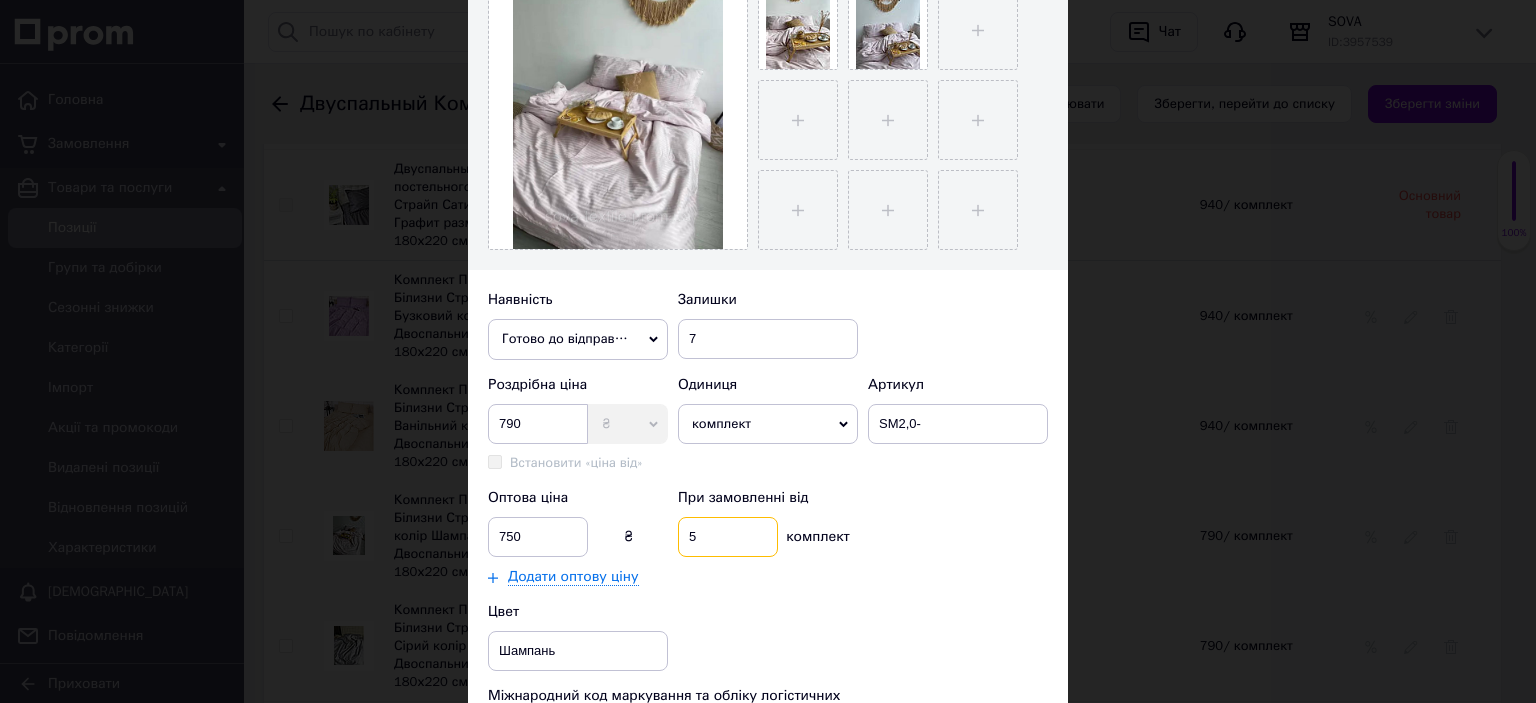 click on "5" at bounding box center [728, 537] 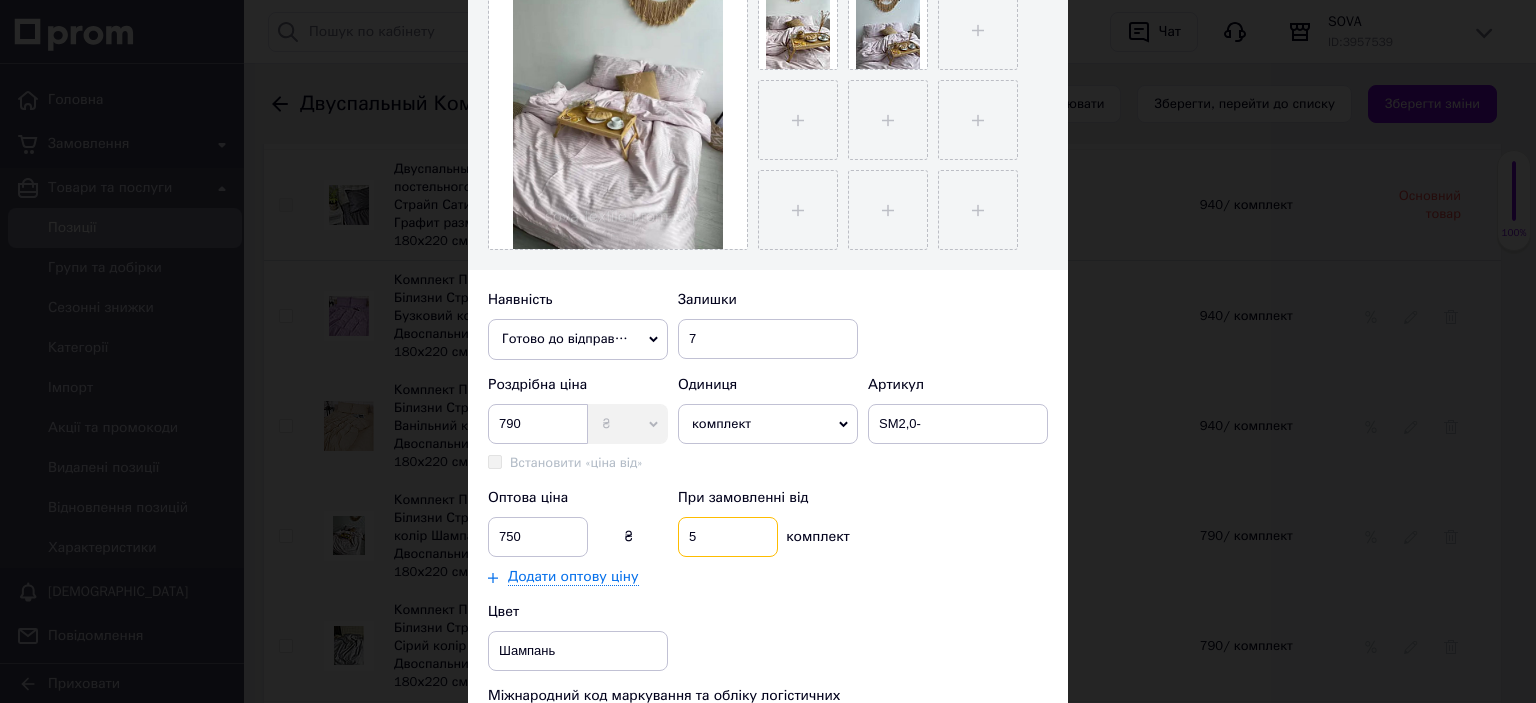 drag, startPoint x: 714, startPoint y: 548, endPoint x: 684, endPoint y: 548, distance: 30 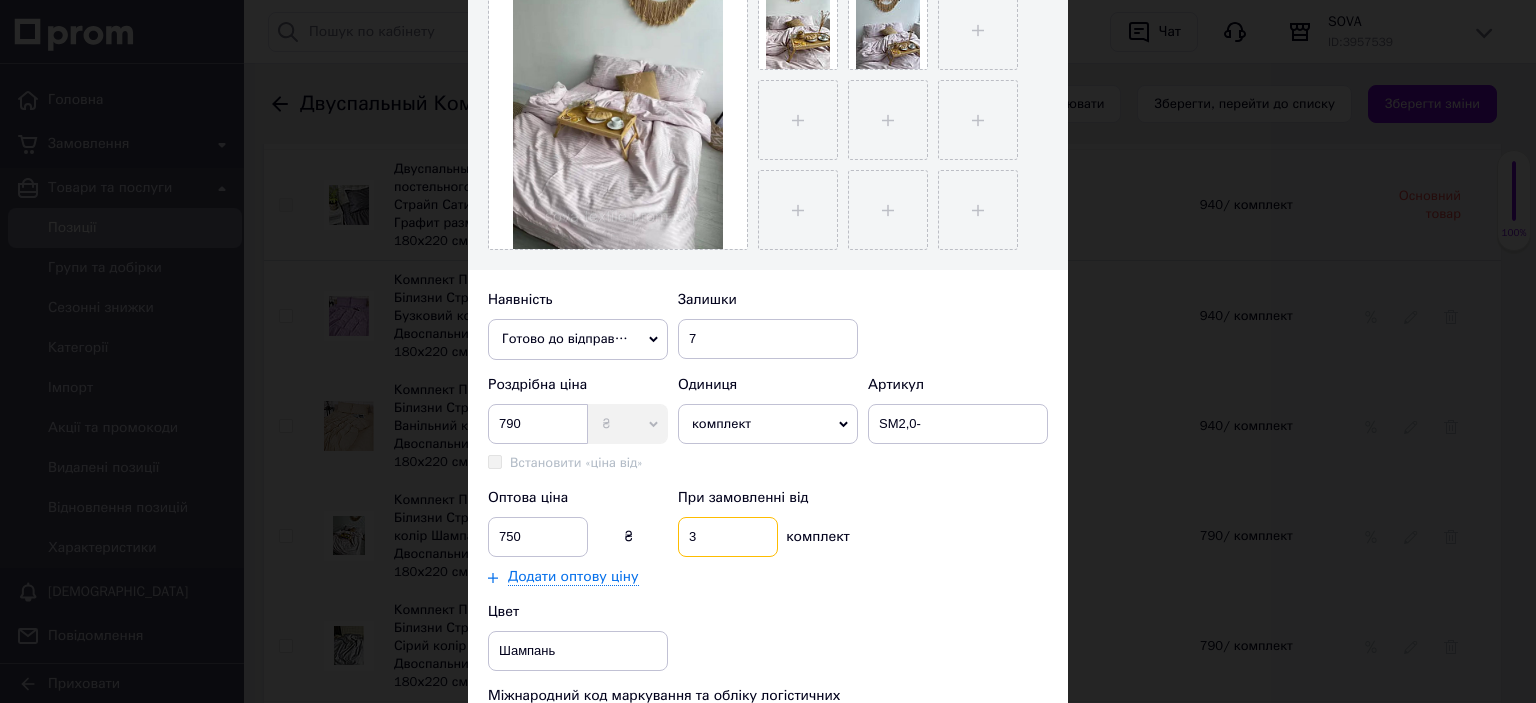 type on "3" 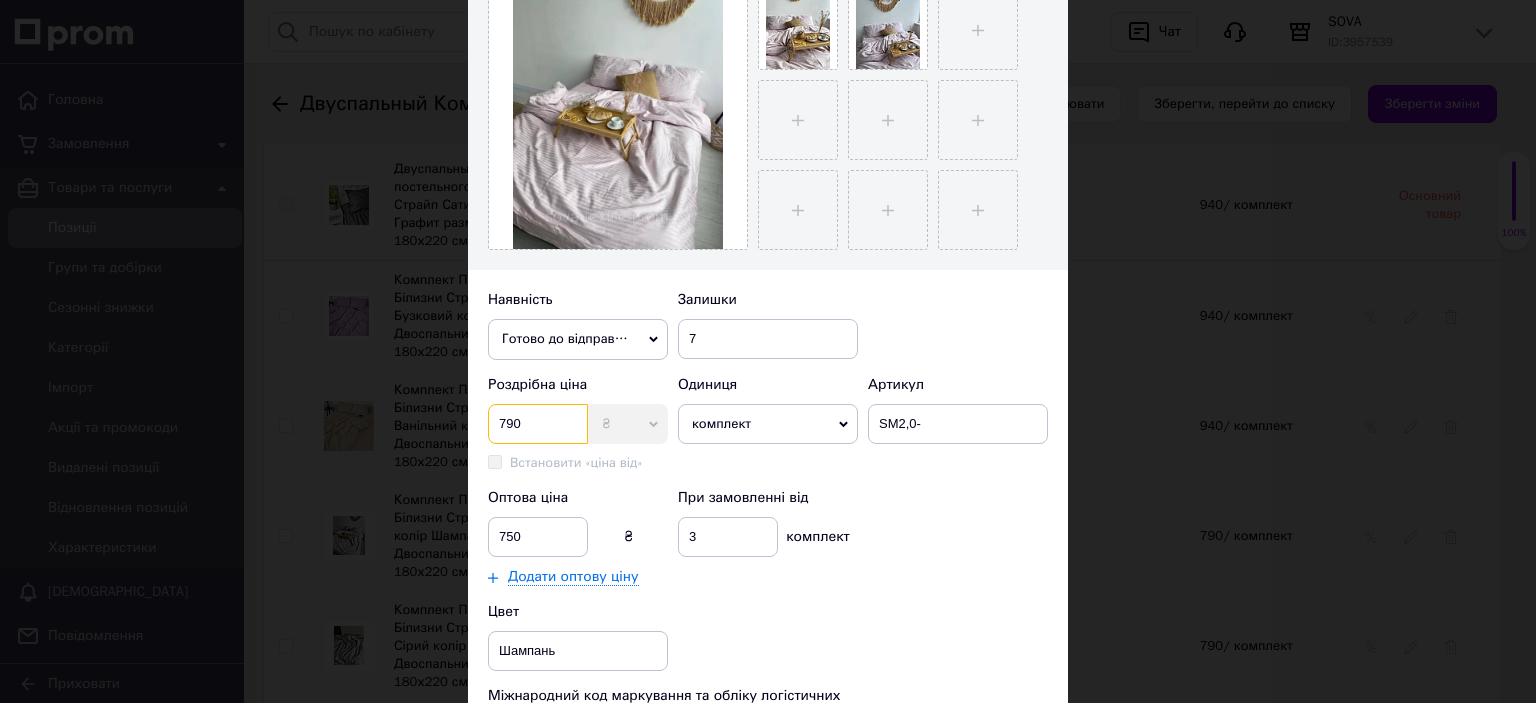 drag, startPoint x: 537, startPoint y: 430, endPoint x: 493, endPoint y: 435, distance: 44.28318 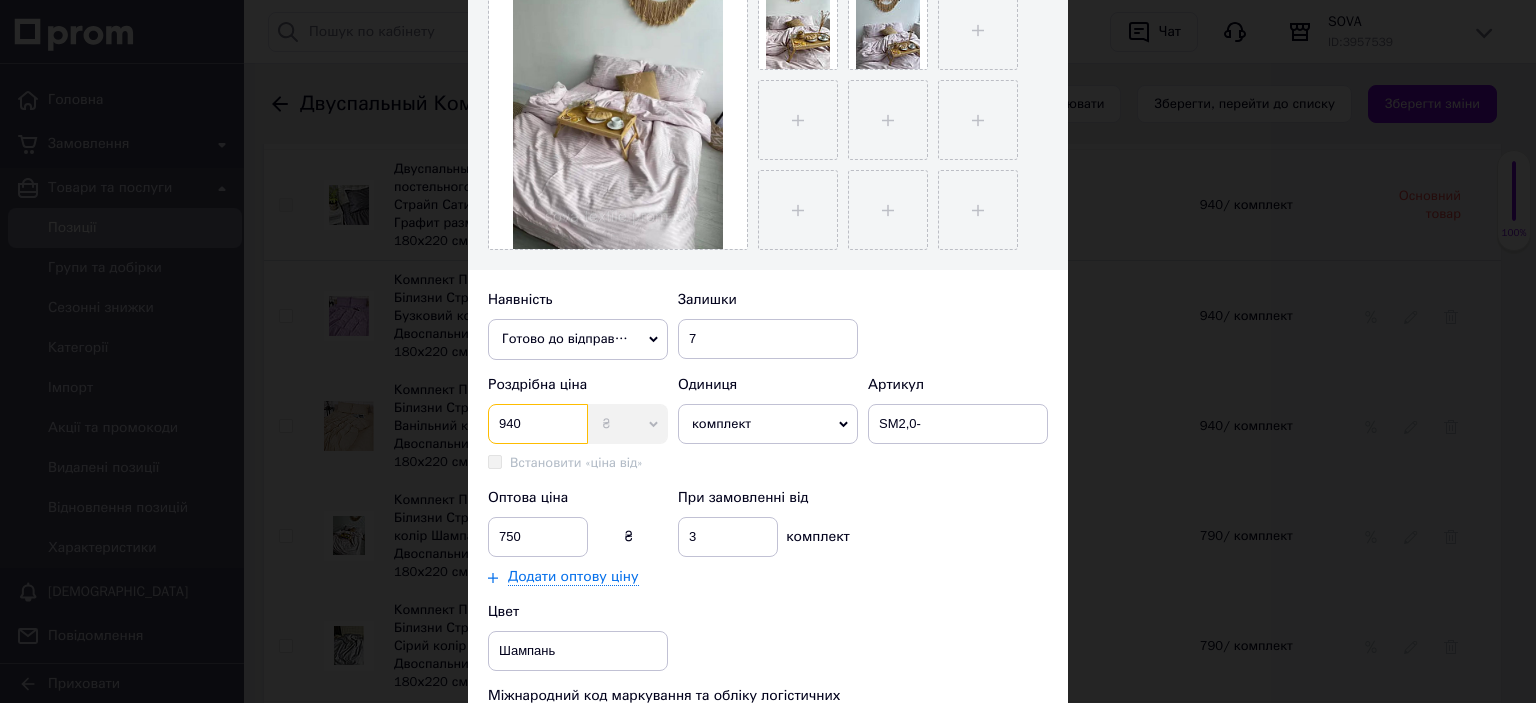 type on "940" 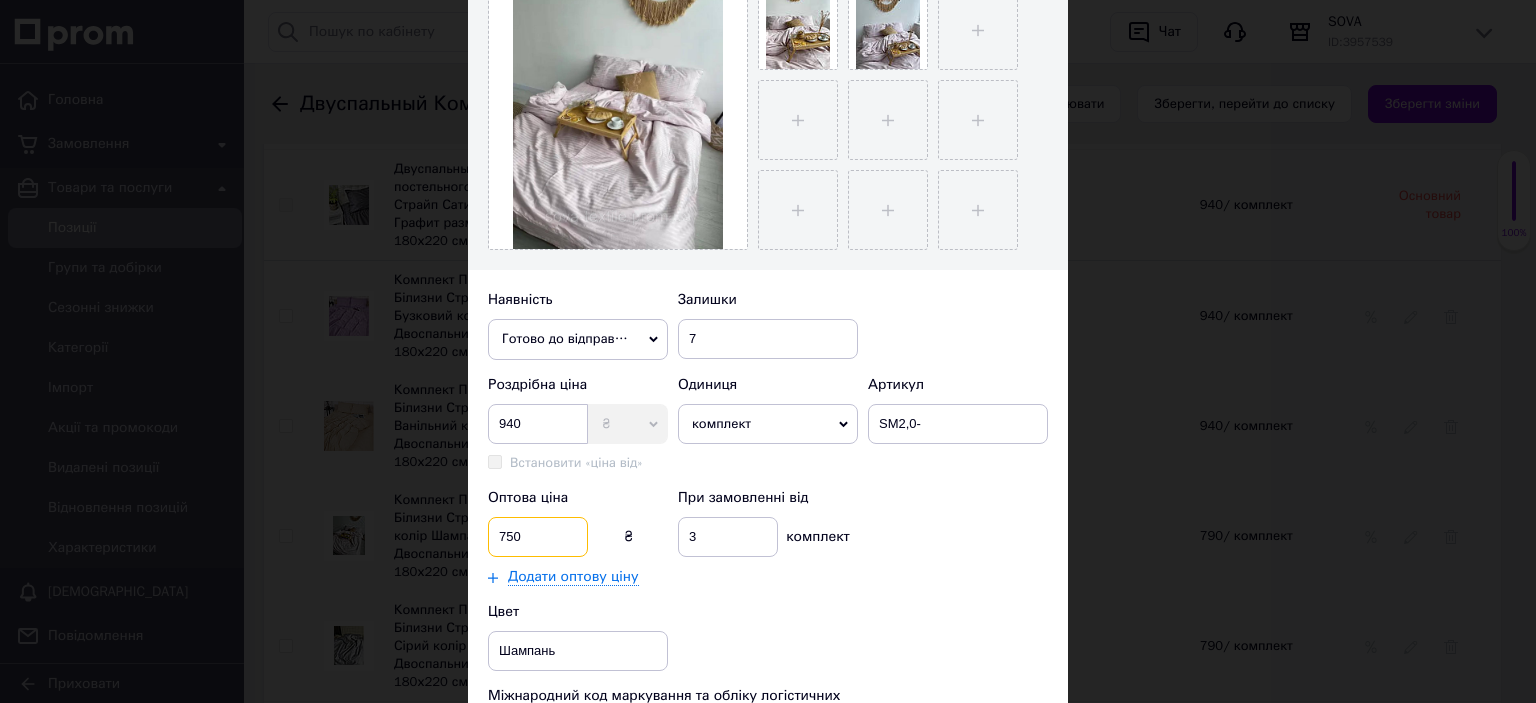 drag, startPoint x: 508, startPoint y: 545, endPoint x: 481, endPoint y: 545, distance: 27 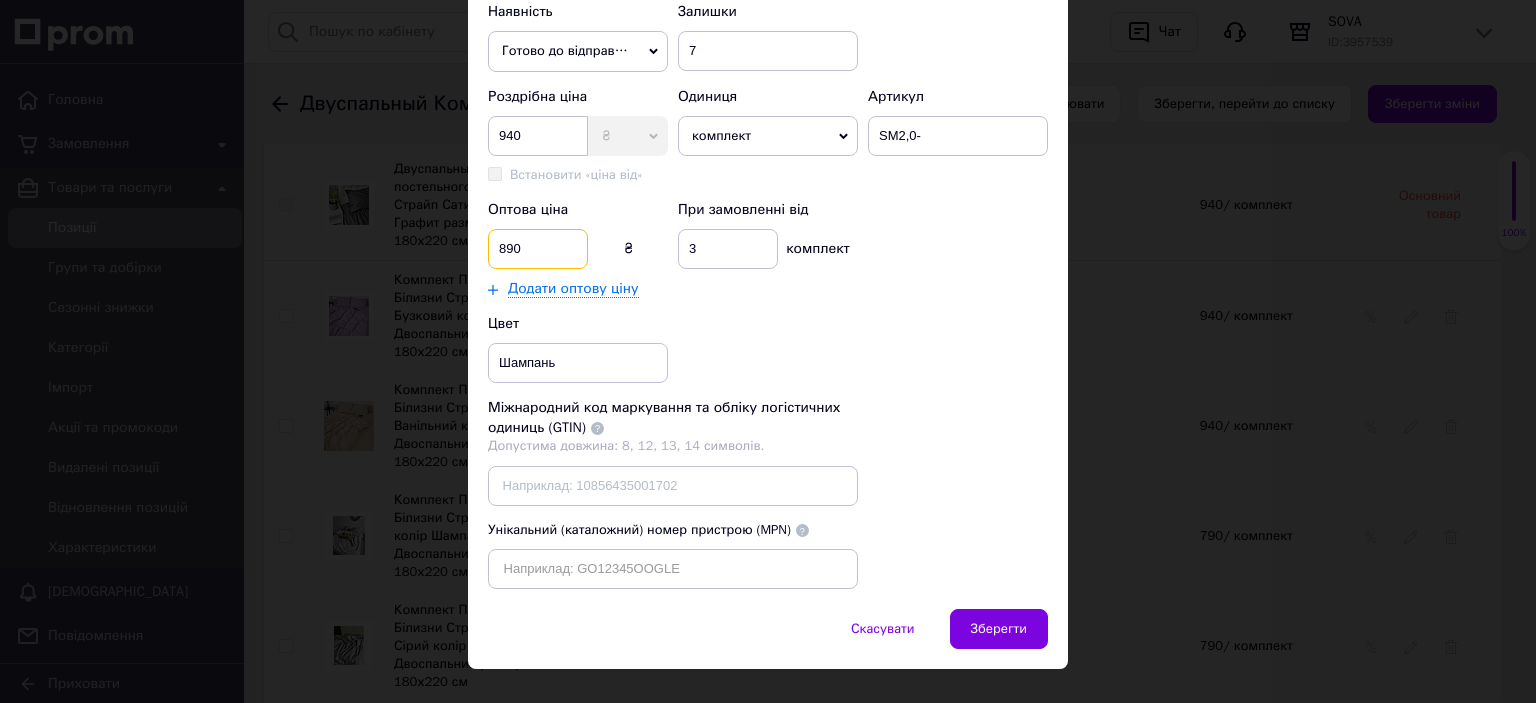 scroll, scrollTop: 700, scrollLeft: 0, axis: vertical 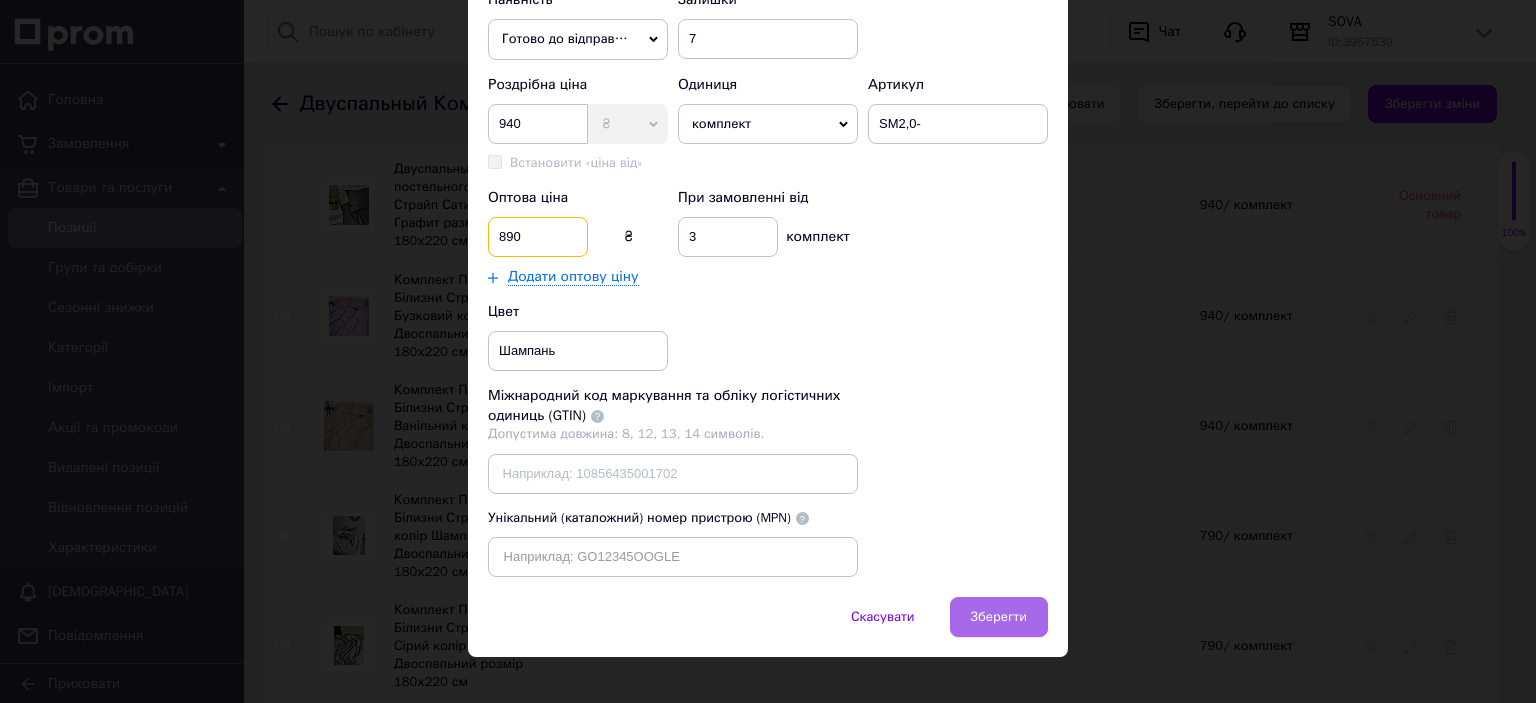 type on "890" 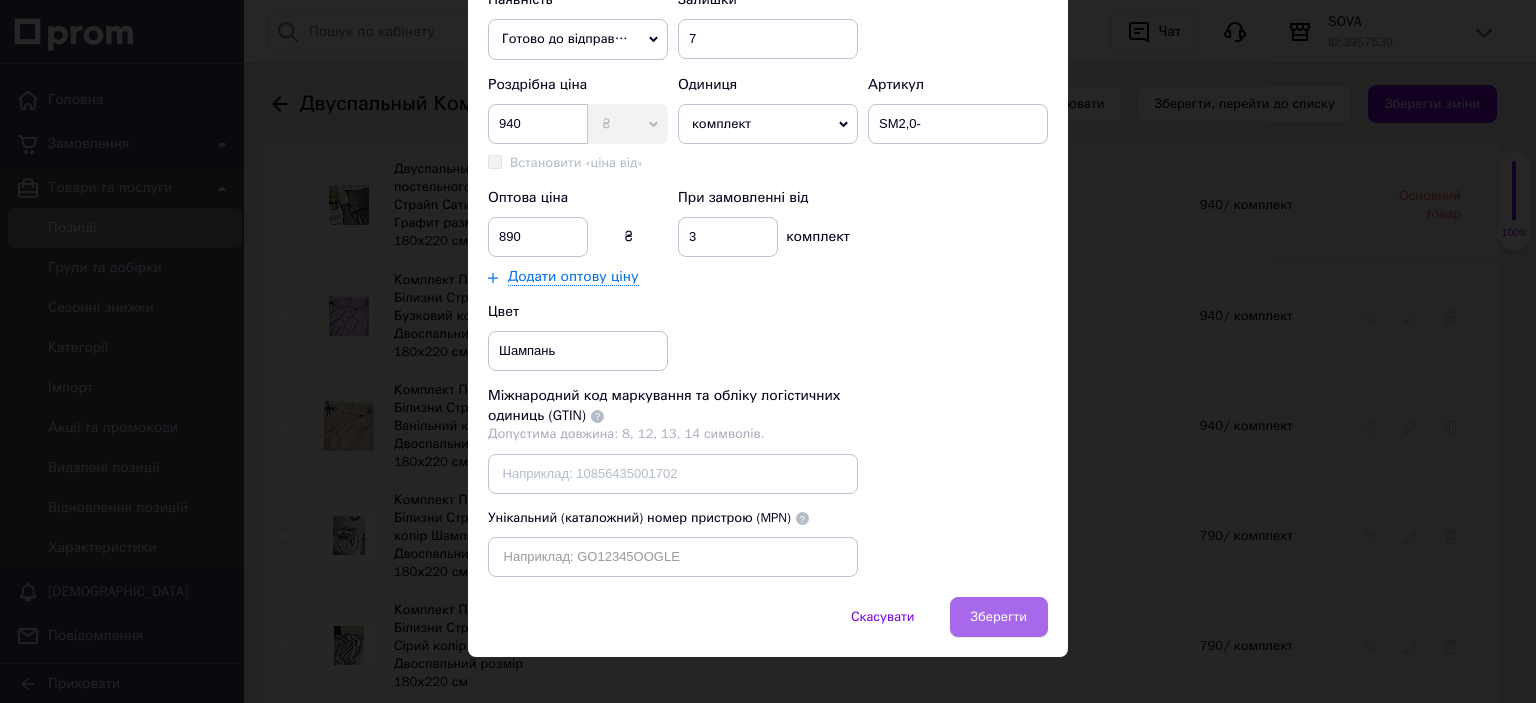 drag, startPoint x: 1017, startPoint y: 611, endPoint x: 1392, endPoint y: 164, distance: 583.4672 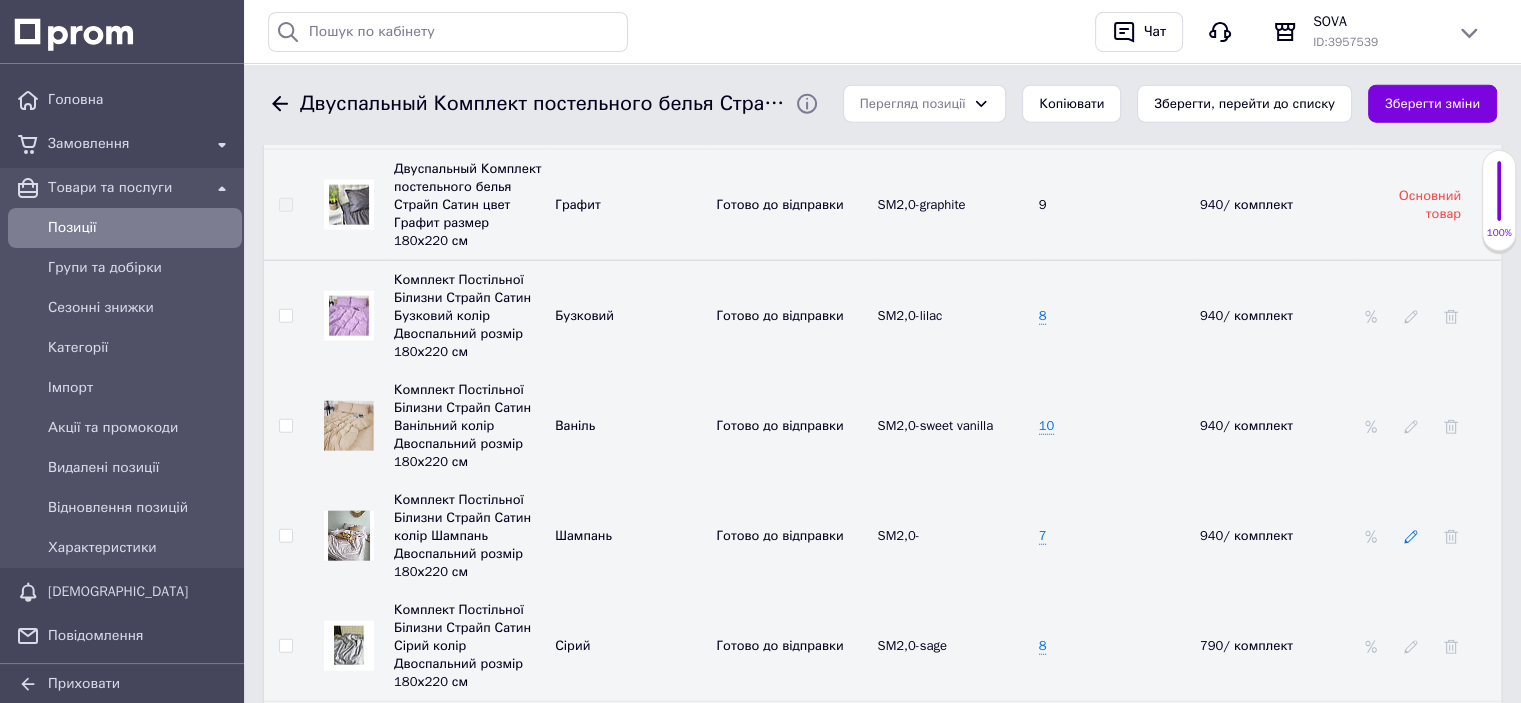 click 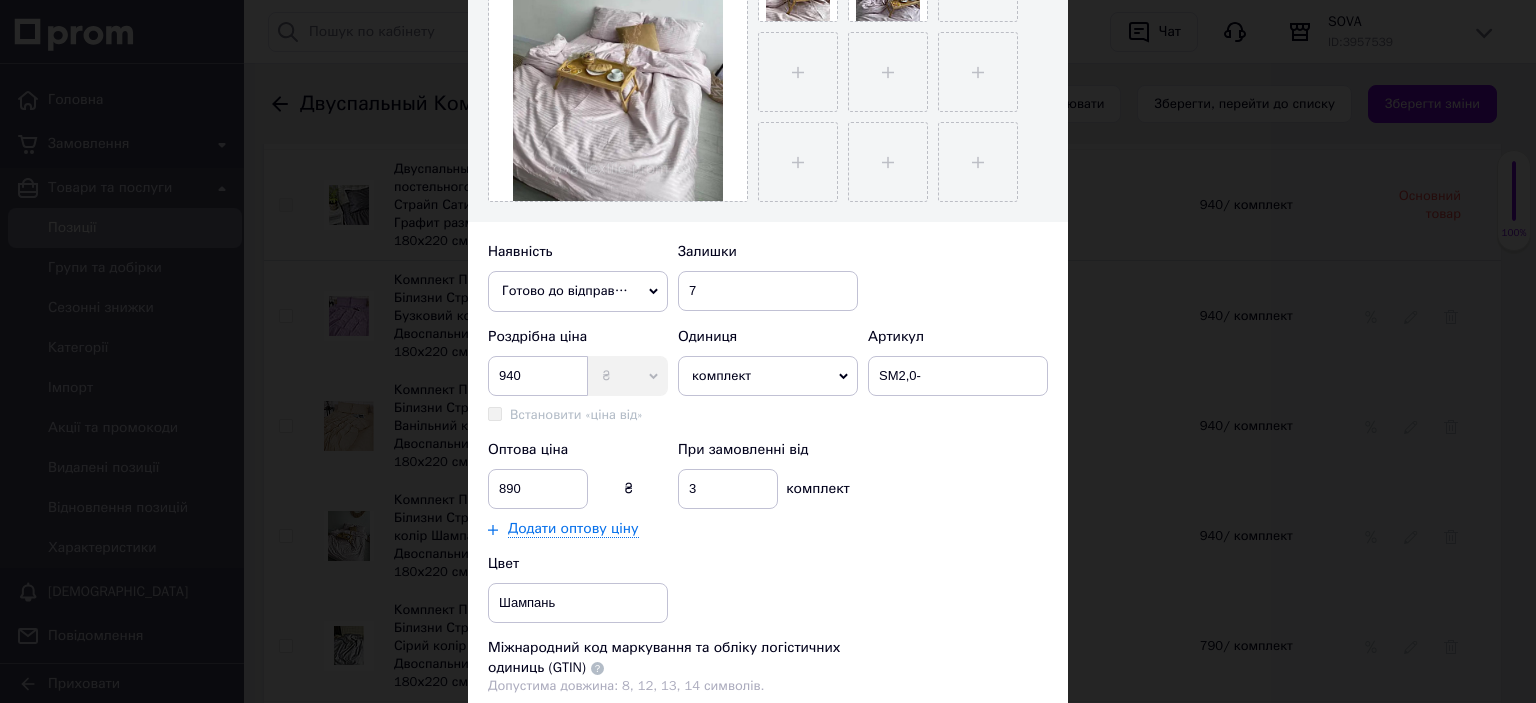 scroll, scrollTop: 500, scrollLeft: 0, axis: vertical 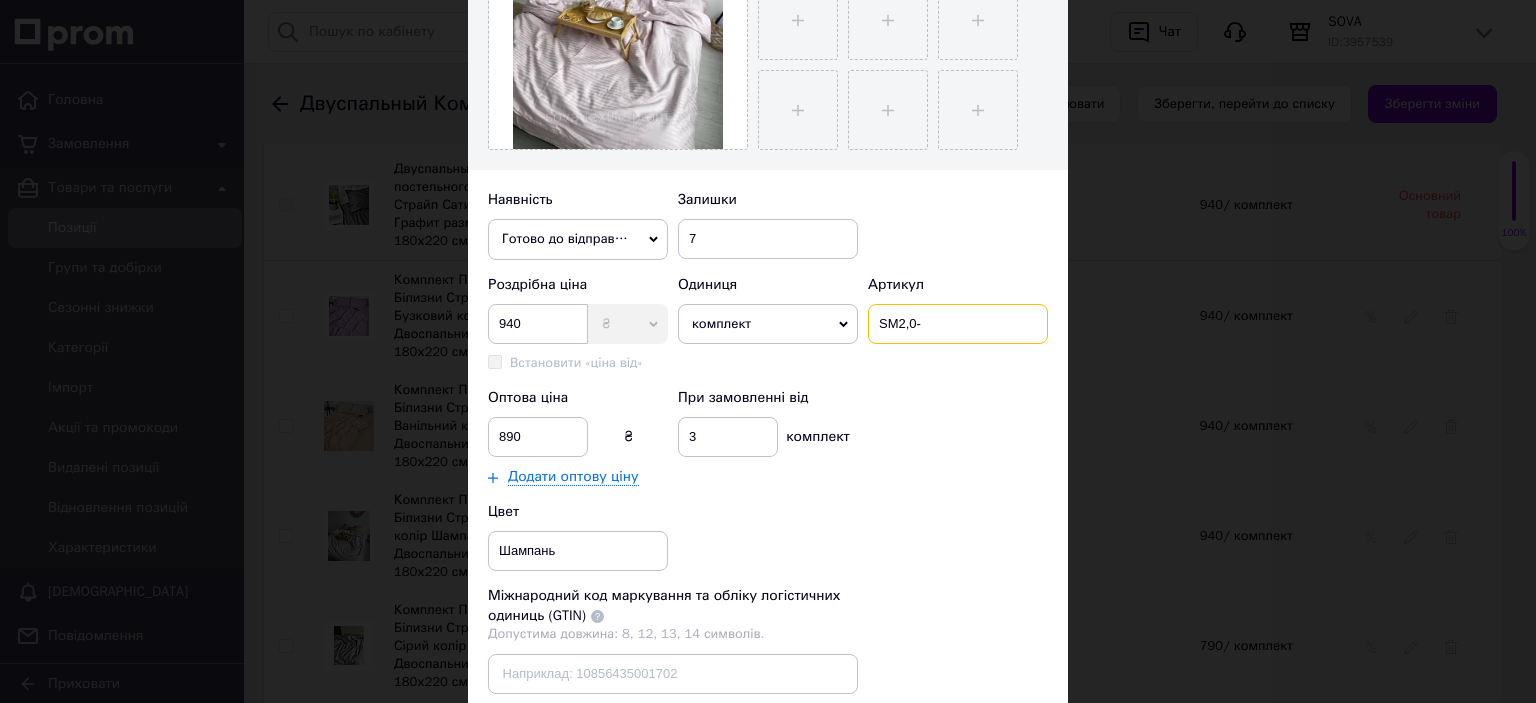 click on "SM2,0-" at bounding box center (958, 324) 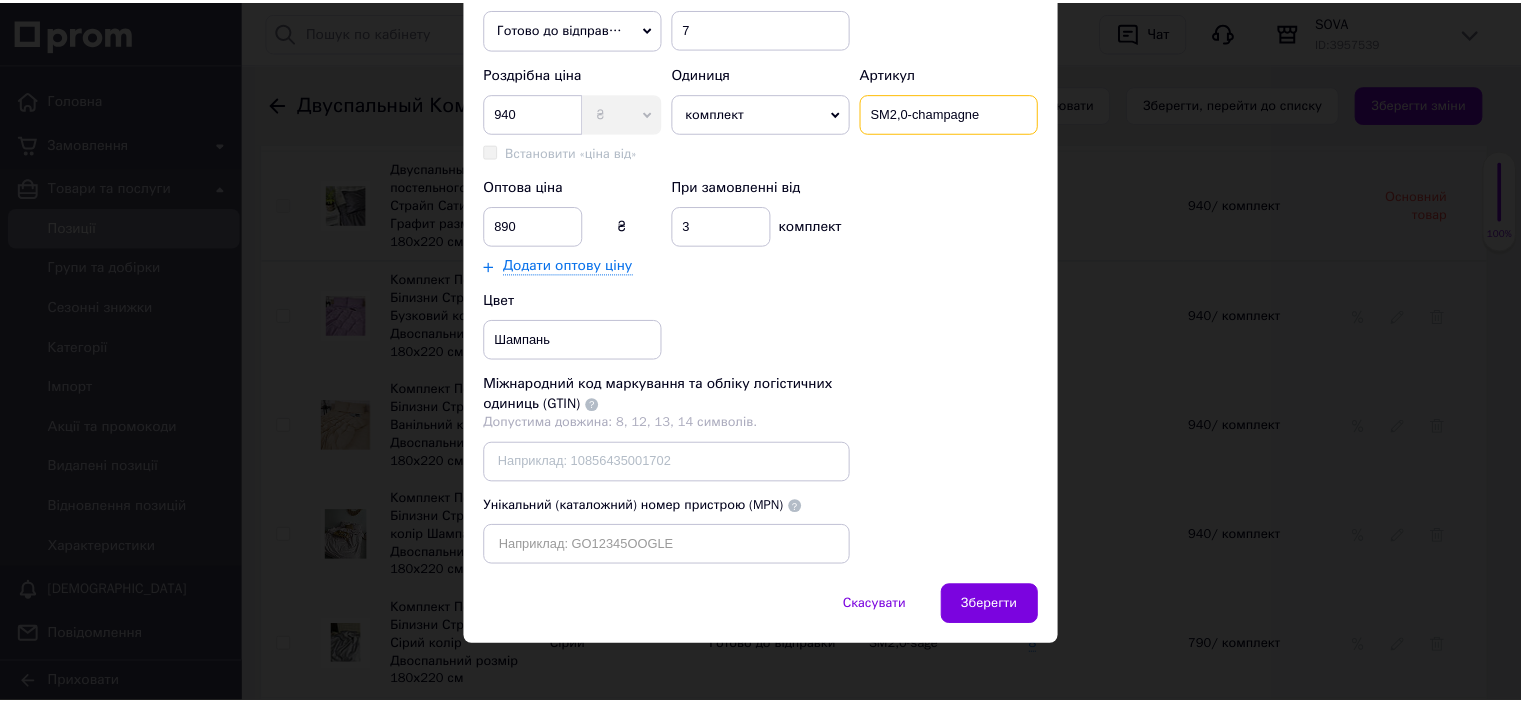scroll, scrollTop: 720, scrollLeft: 0, axis: vertical 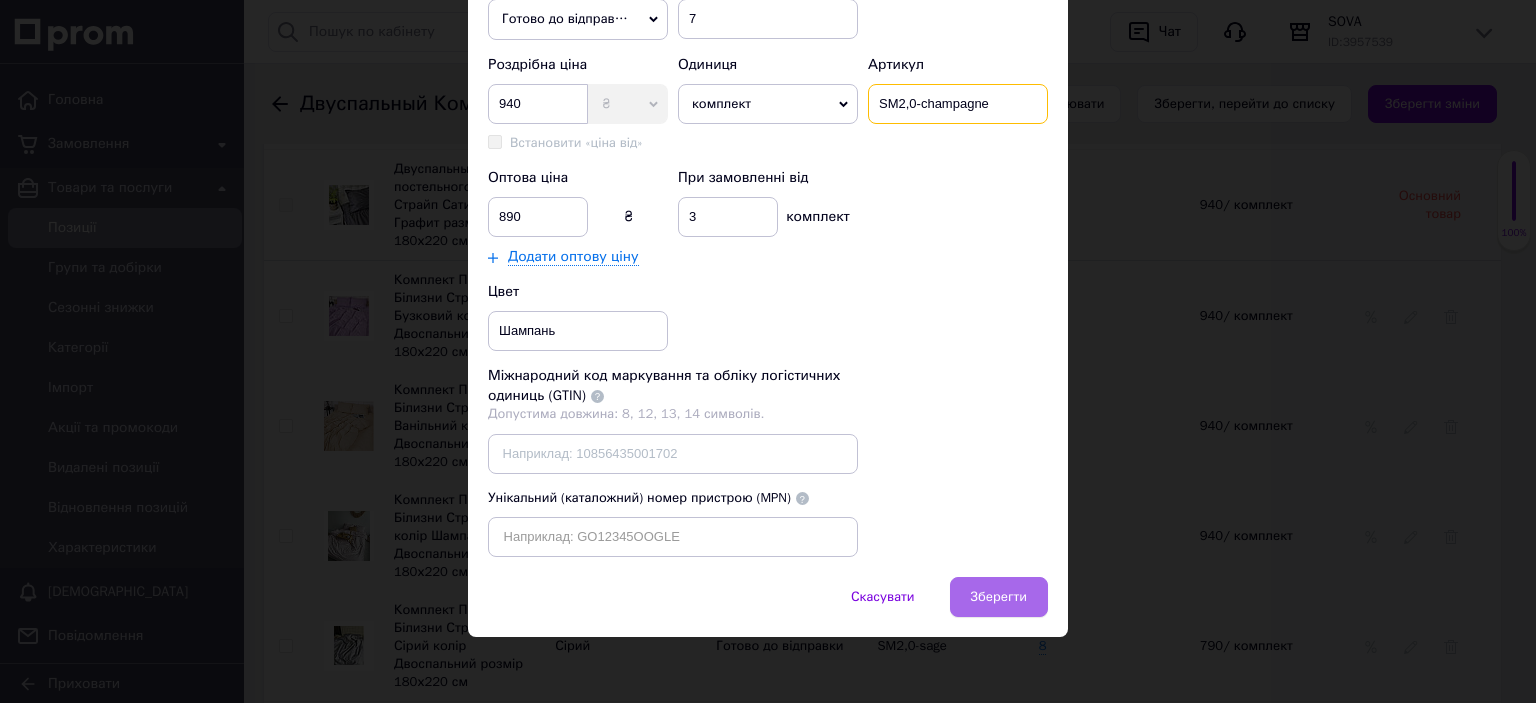 type on "SM2,0-champagne" 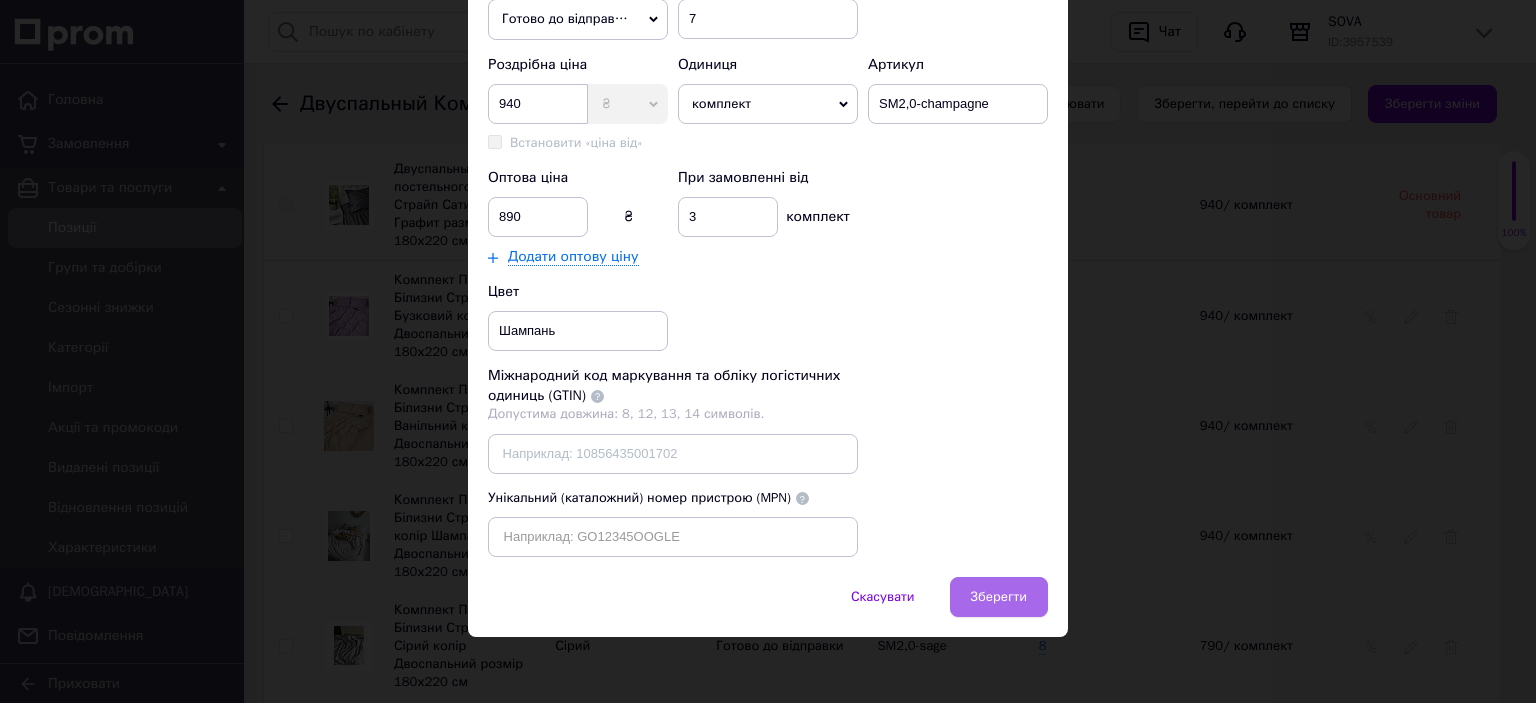 click on "Зберегти" at bounding box center [999, 597] 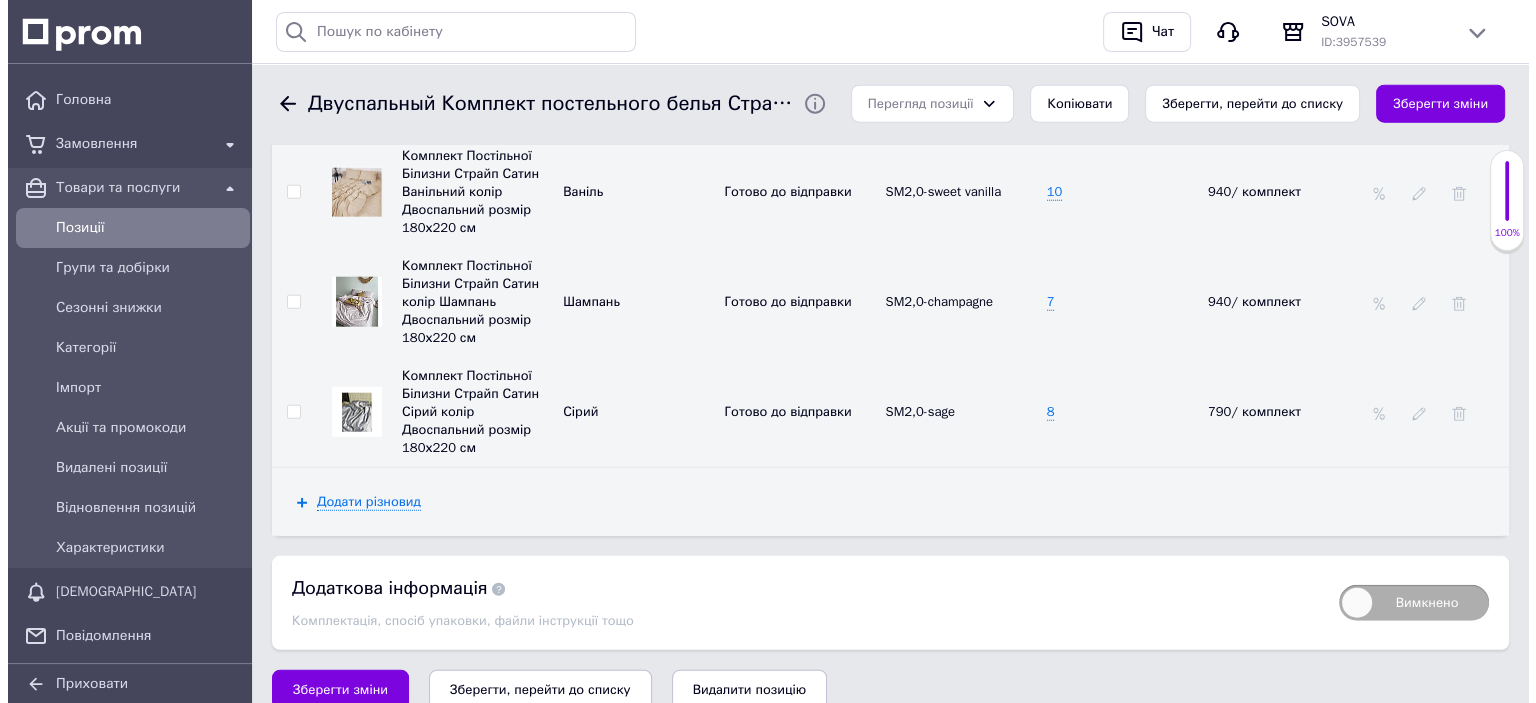 scroll, scrollTop: 4900, scrollLeft: 0, axis: vertical 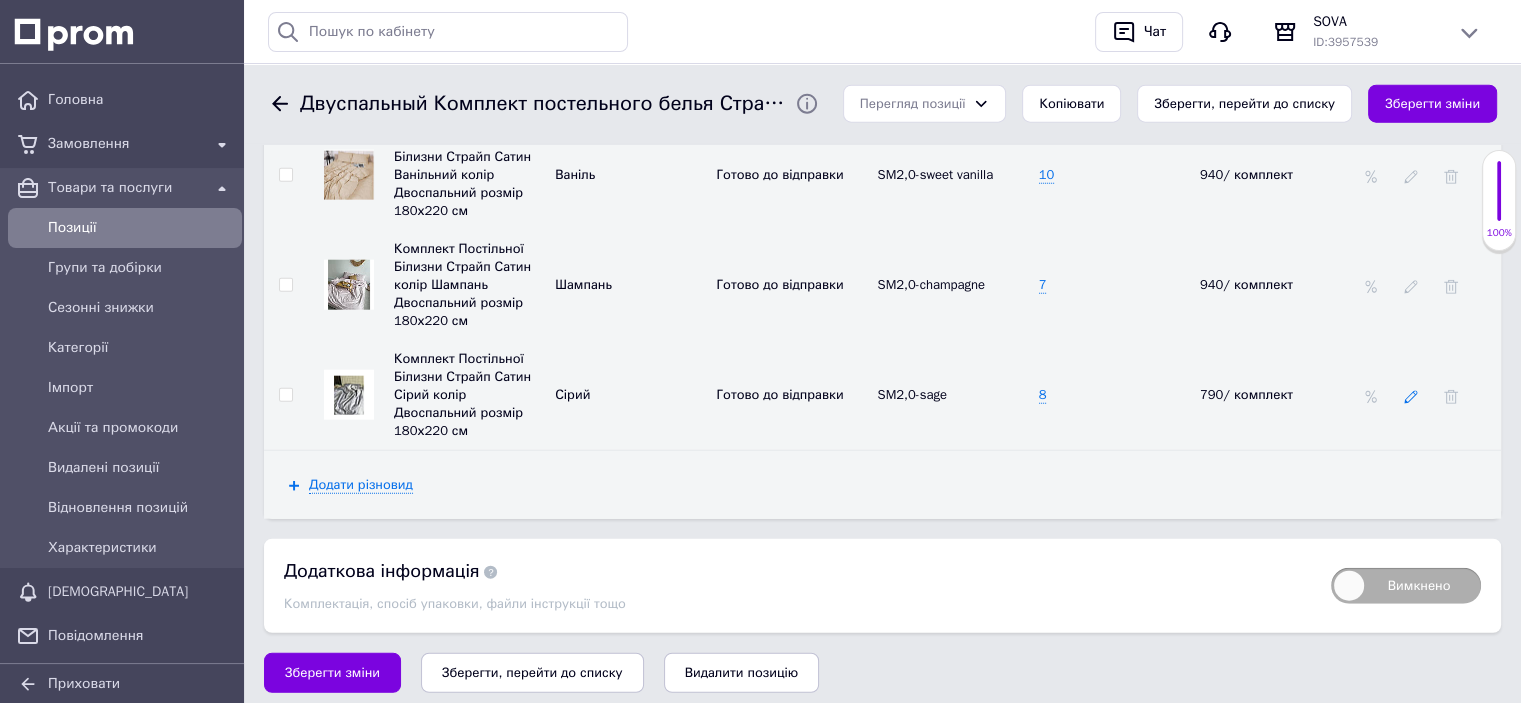 click 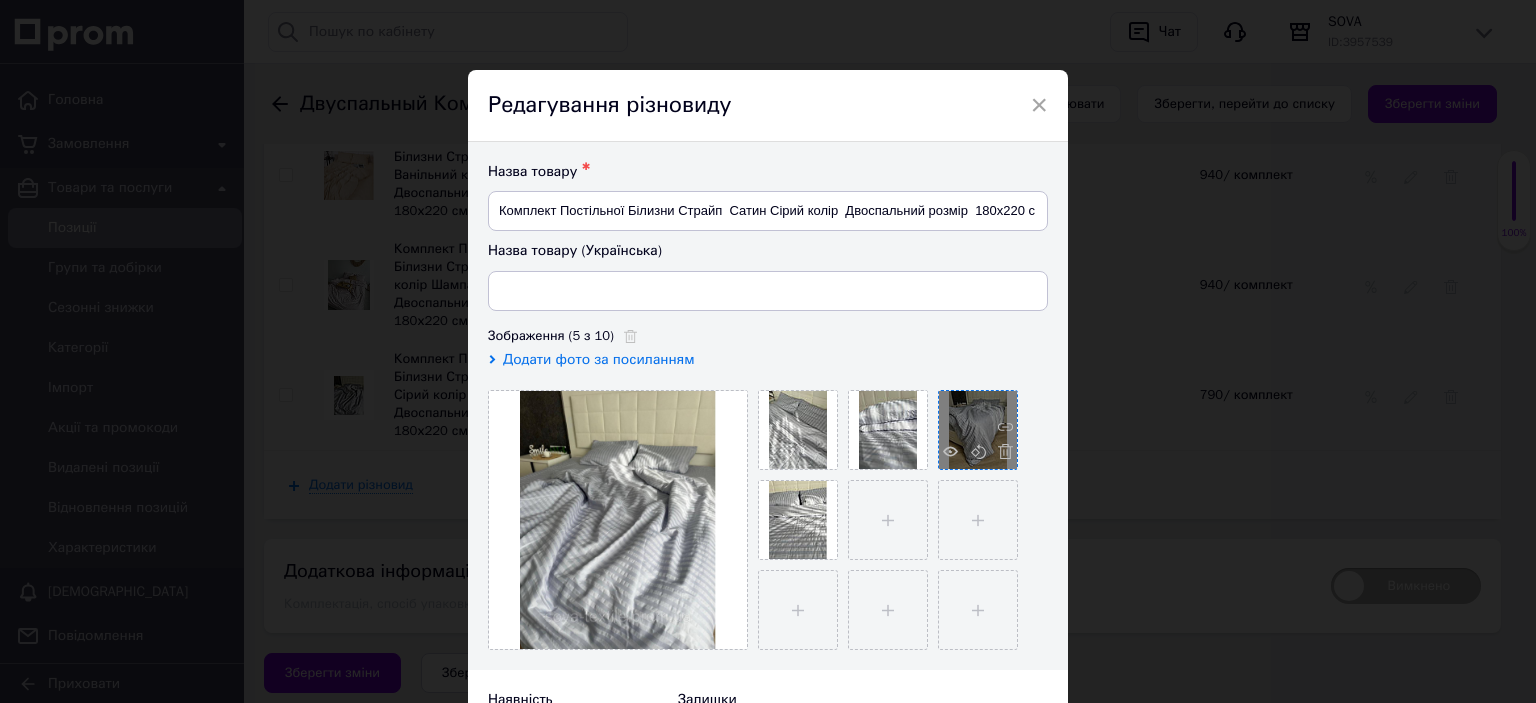 type on "Комплект Постільної Білизни Страйп  Сатин Сірий колір  Двоспальний розмір  180х220 см" 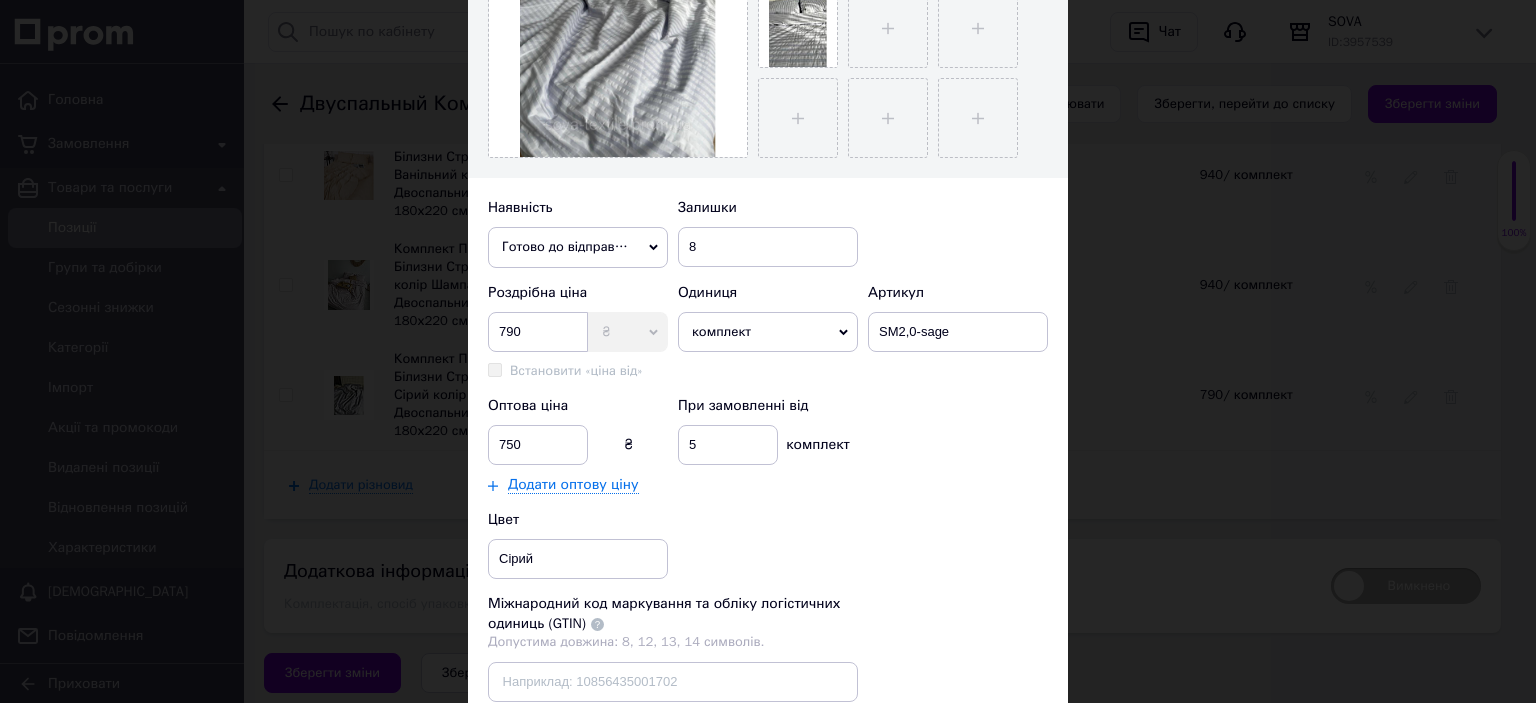 scroll, scrollTop: 500, scrollLeft: 0, axis: vertical 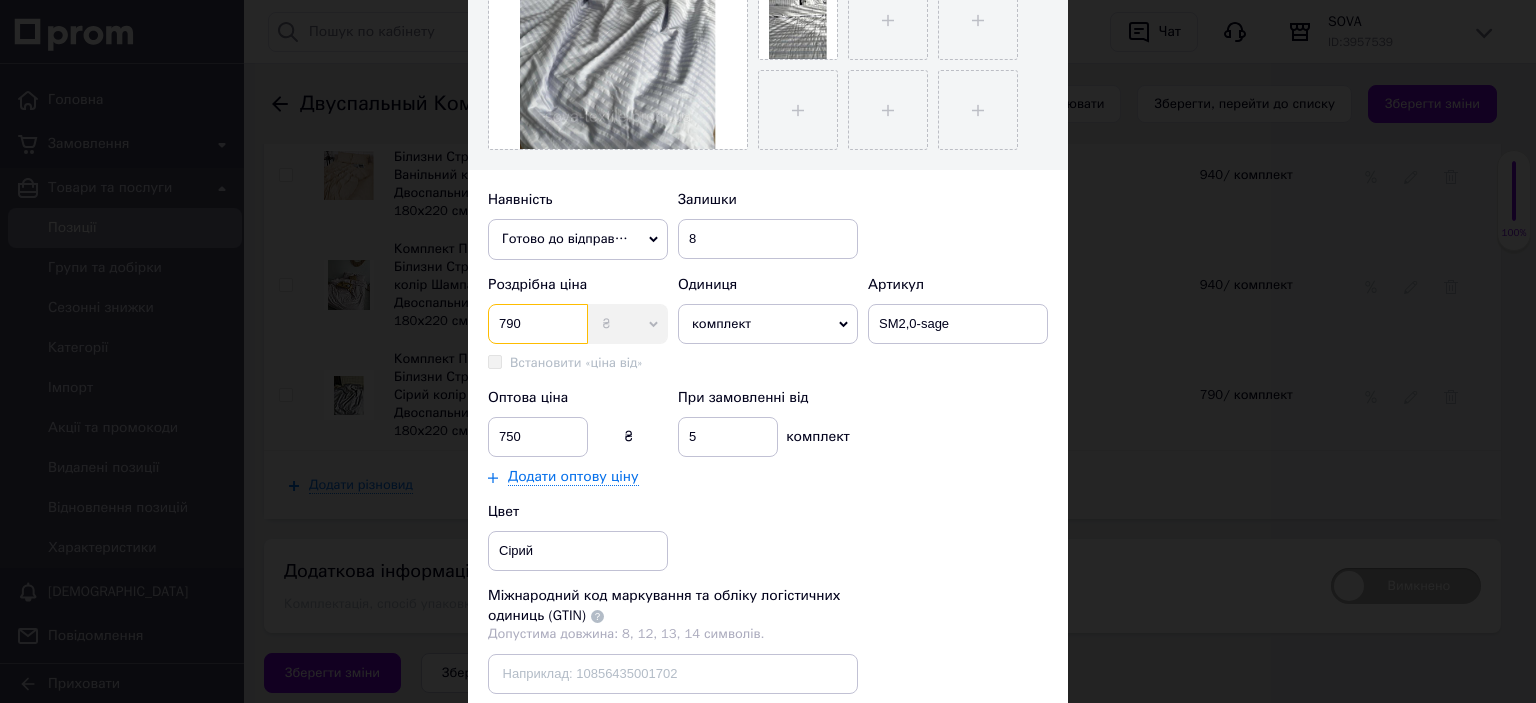 drag, startPoint x: 536, startPoint y: 327, endPoint x: 516, endPoint y: 324, distance: 20.22375 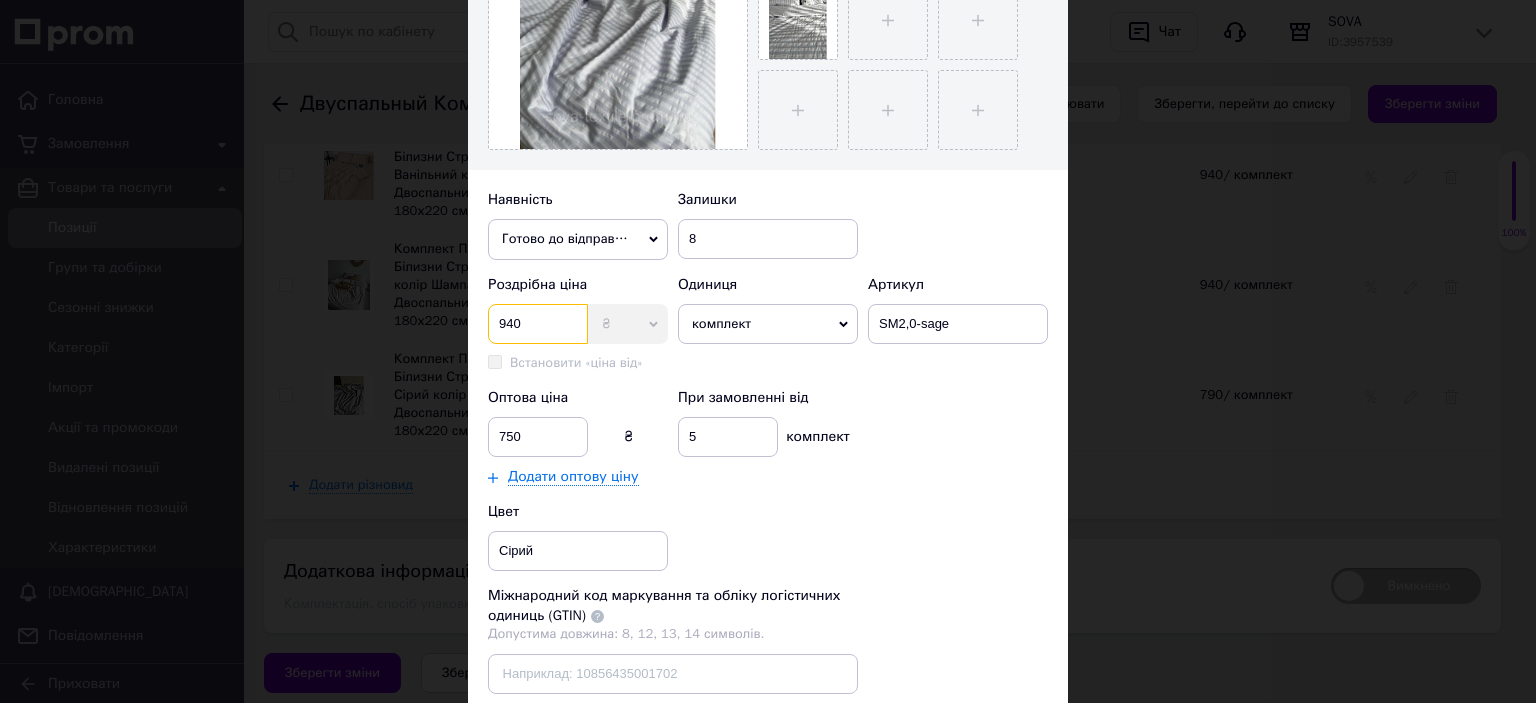 type on "940" 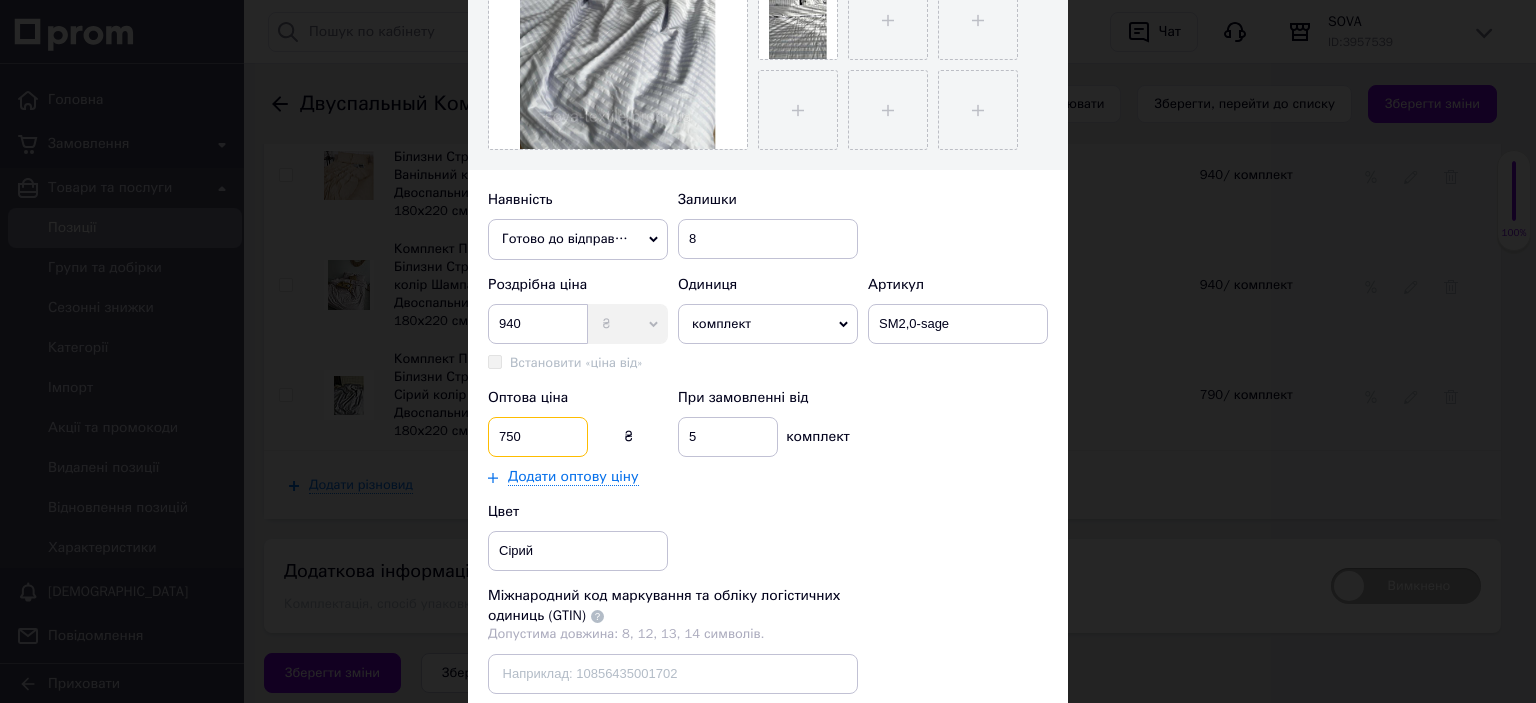 drag, startPoint x: 539, startPoint y: 437, endPoint x: 454, endPoint y: 444, distance: 85.28775 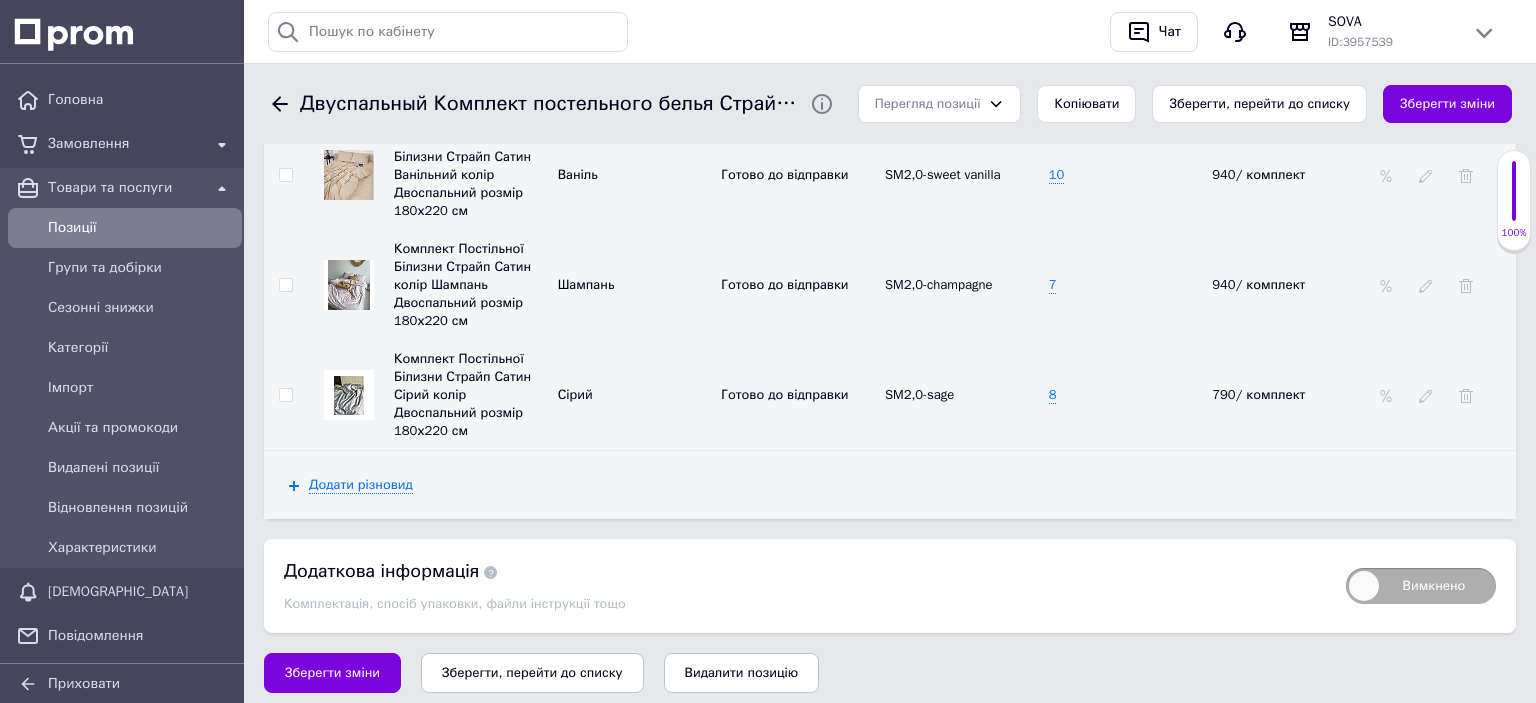 scroll, scrollTop: 4854, scrollLeft: 0, axis: vertical 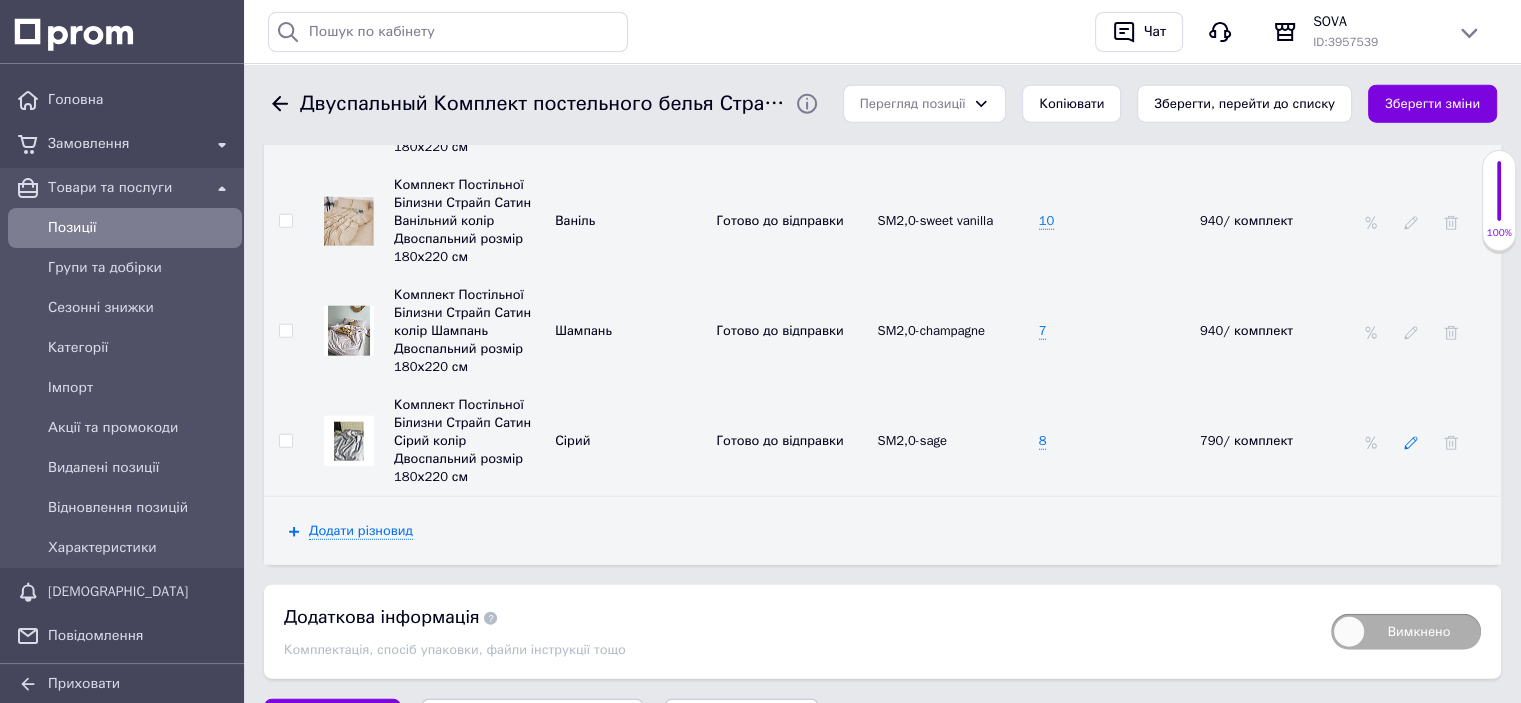 click 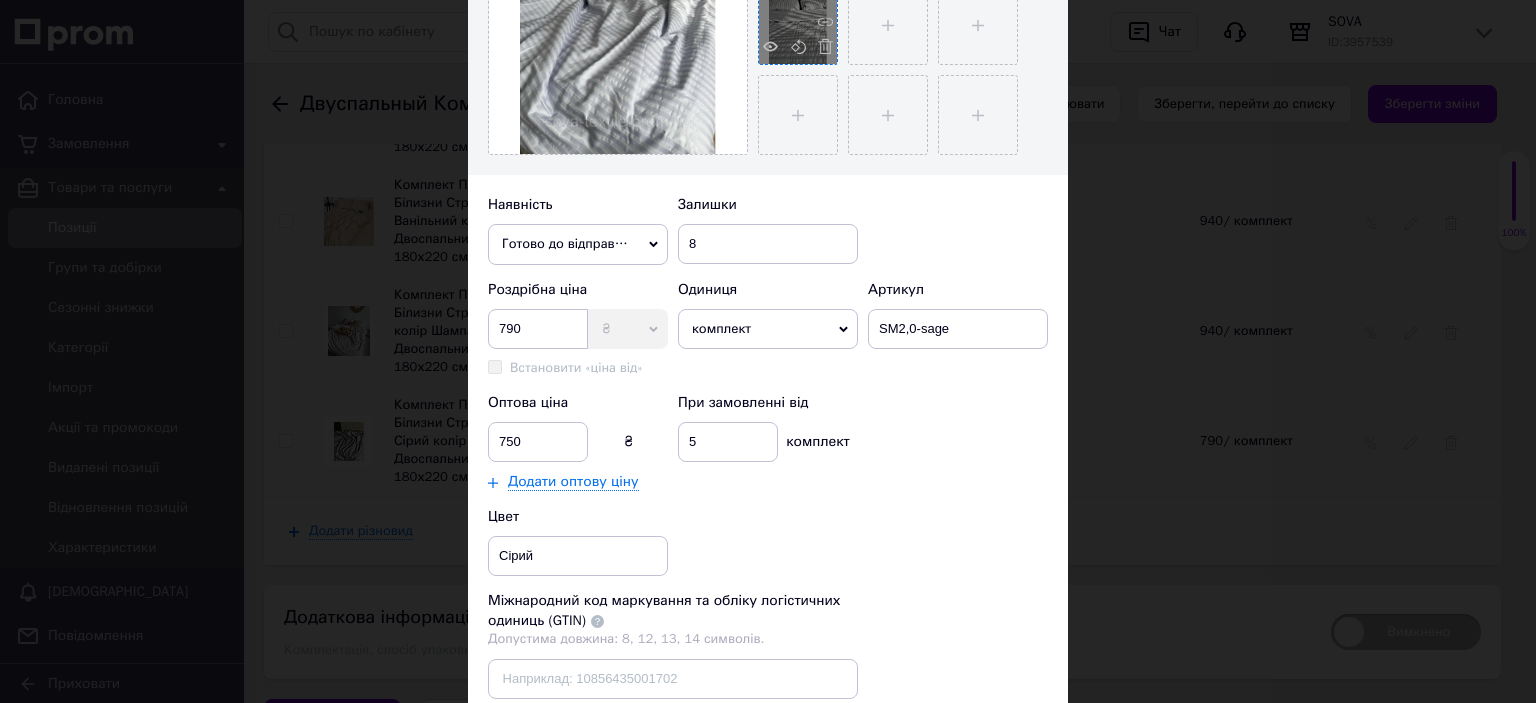 scroll, scrollTop: 500, scrollLeft: 0, axis: vertical 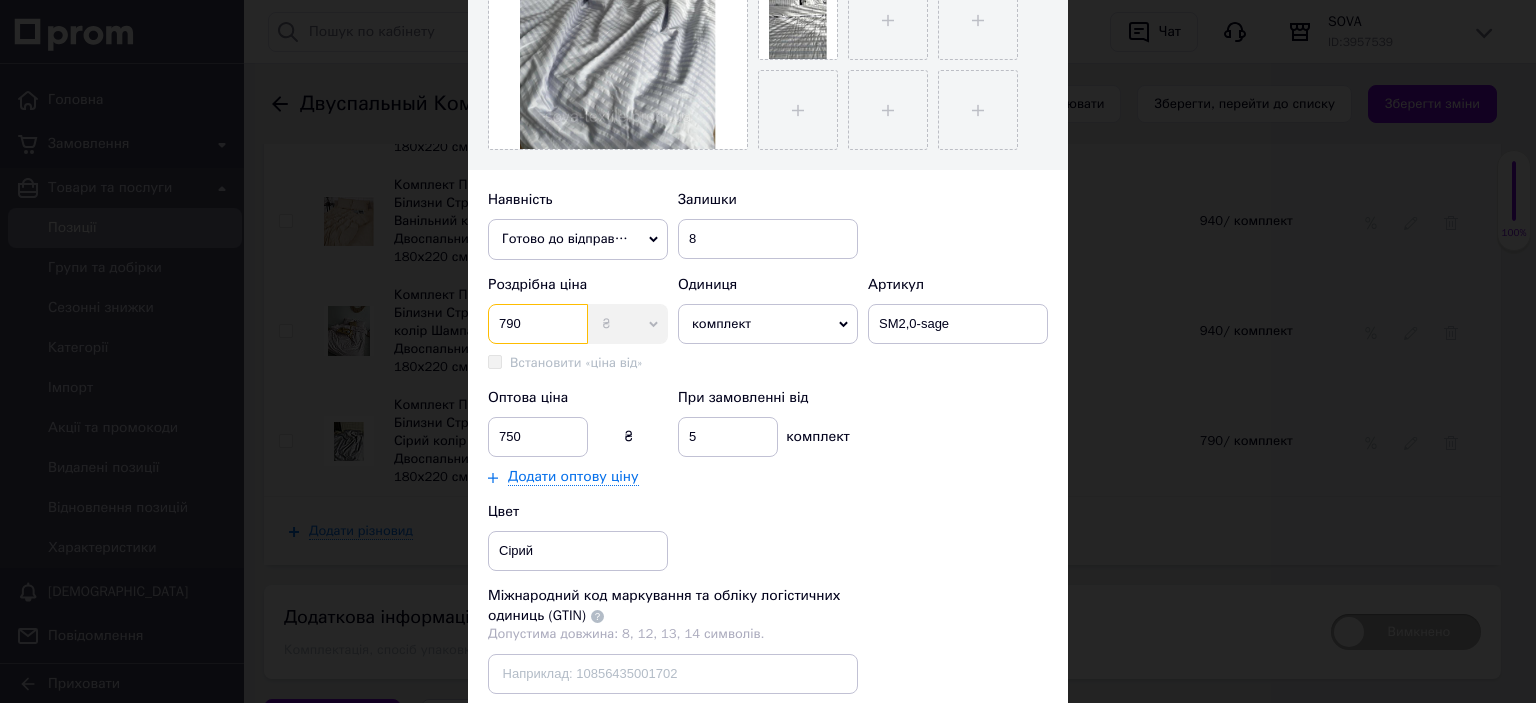 drag, startPoint x: 533, startPoint y: 327, endPoint x: 485, endPoint y: 329, distance: 48.04165 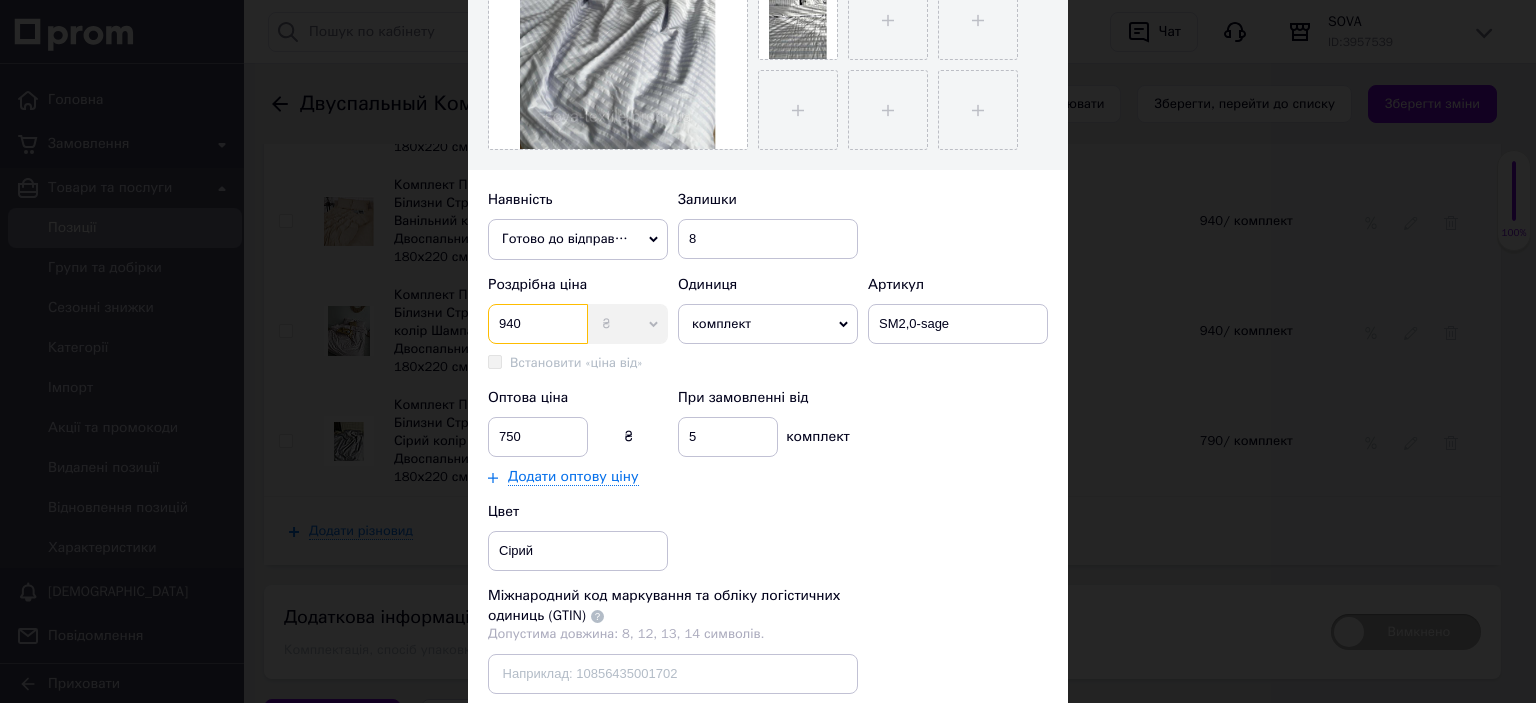 type on "940" 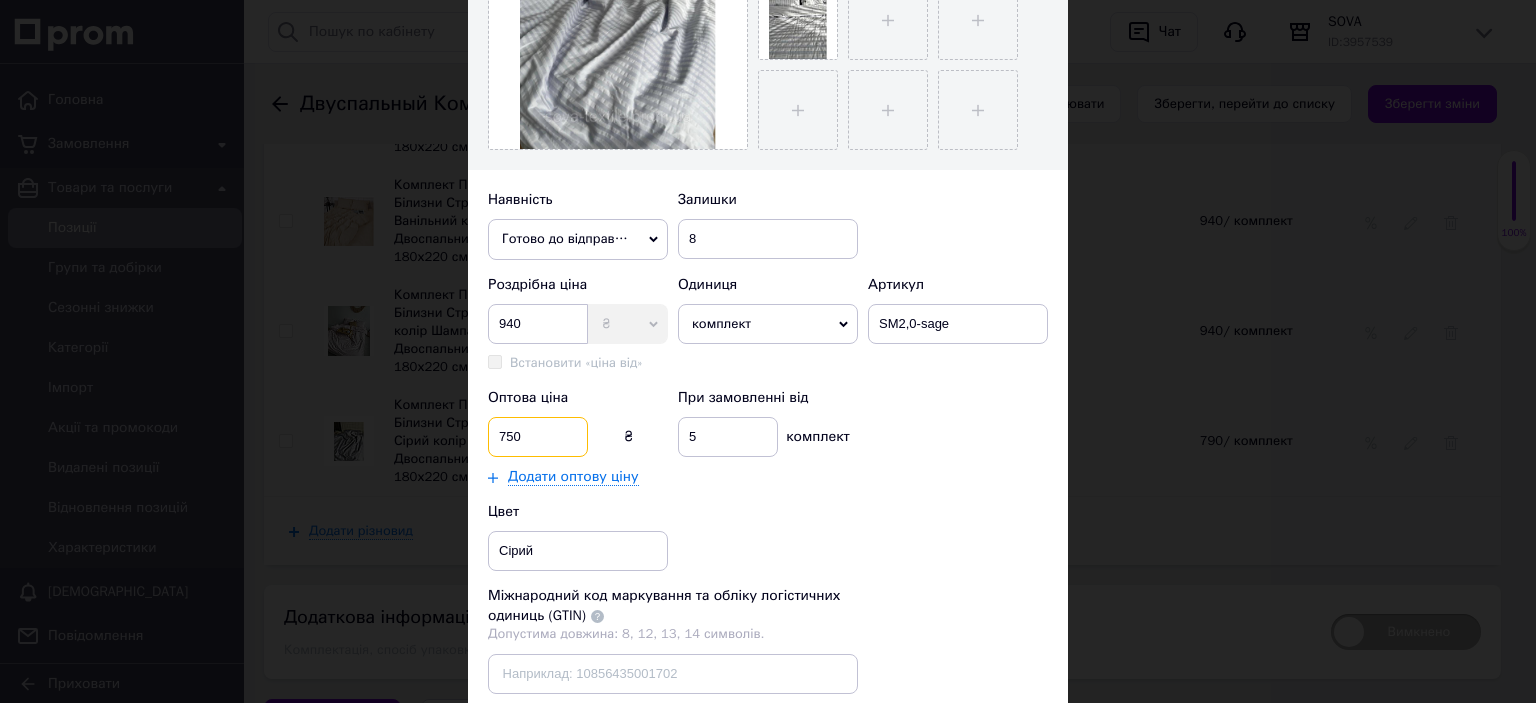 click on "750" at bounding box center (538, 437) 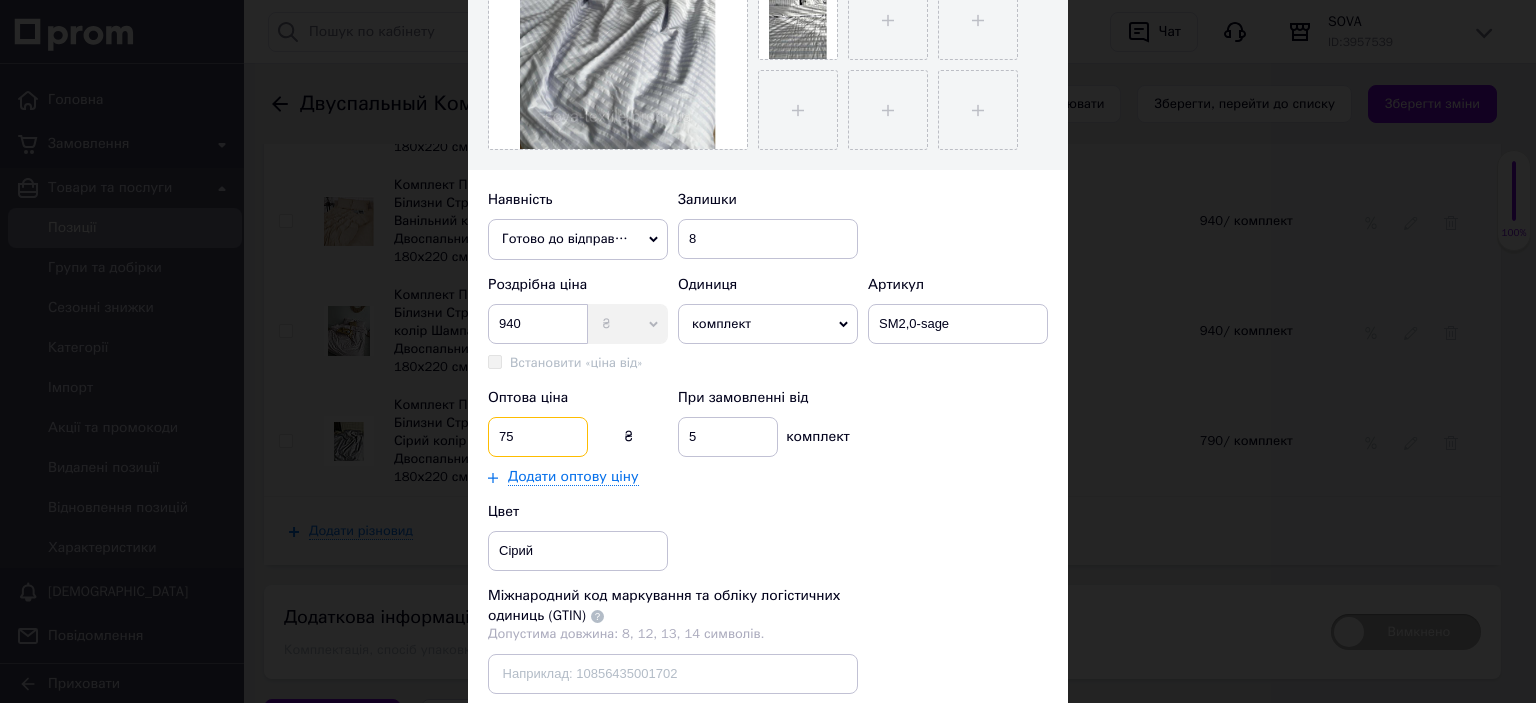 type on "7" 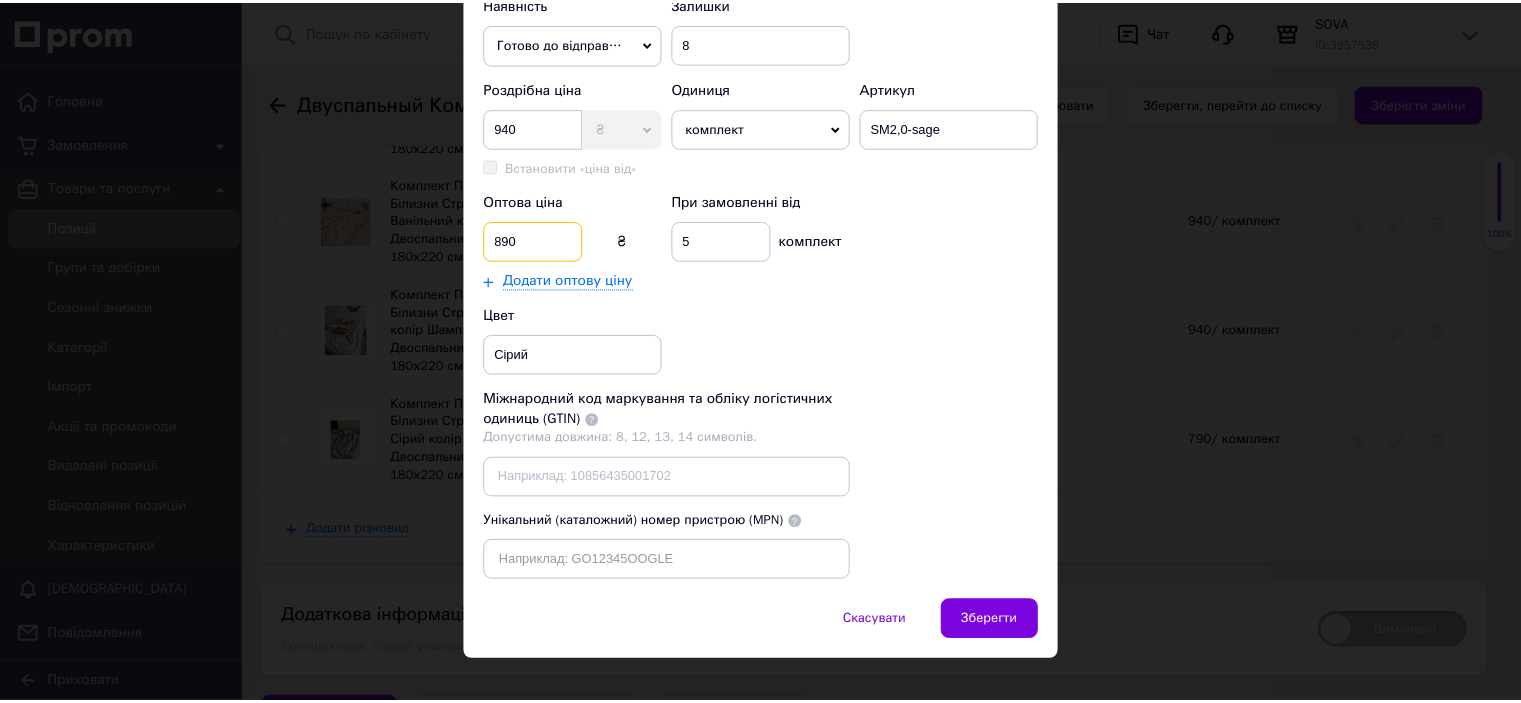 scroll, scrollTop: 700, scrollLeft: 0, axis: vertical 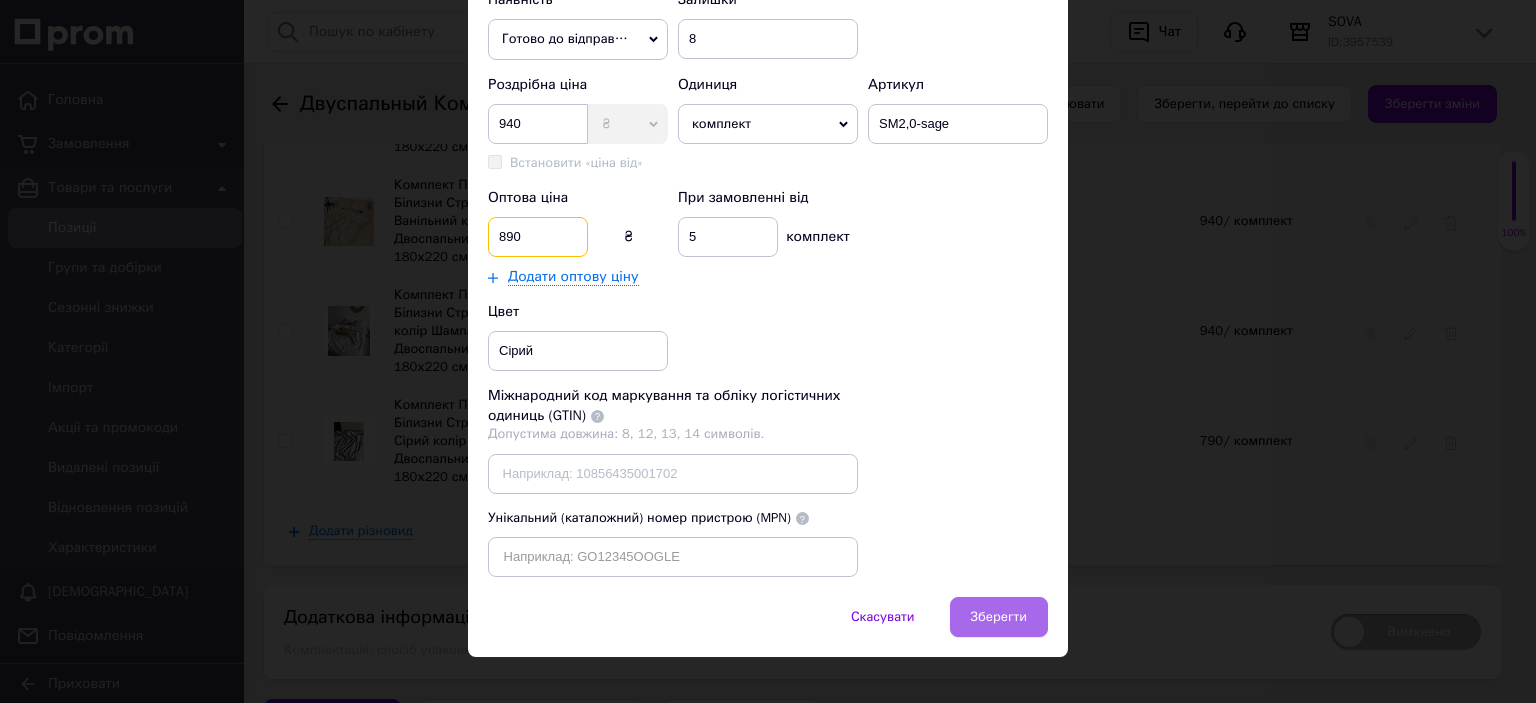 type on "890" 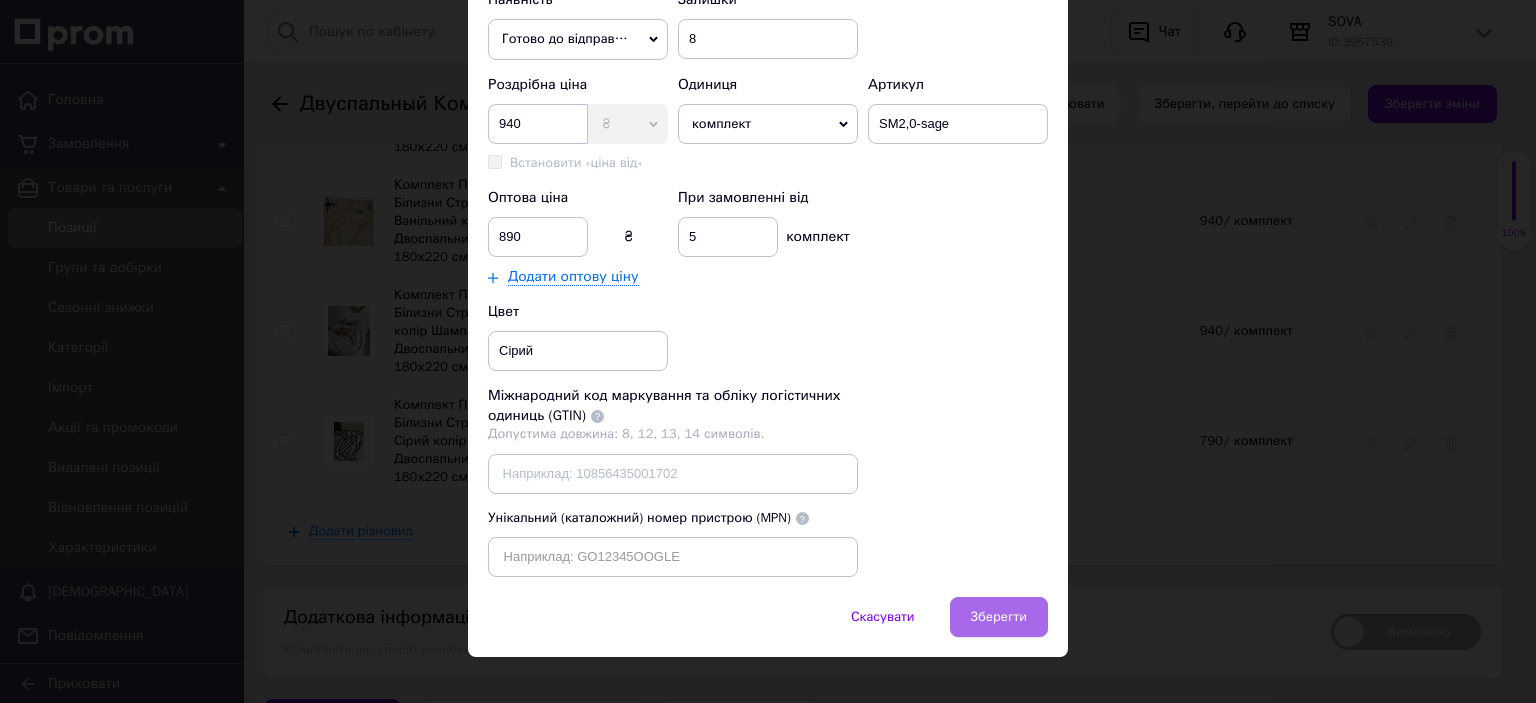 click on "Зберегти" at bounding box center (999, 617) 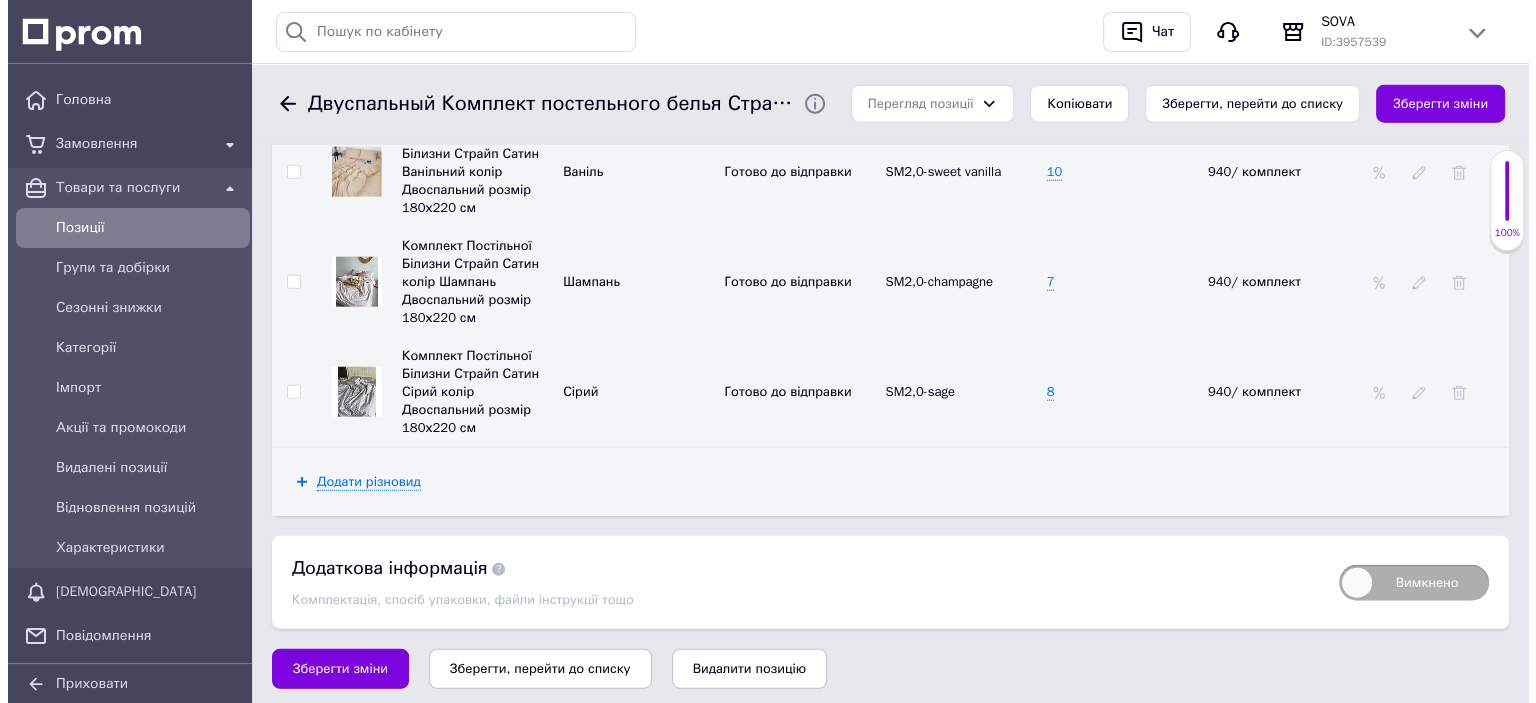 scroll, scrollTop: 4917, scrollLeft: 0, axis: vertical 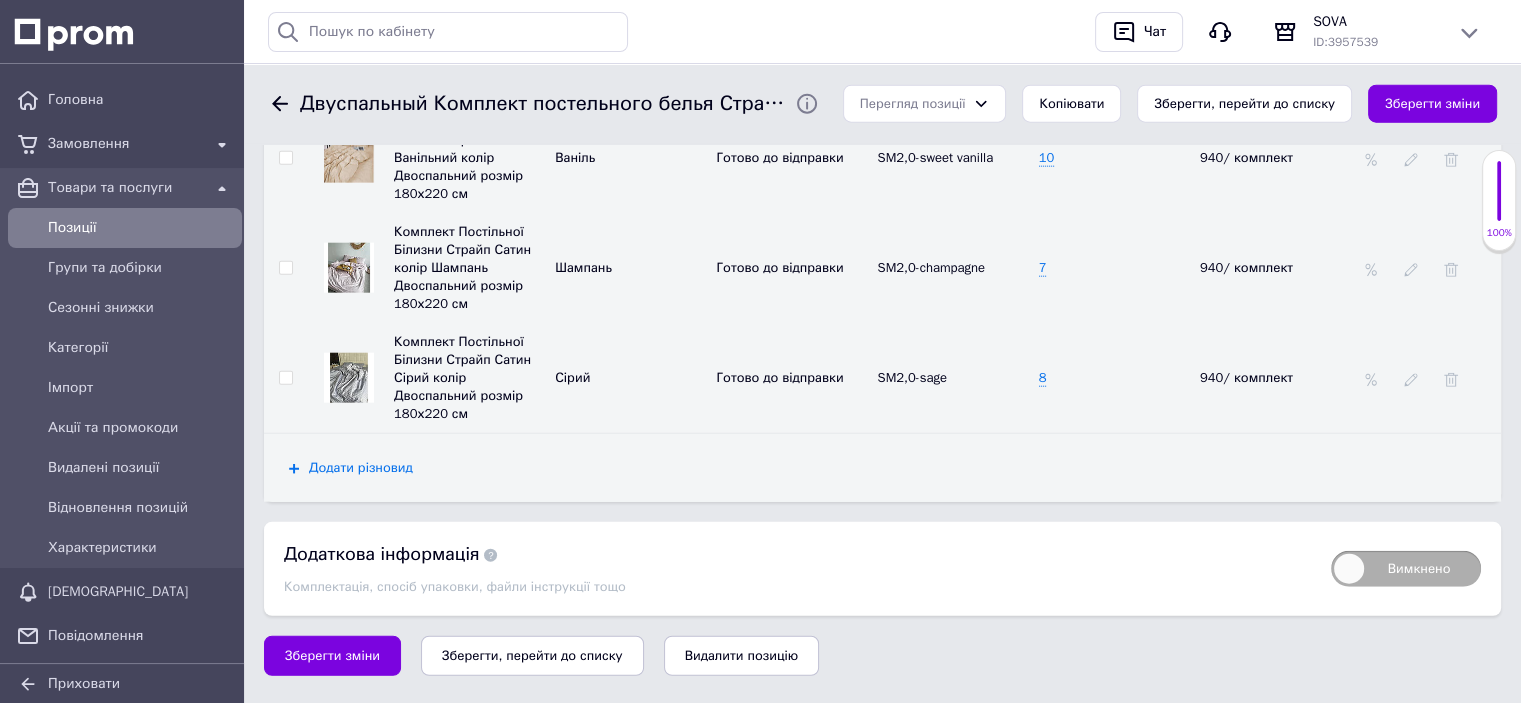click on "Додати різновид" at bounding box center (361, 468) 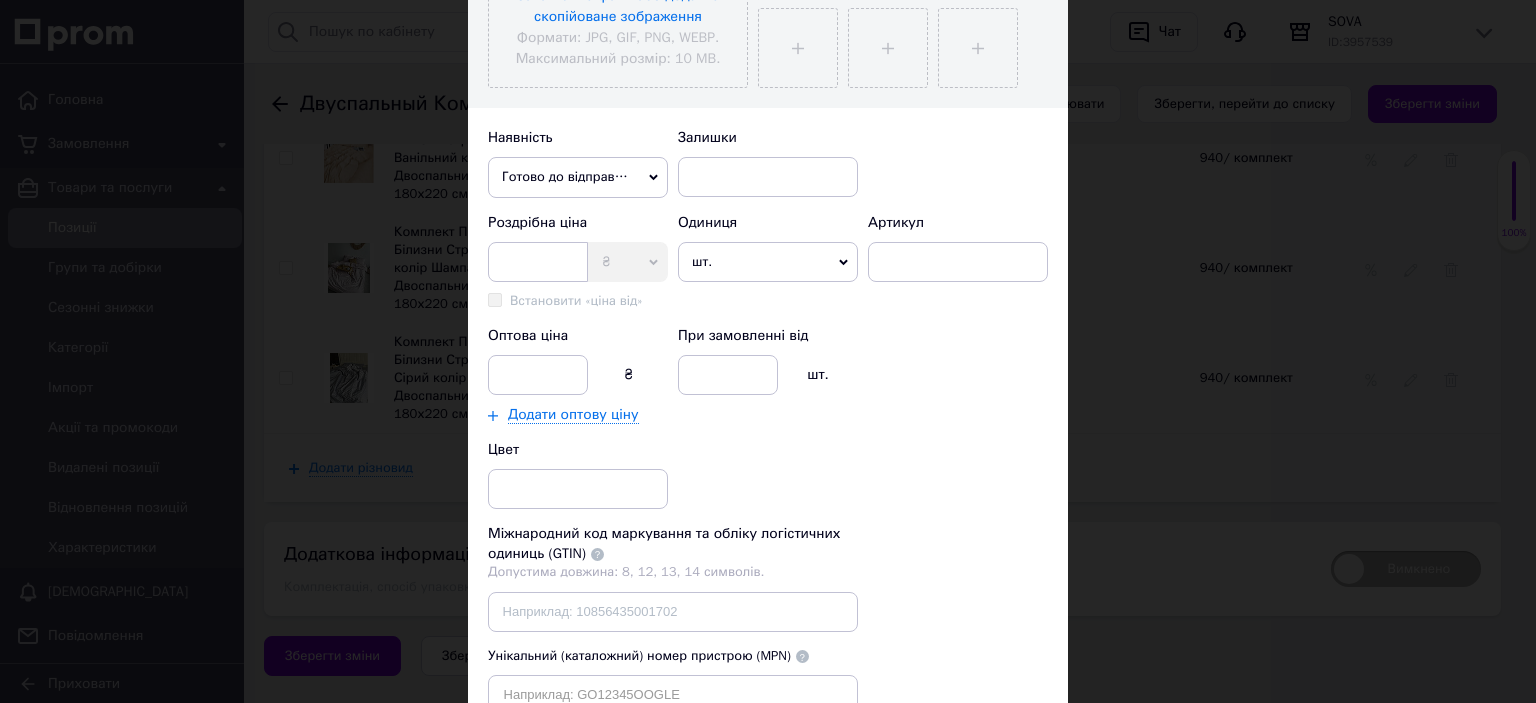 scroll, scrollTop: 600, scrollLeft: 0, axis: vertical 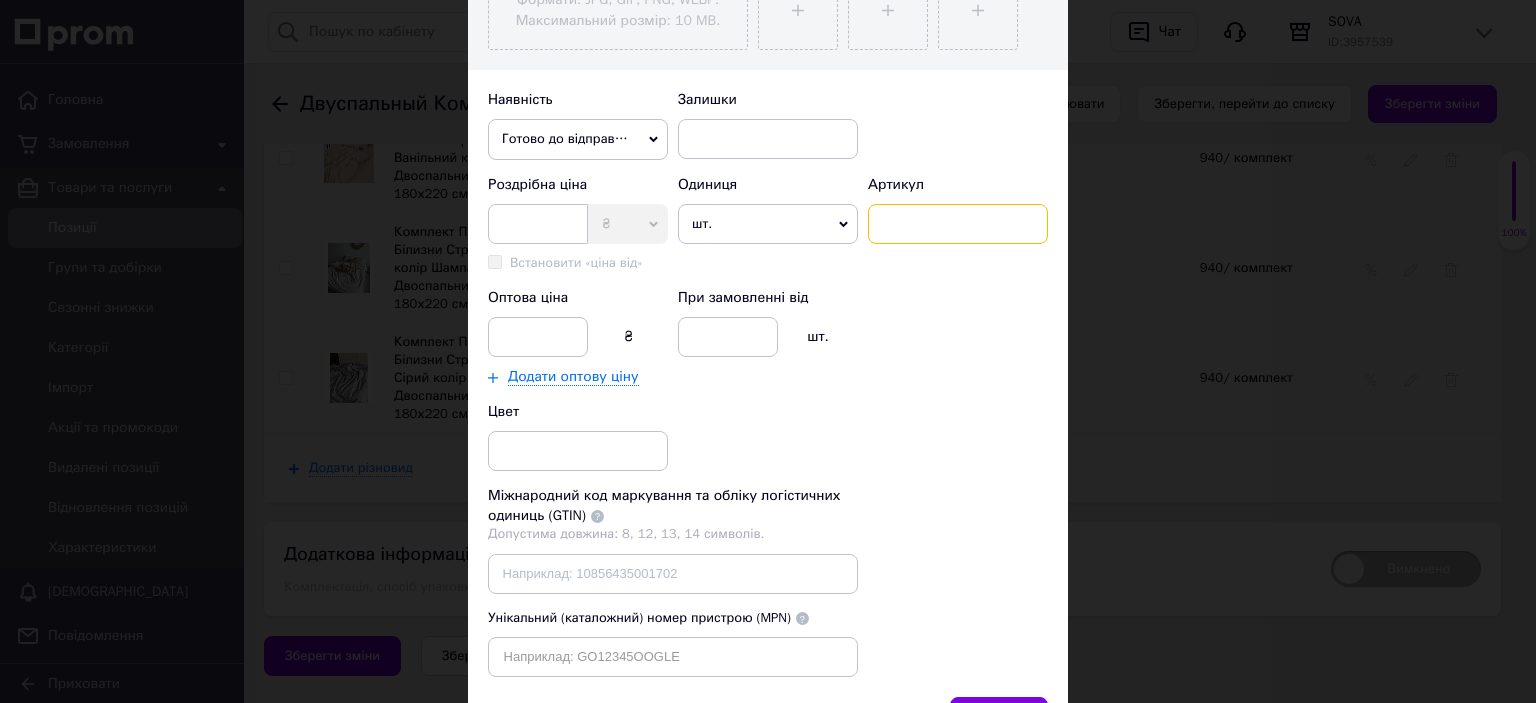 click at bounding box center (958, 224) 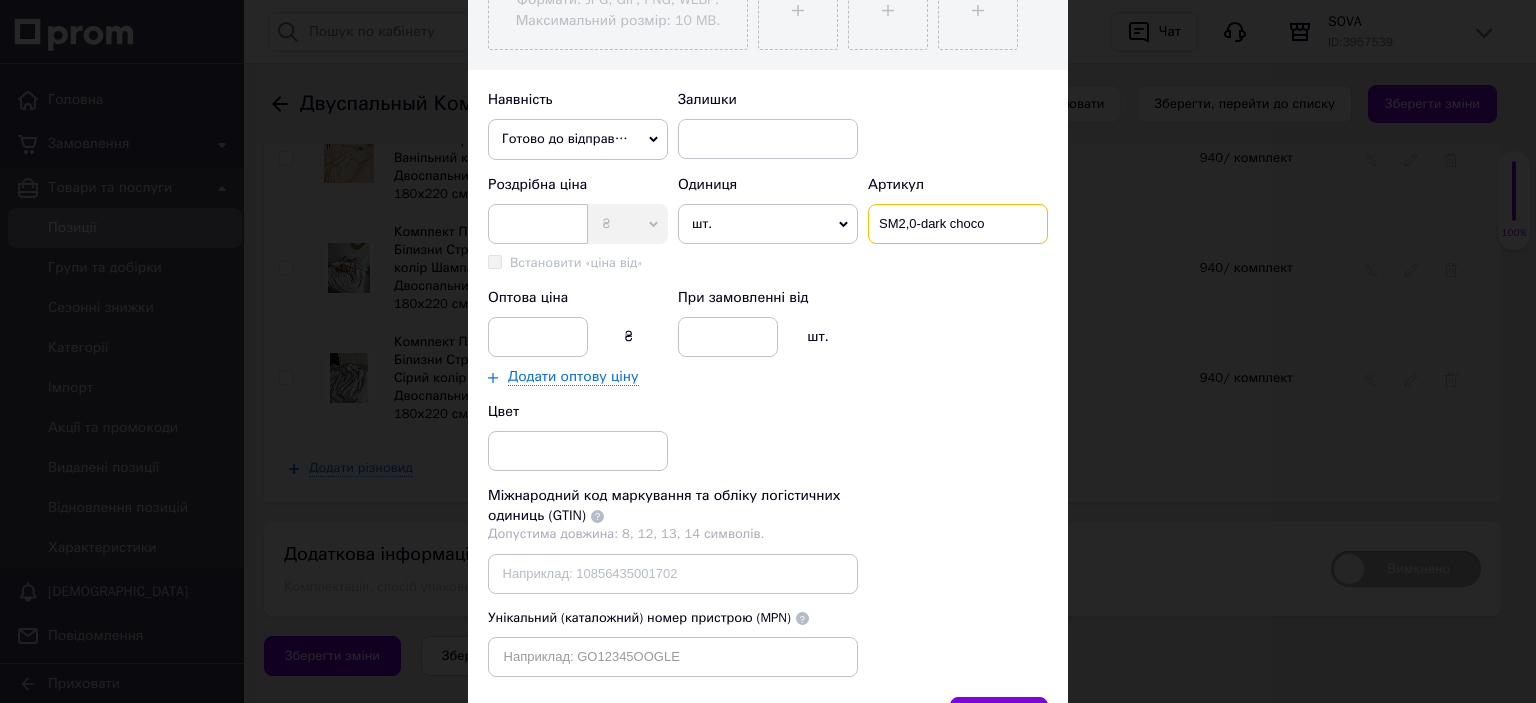 type on "SM2,0-dark choco" 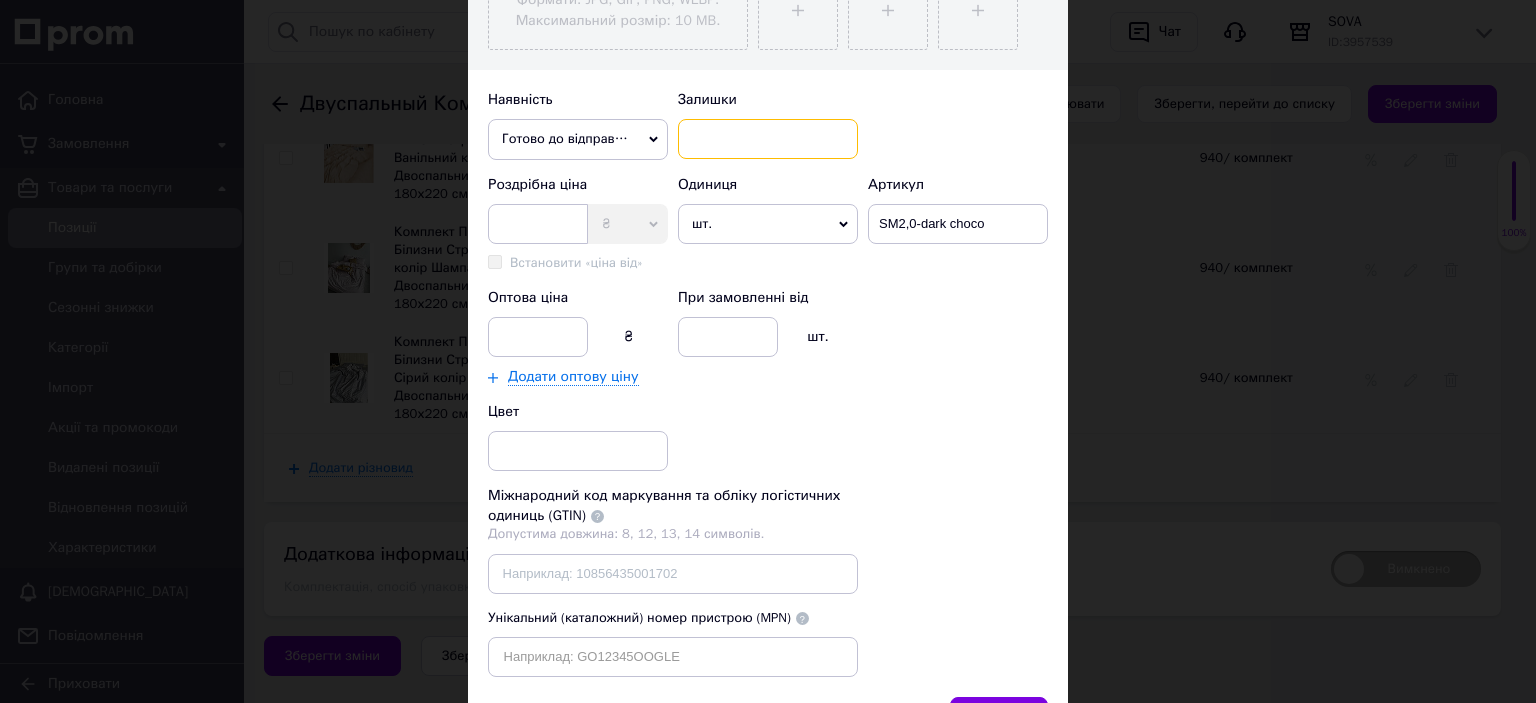 click at bounding box center [768, 139] 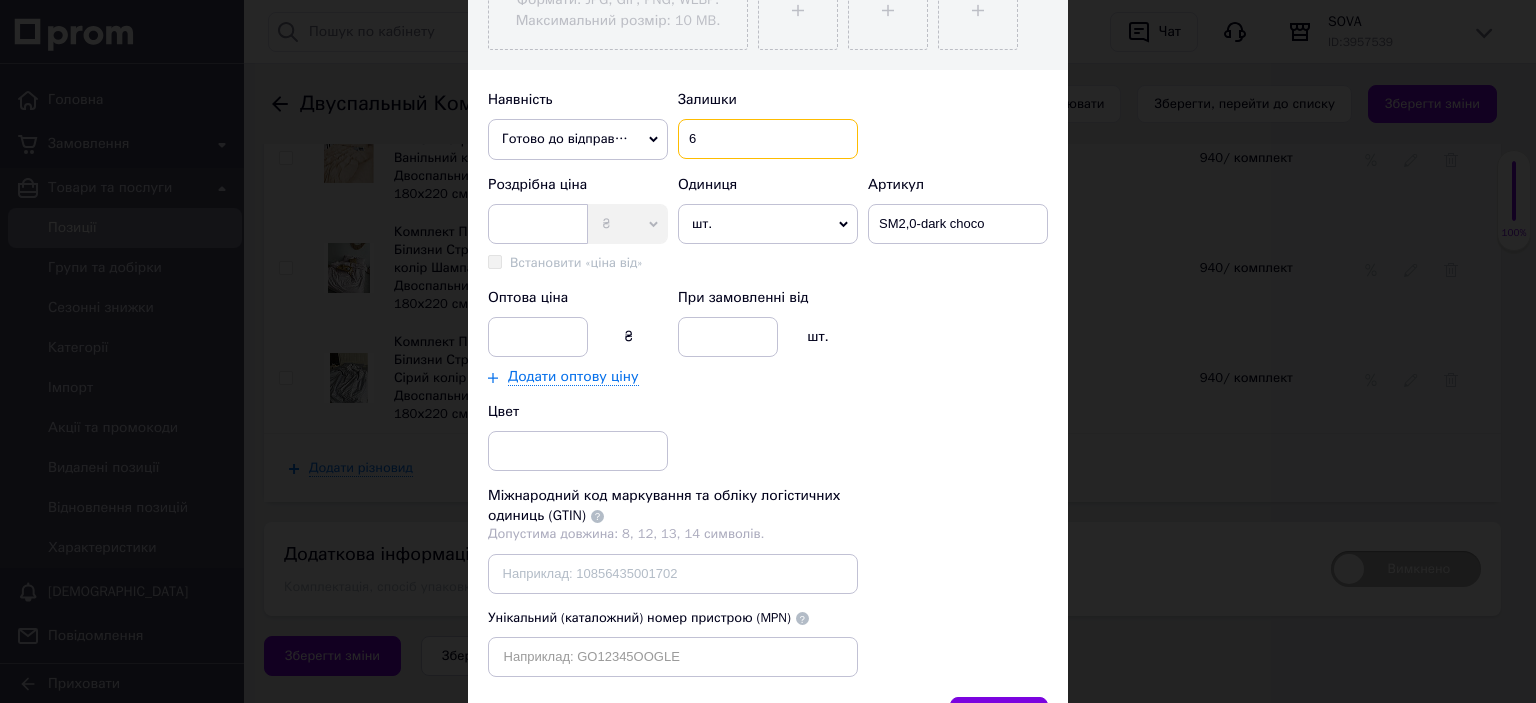 type on "6" 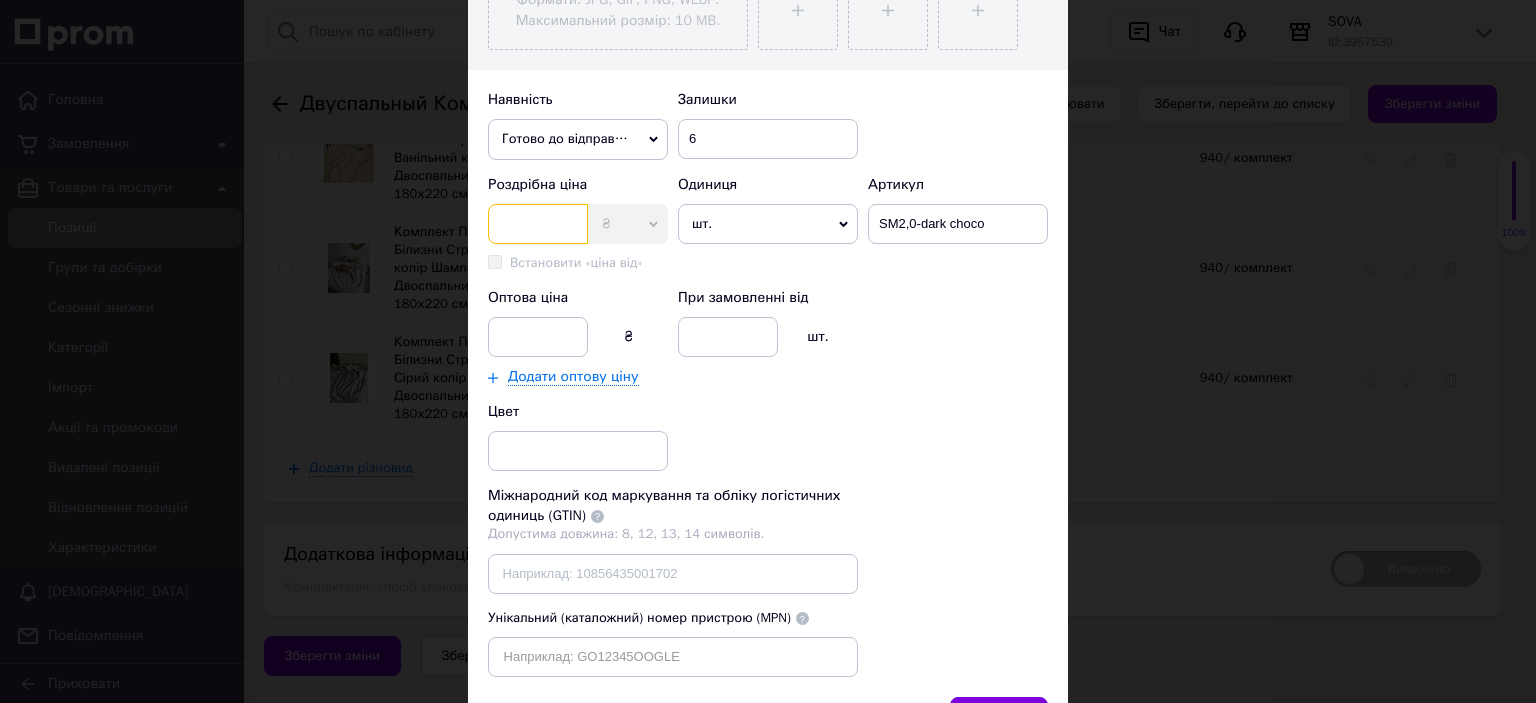 click at bounding box center (538, 224) 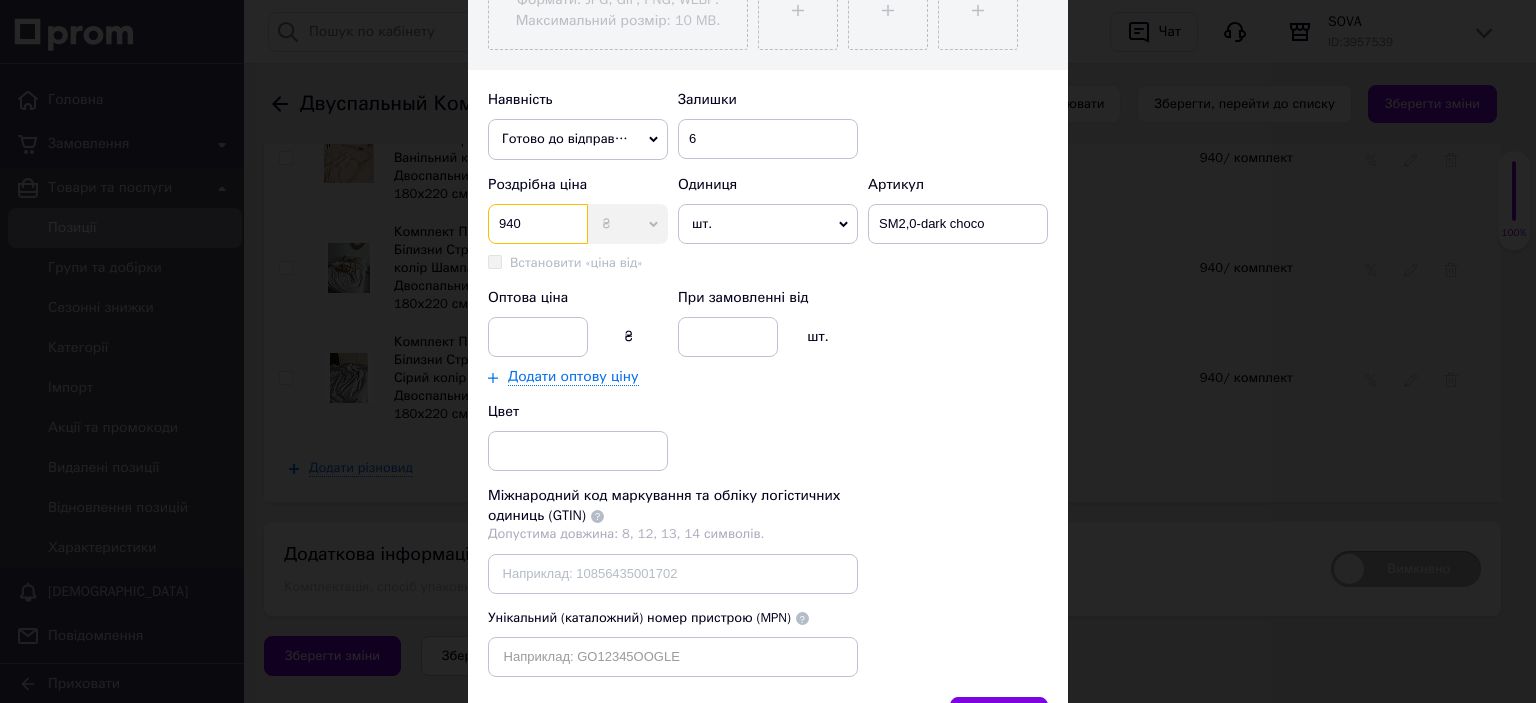 type on "940" 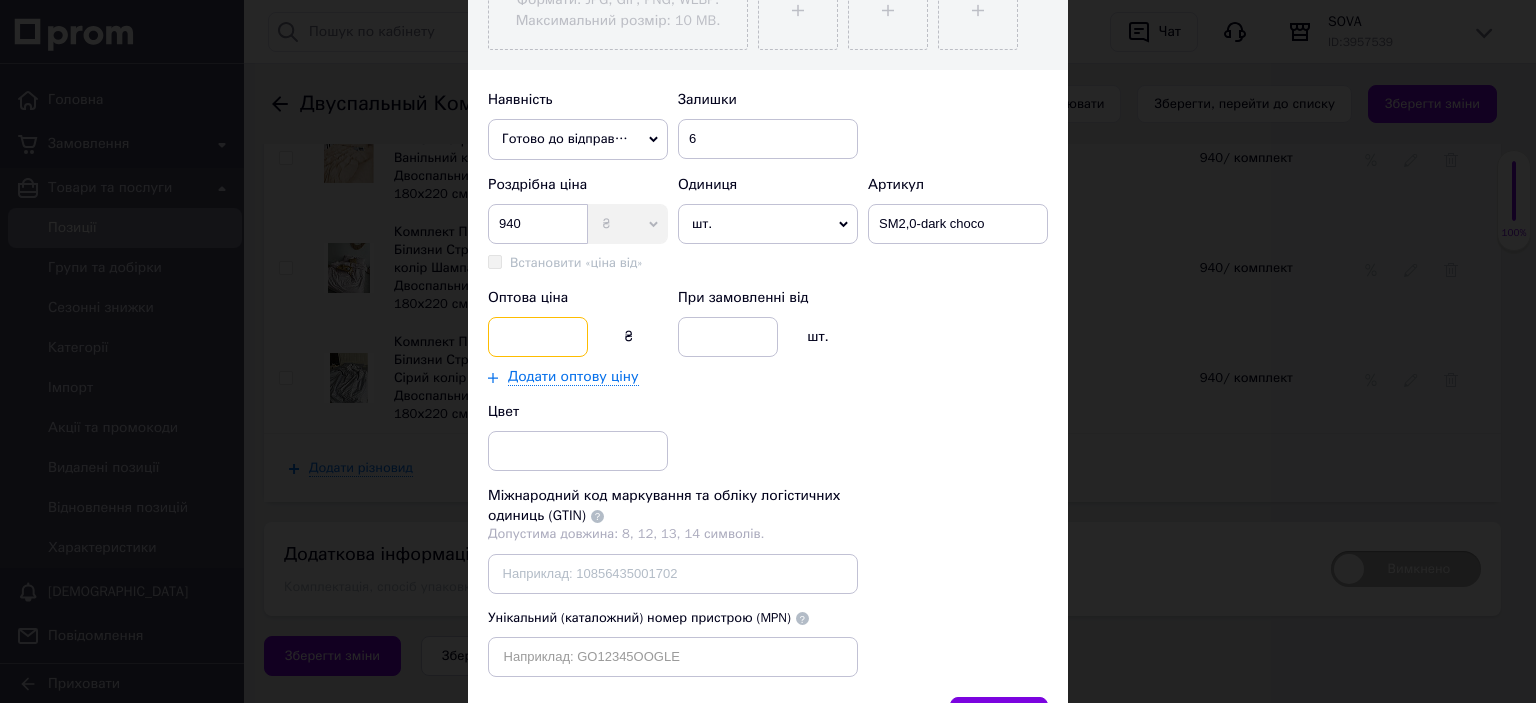 click at bounding box center (538, 337) 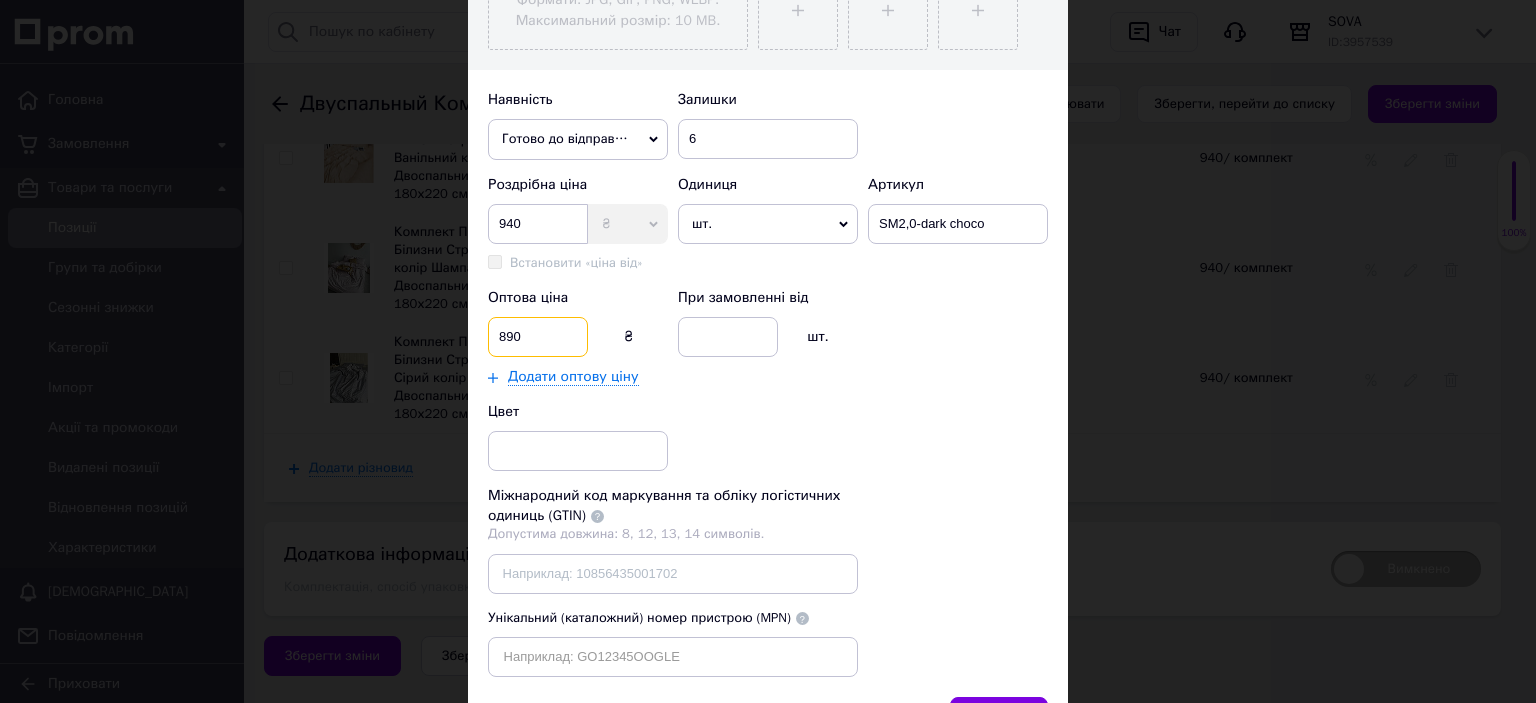 type on "890" 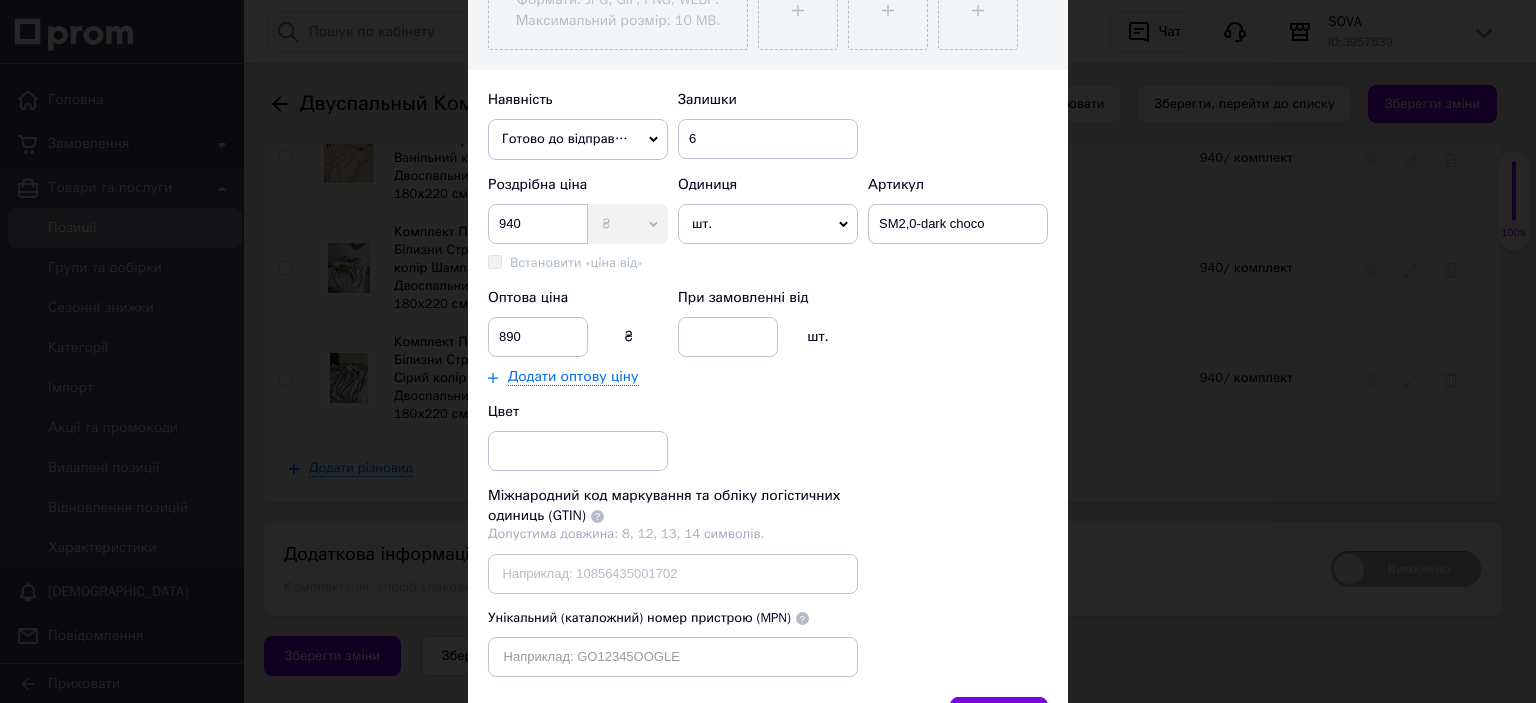 click on "шт." at bounding box center [768, 224] 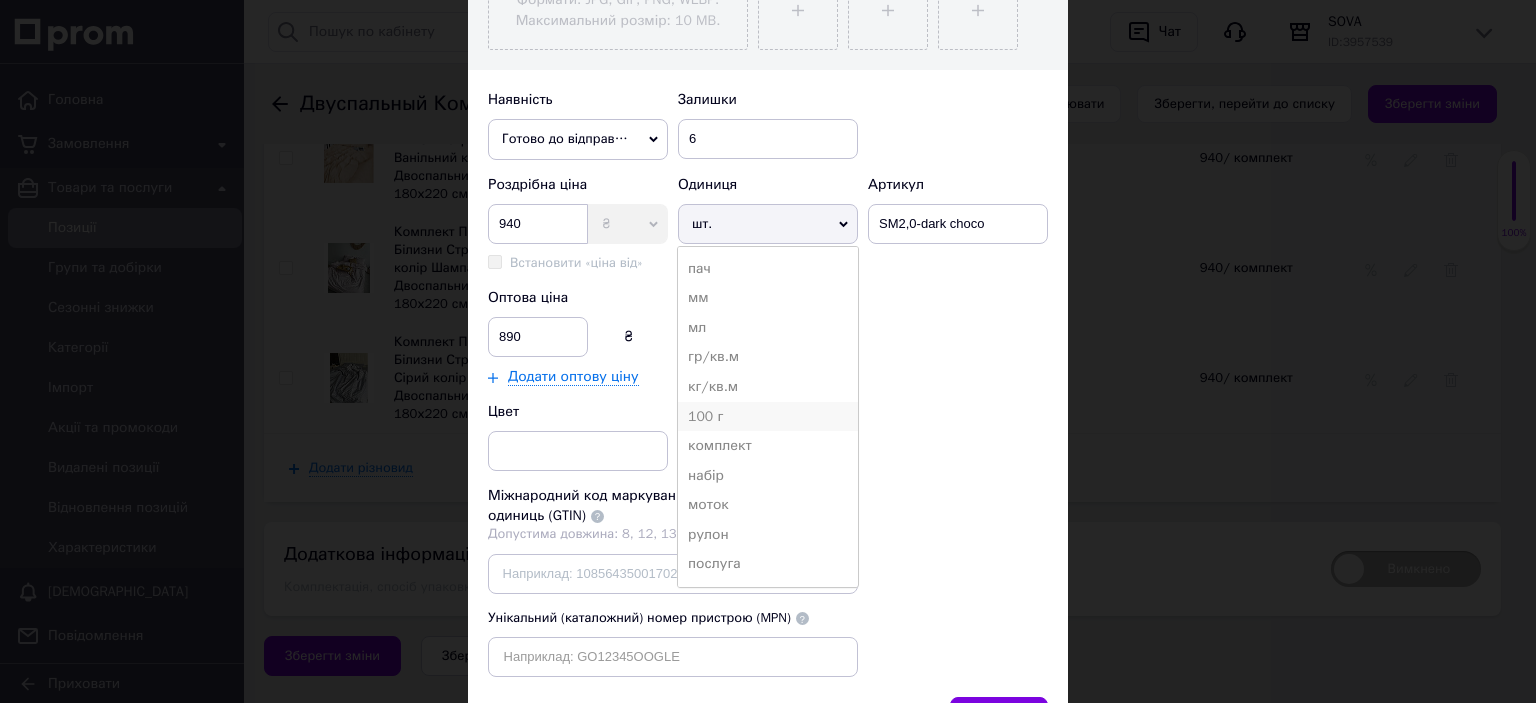 scroll, scrollTop: 900, scrollLeft: 0, axis: vertical 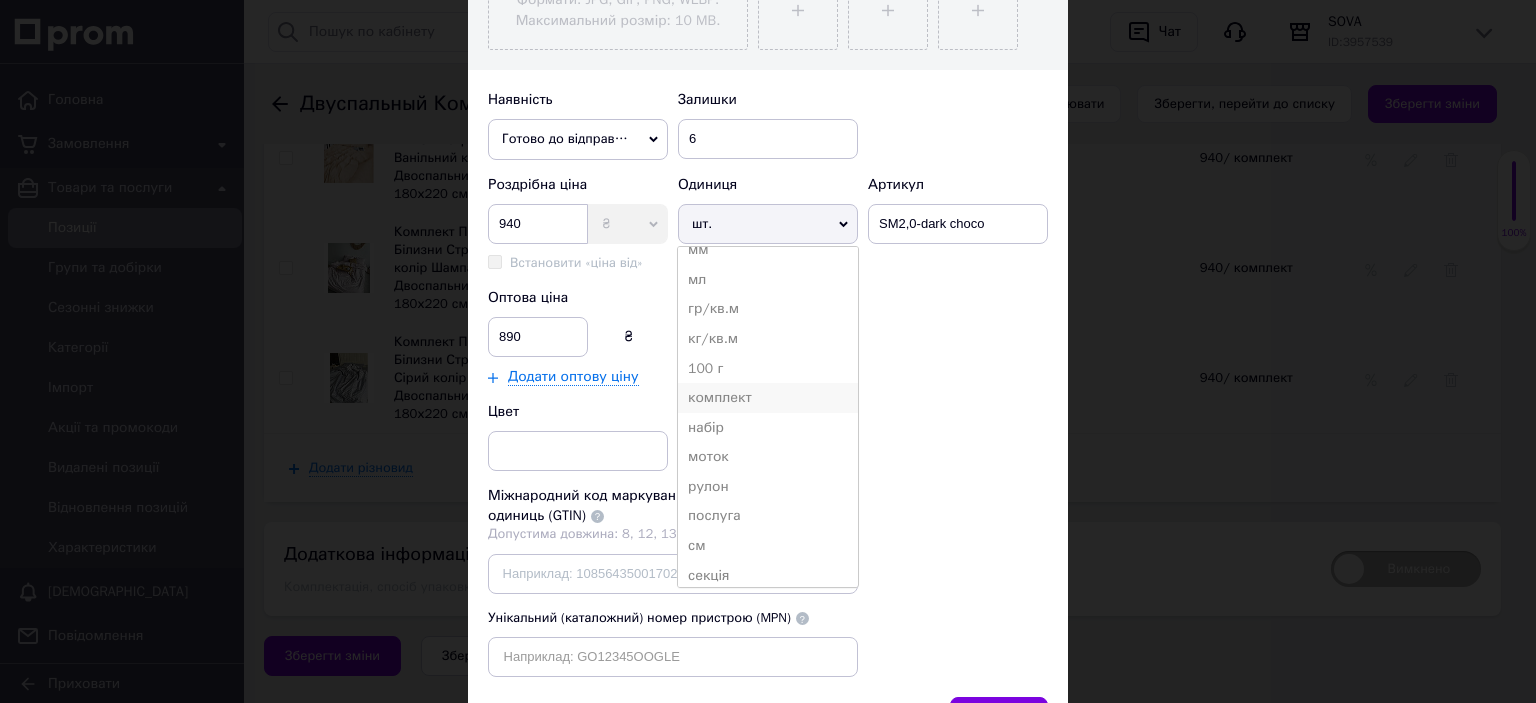 click on "комплект" at bounding box center [768, 398] 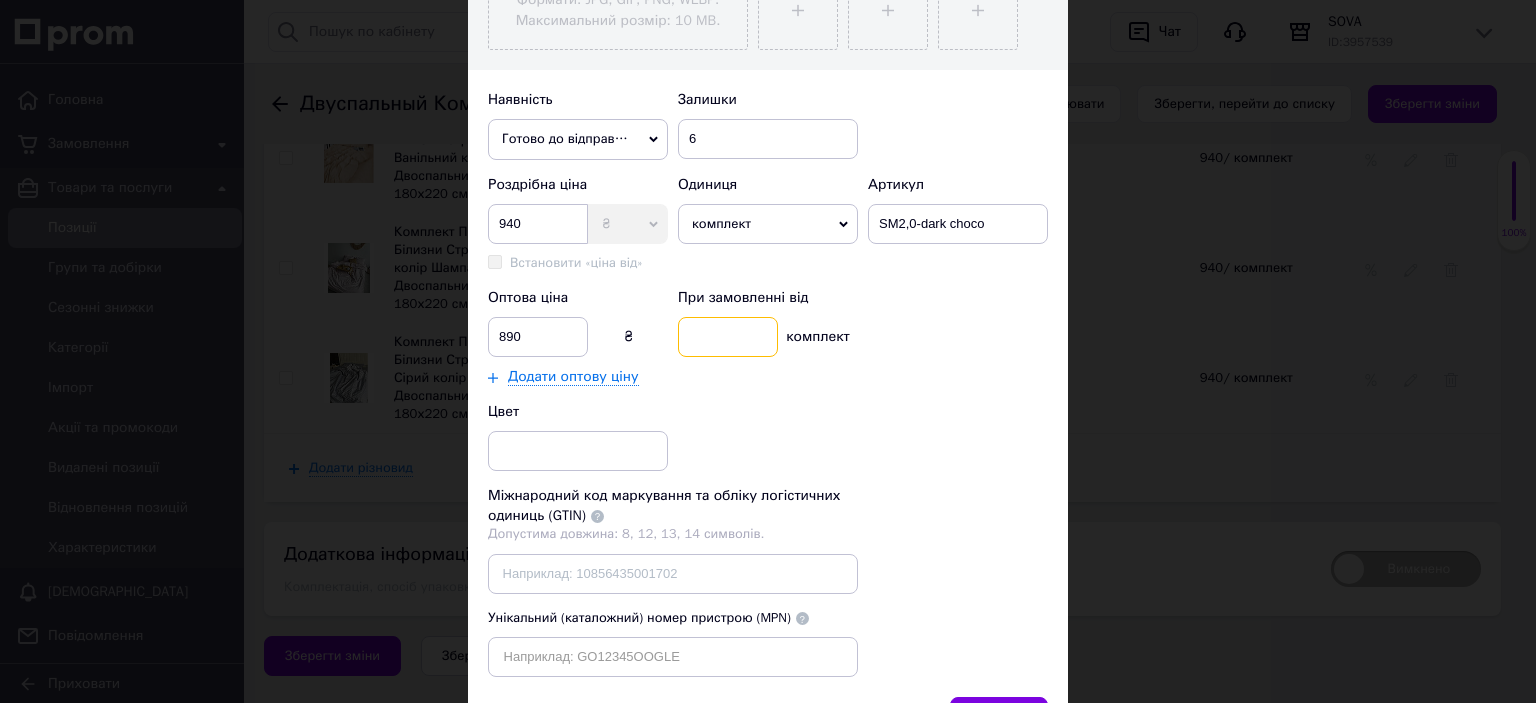 click at bounding box center (728, 337) 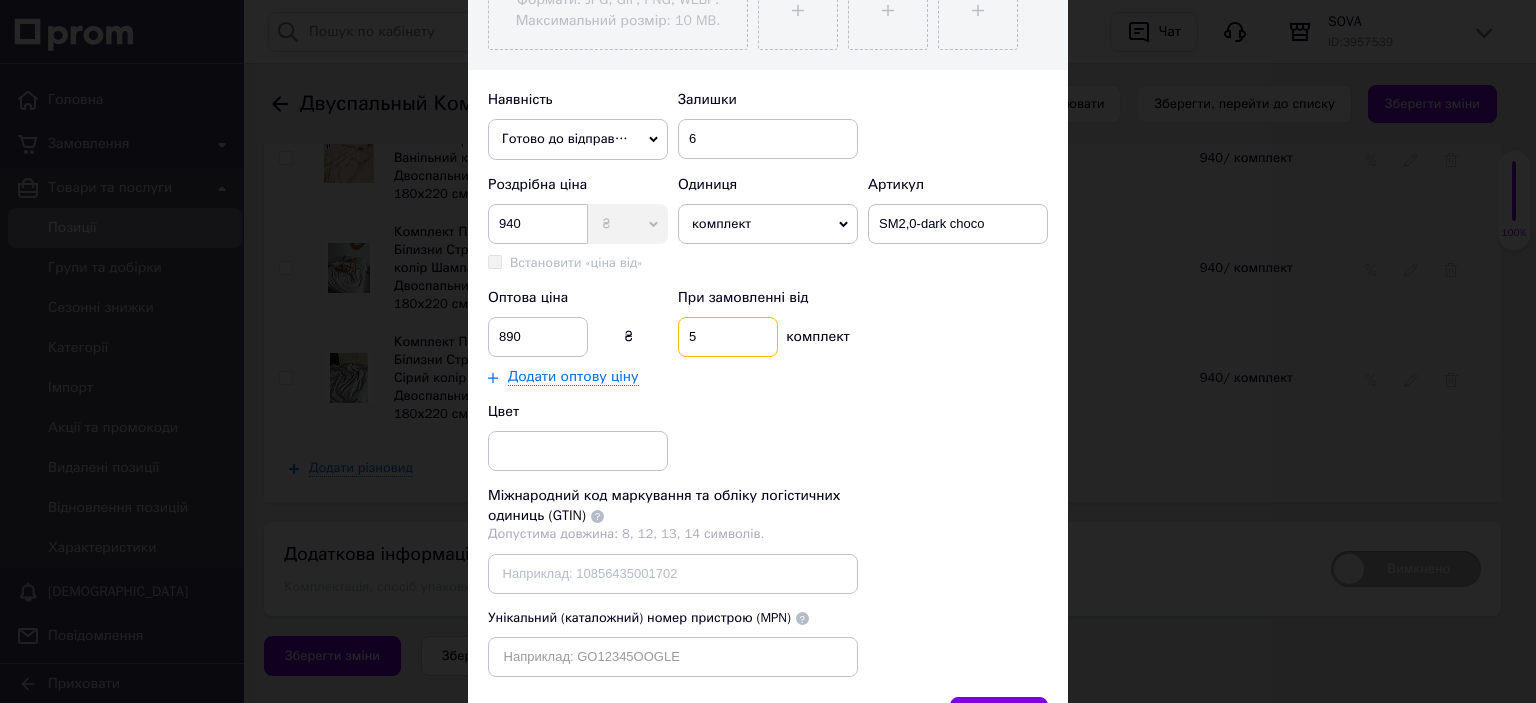 type on "5" 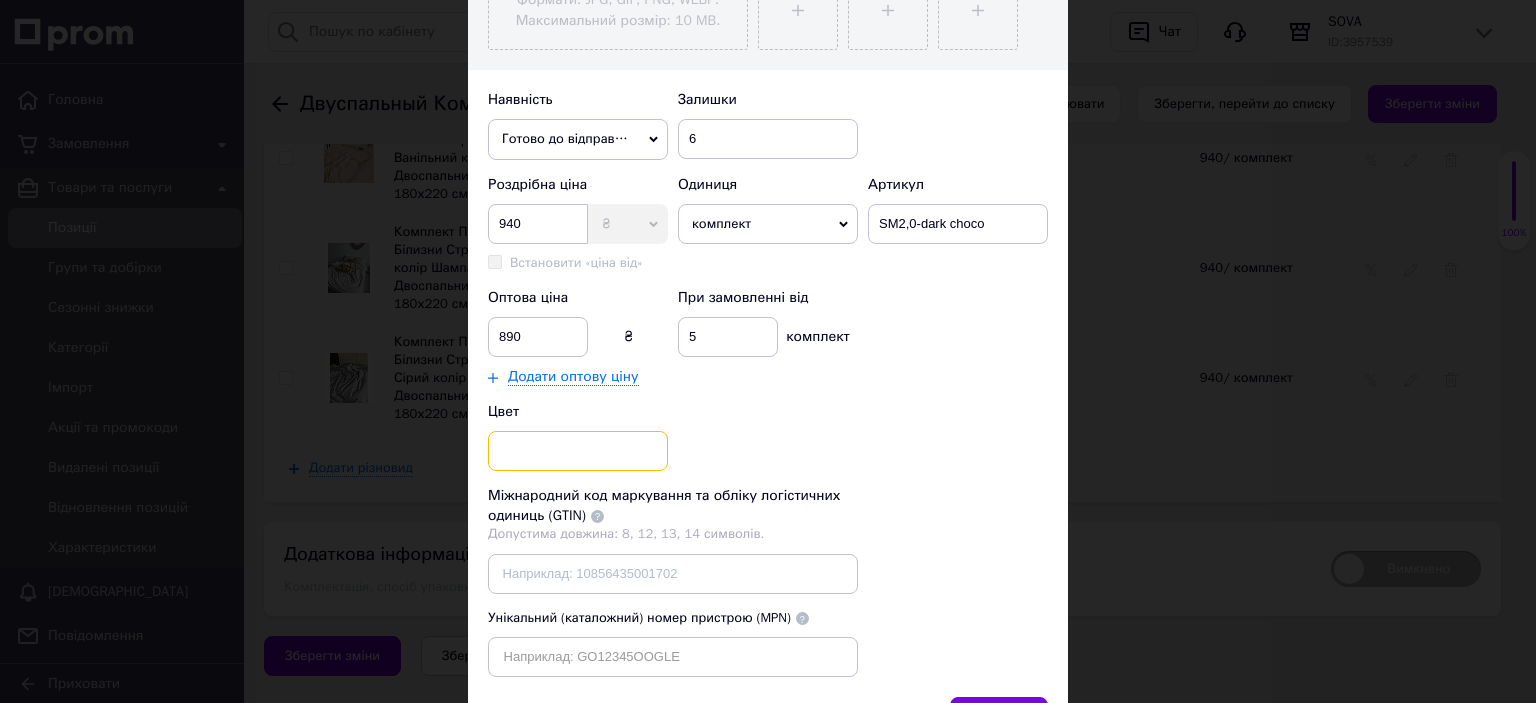 click at bounding box center (578, 451) 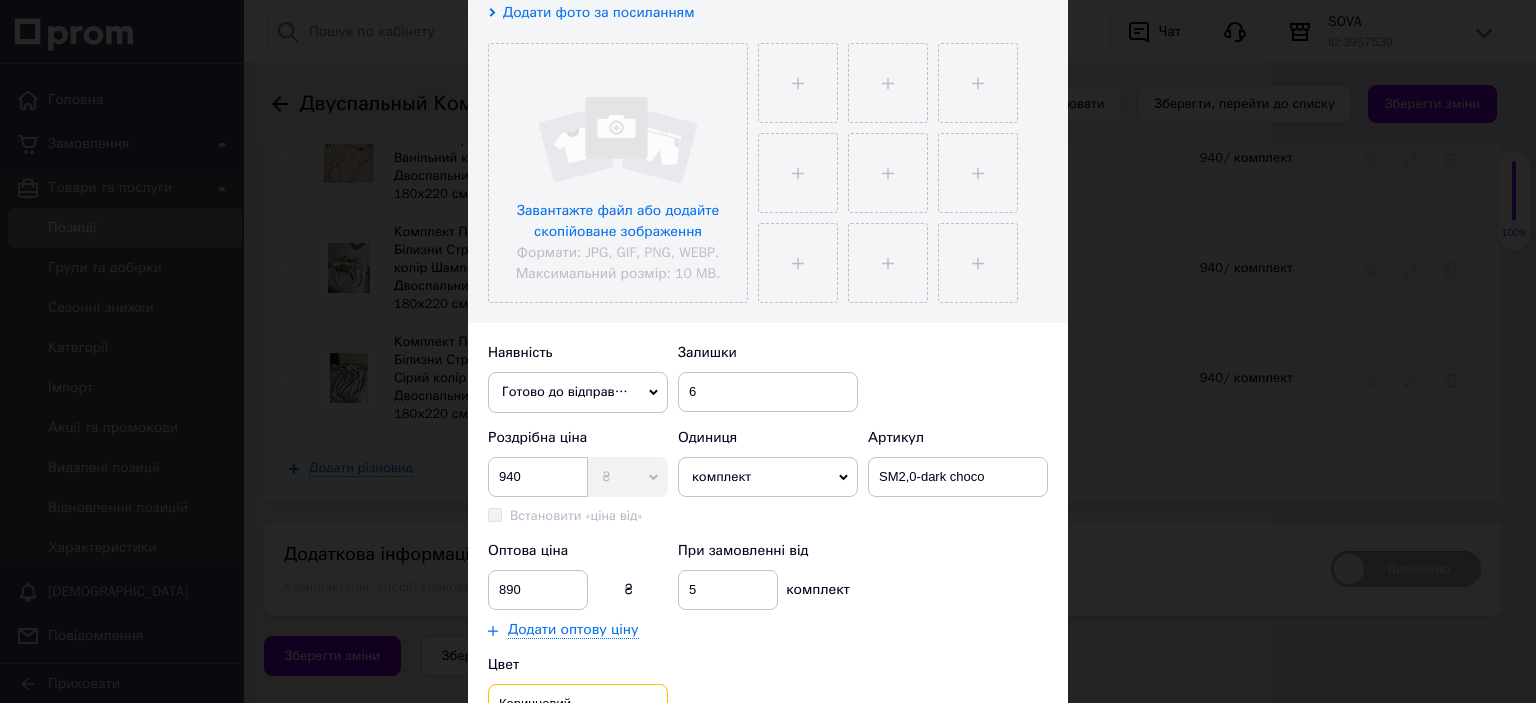 scroll, scrollTop: 300, scrollLeft: 0, axis: vertical 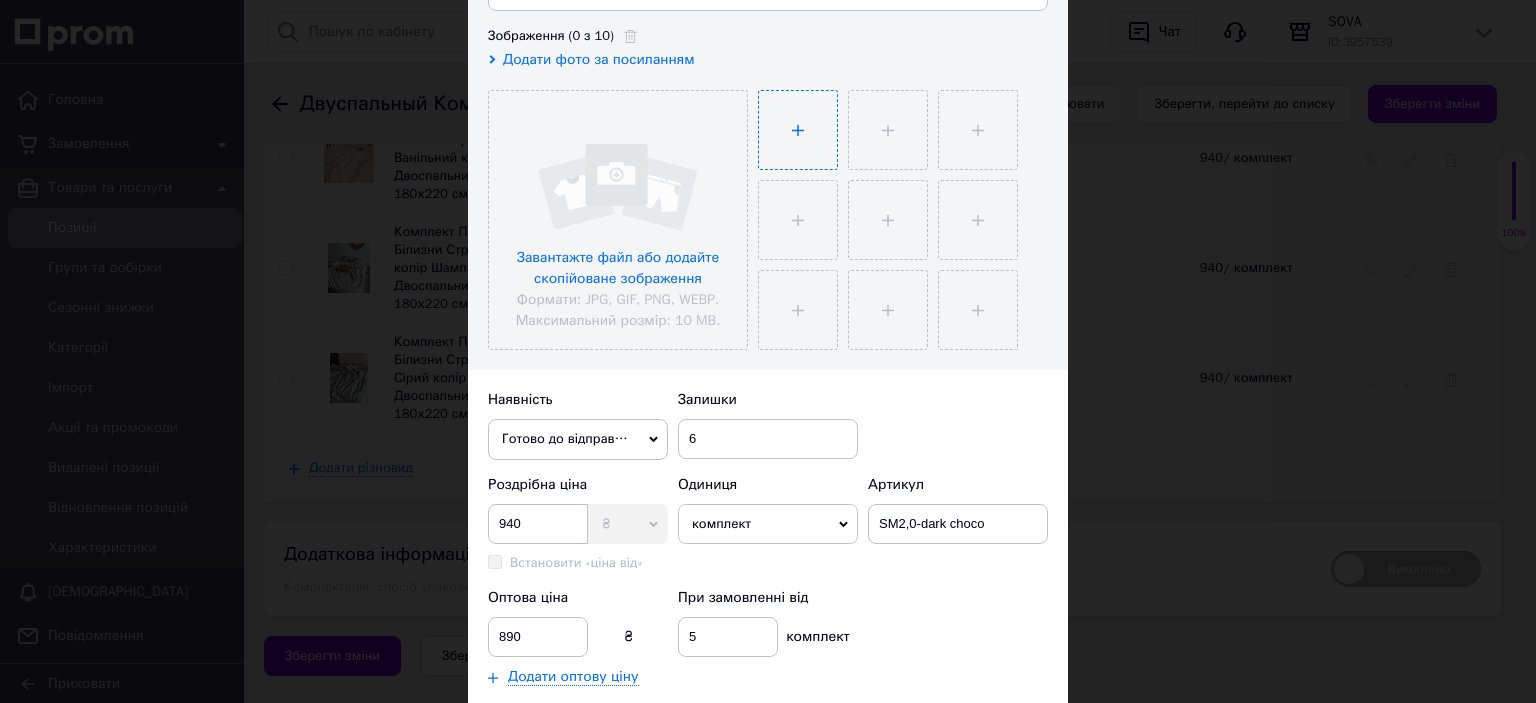 type on "Коричневий" 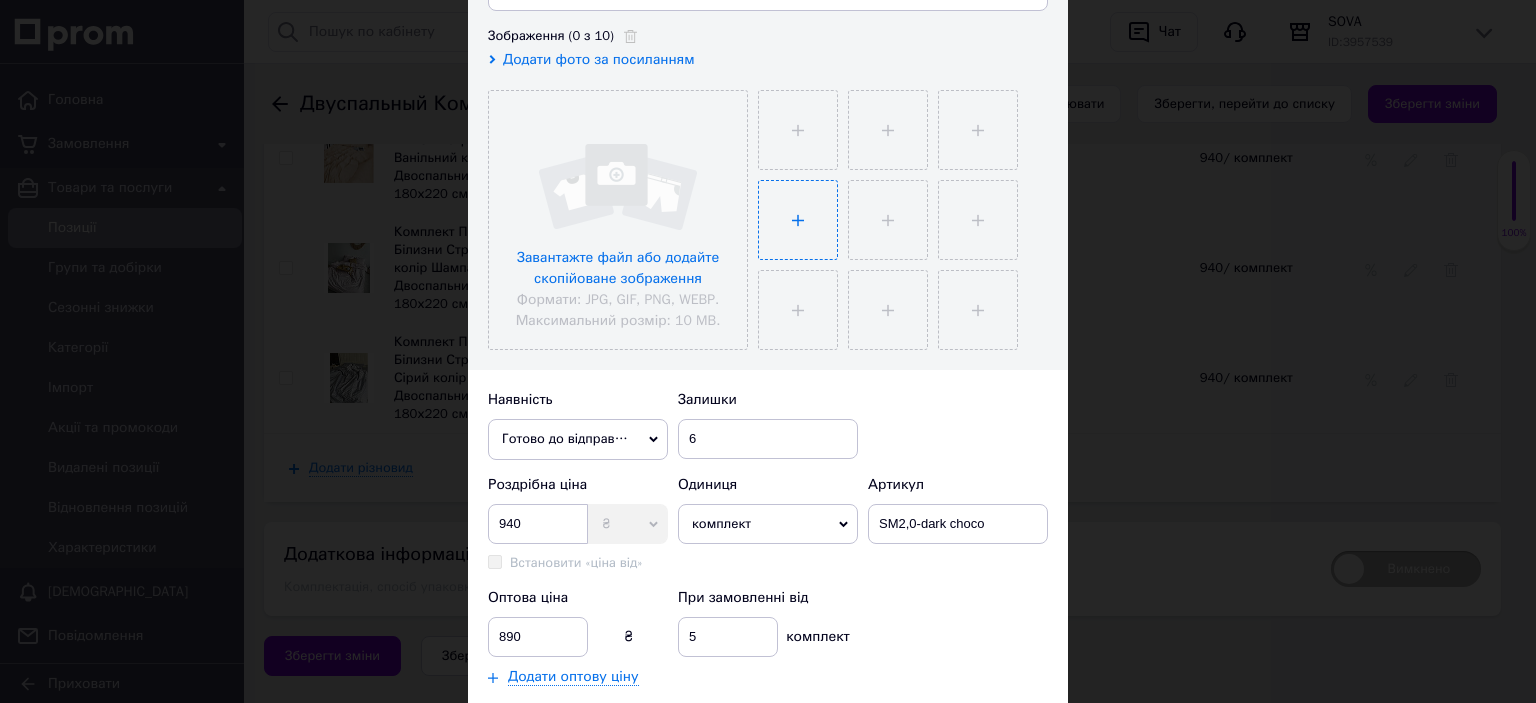 type on "C:\fakepath\photo_2024-12-13_09-42-51.jpg" 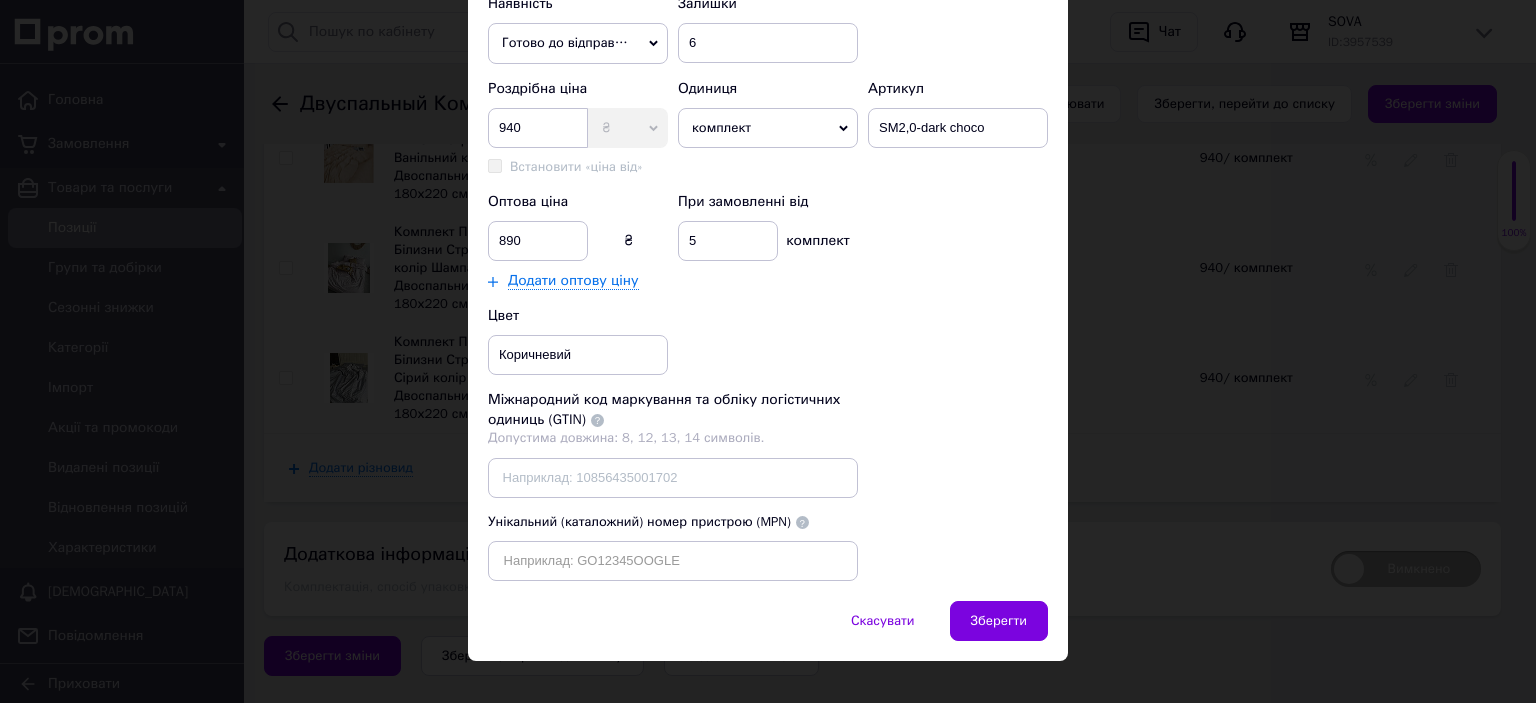scroll, scrollTop: 700, scrollLeft: 0, axis: vertical 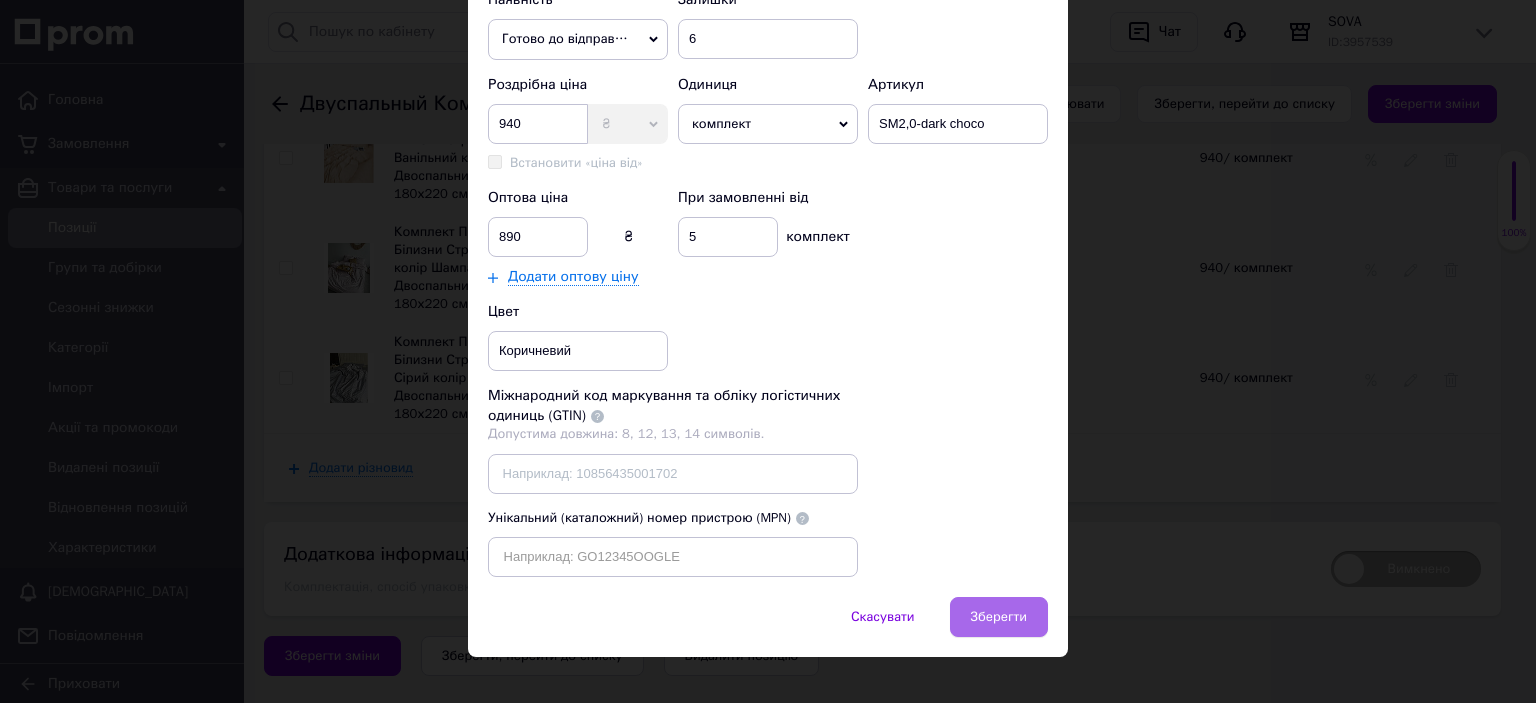 click on "Зберегти" at bounding box center [999, 617] 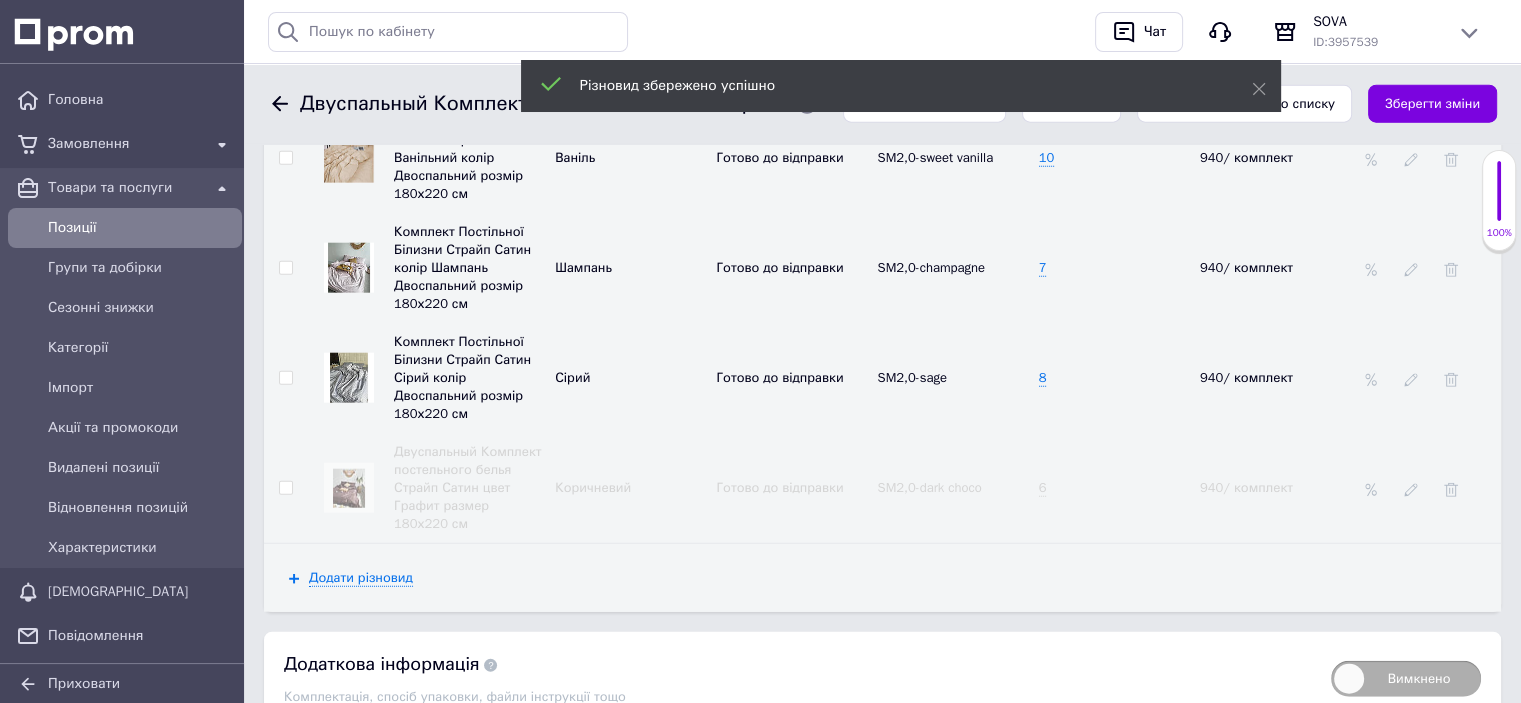click on "Зберегти зміни" at bounding box center (1432, 104) 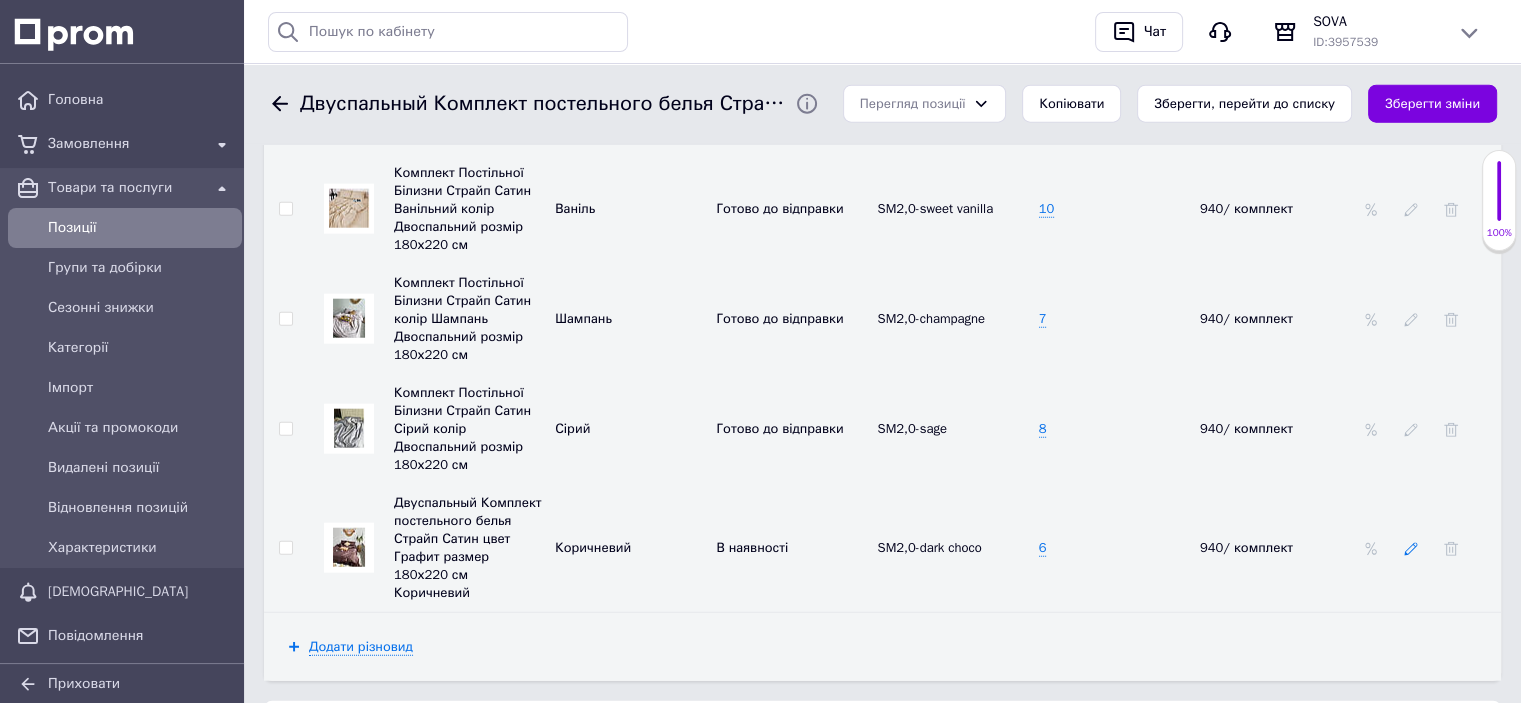 click 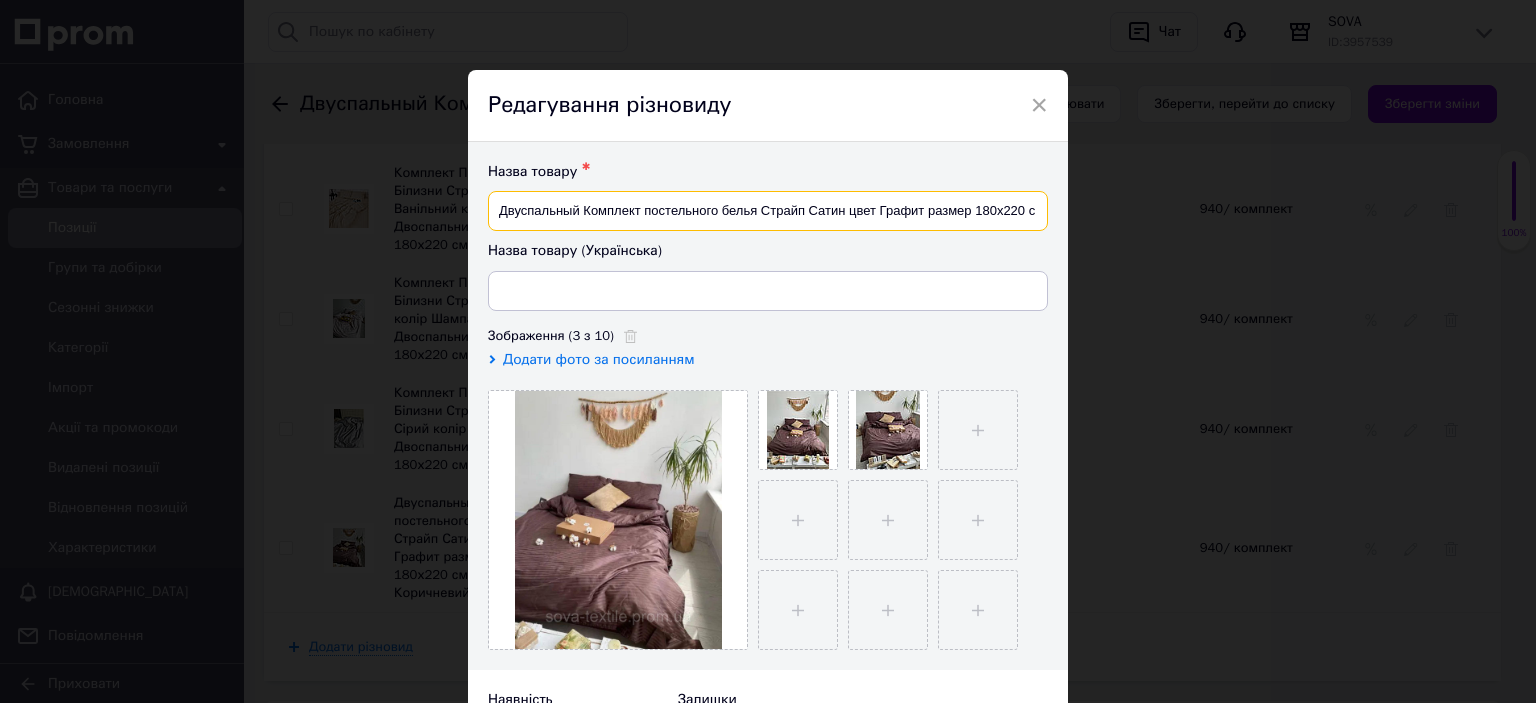 scroll, scrollTop: 0, scrollLeft: 84, axis: horizontal 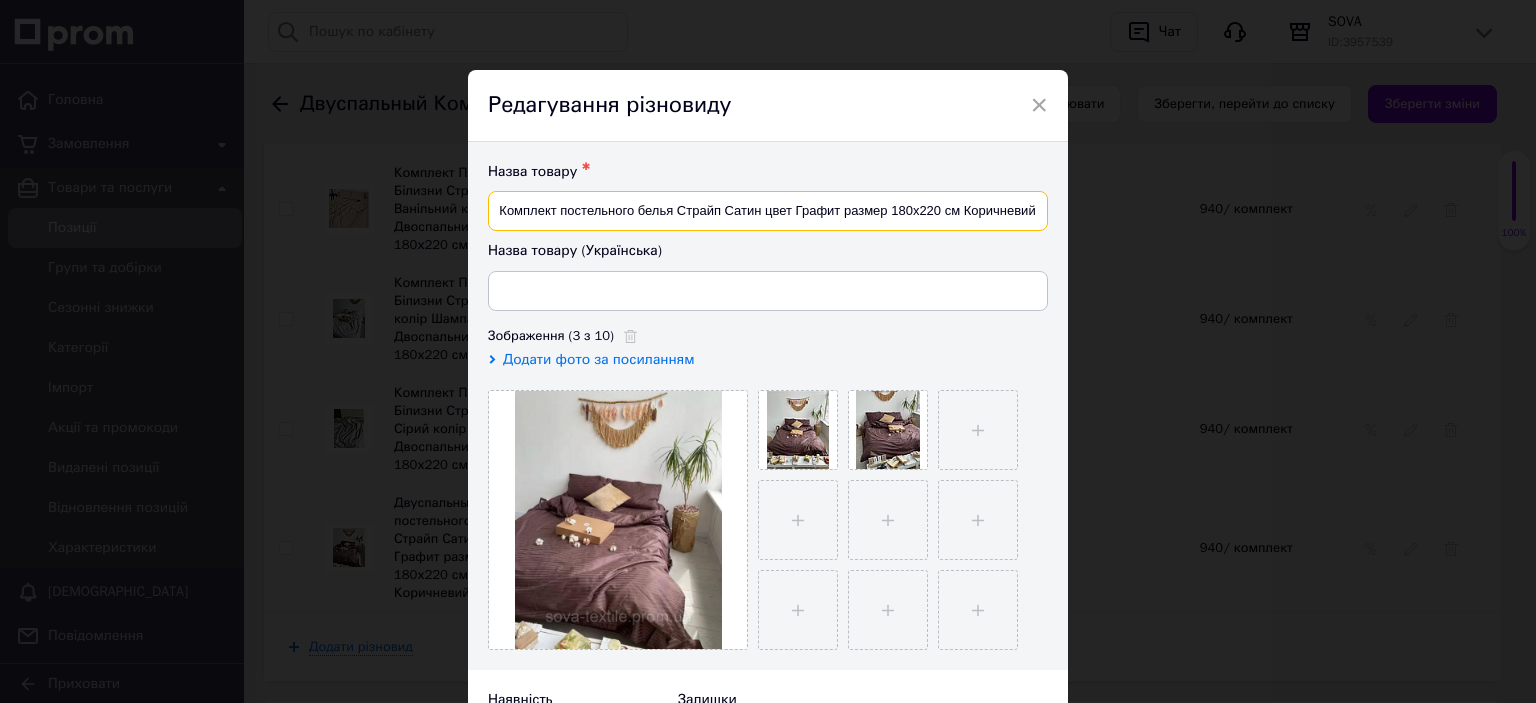 drag, startPoint x: 493, startPoint y: 205, endPoint x: 1084, endPoint y: 307, distance: 599.7374 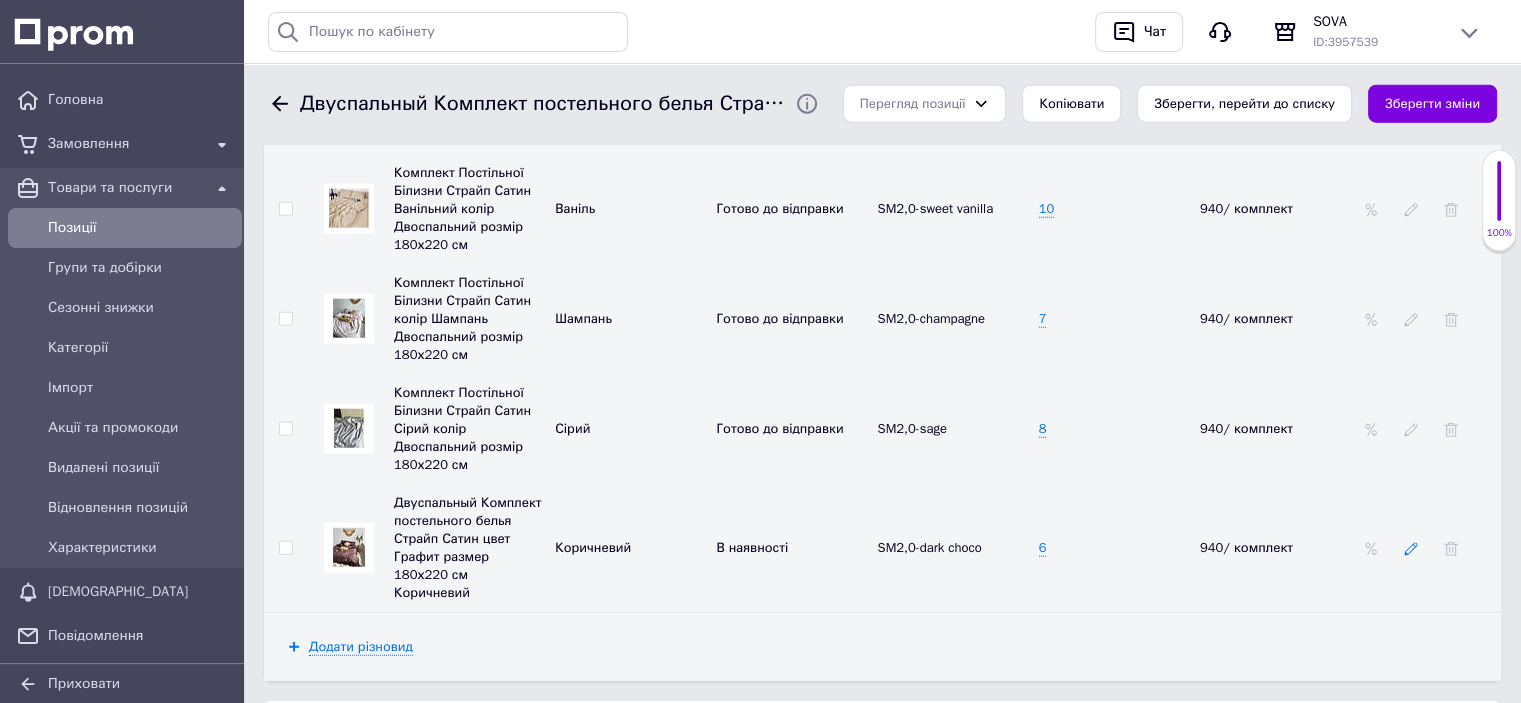 click 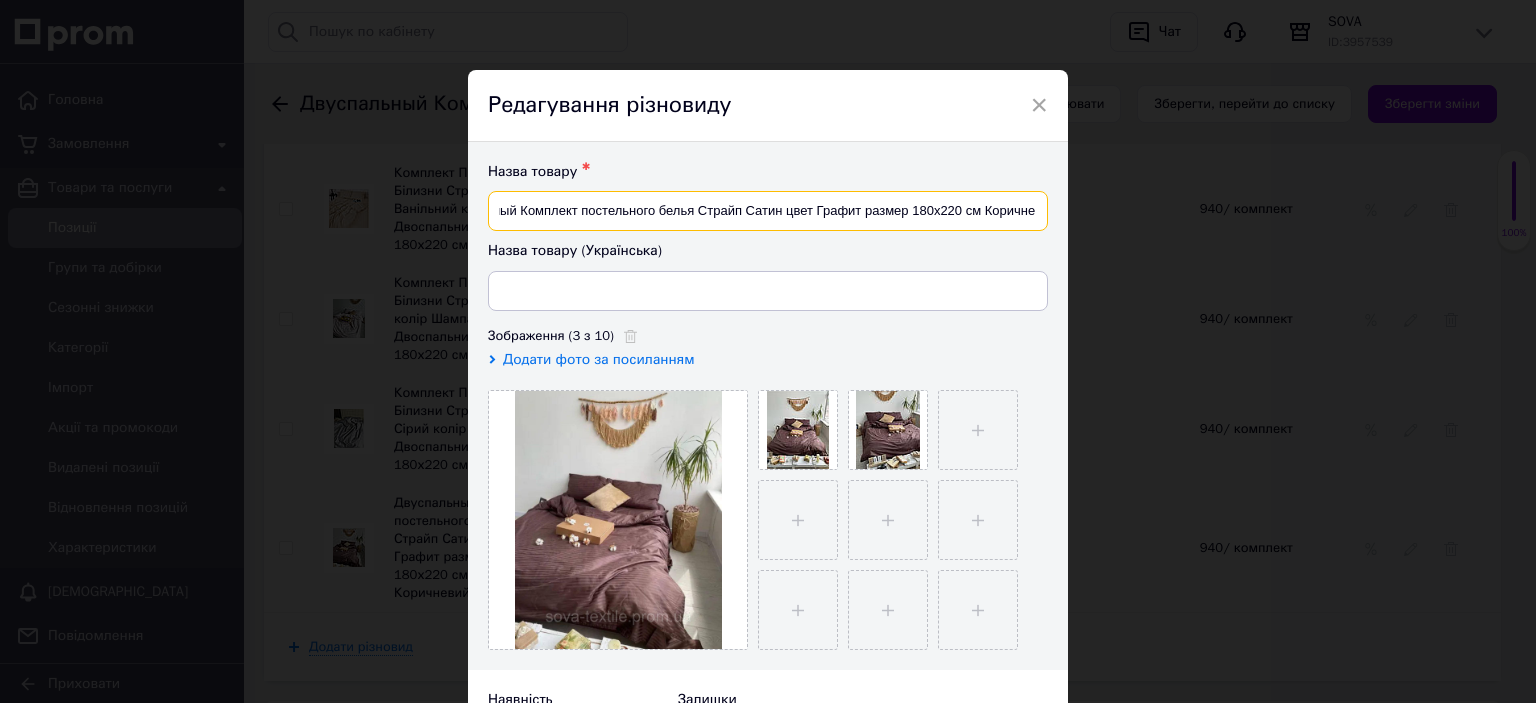 scroll, scrollTop: 0, scrollLeft: 84, axis: horizontal 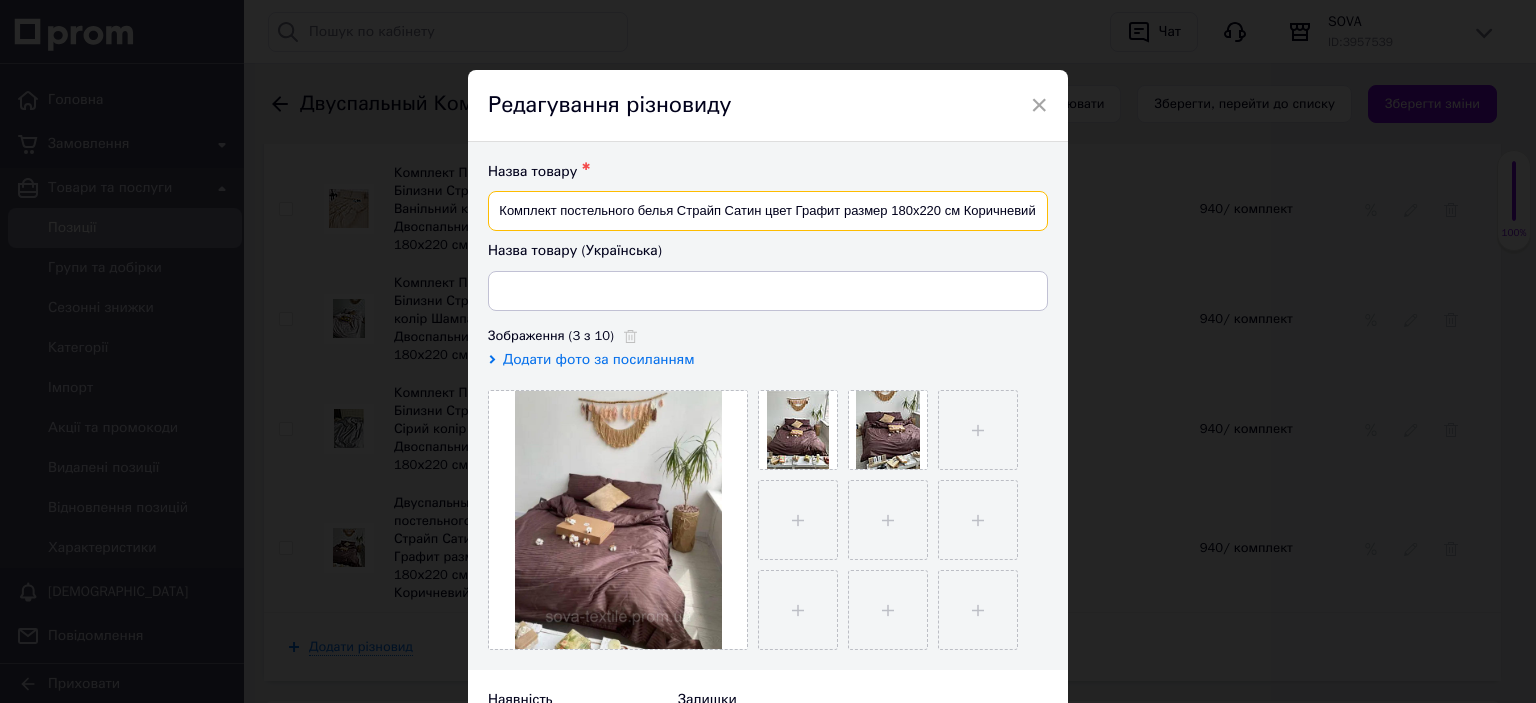 drag, startPoint x: 494, startPoint y: 209, endPoint x: 1046, endPoint y: 272, distance: 555.5835 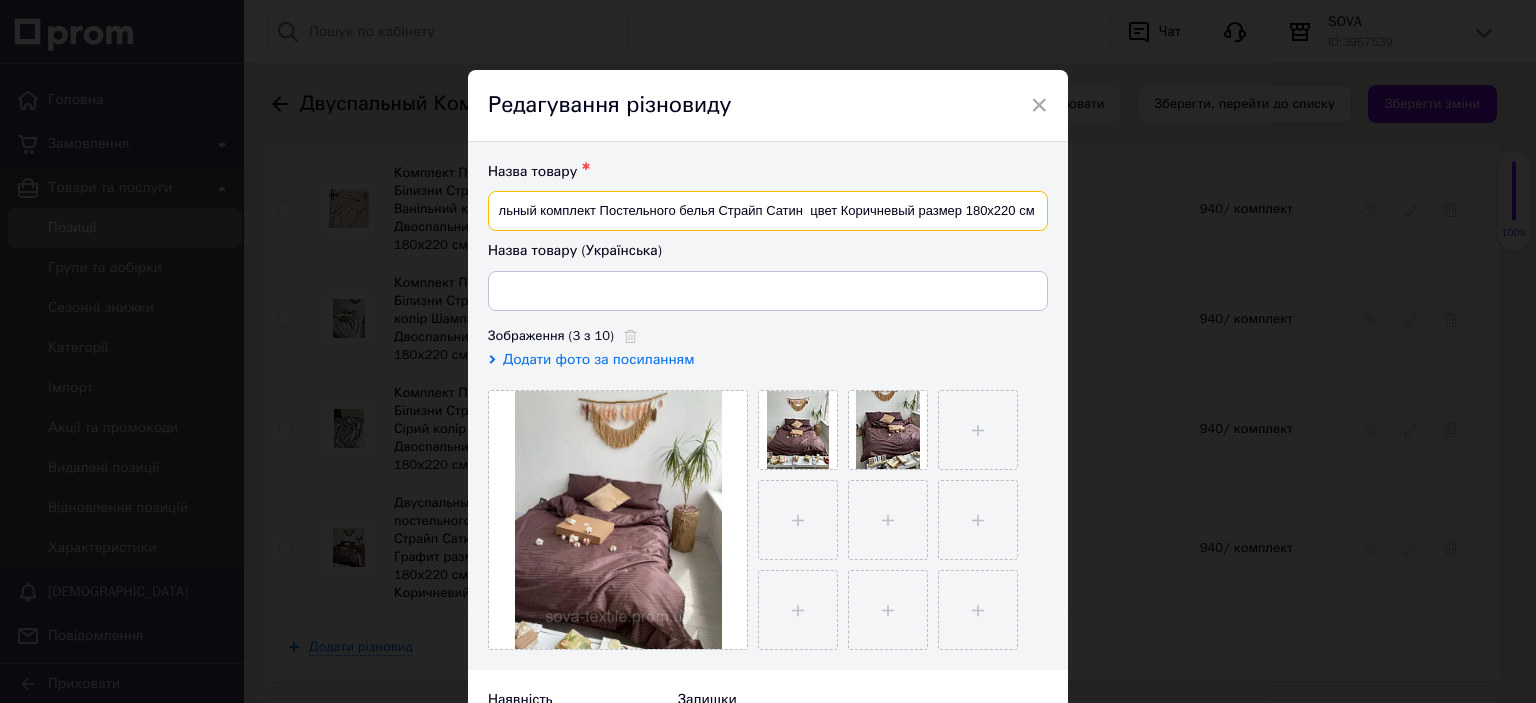 scroll, scrollTop: 0, scrollLeft: 41, axis: horizontal 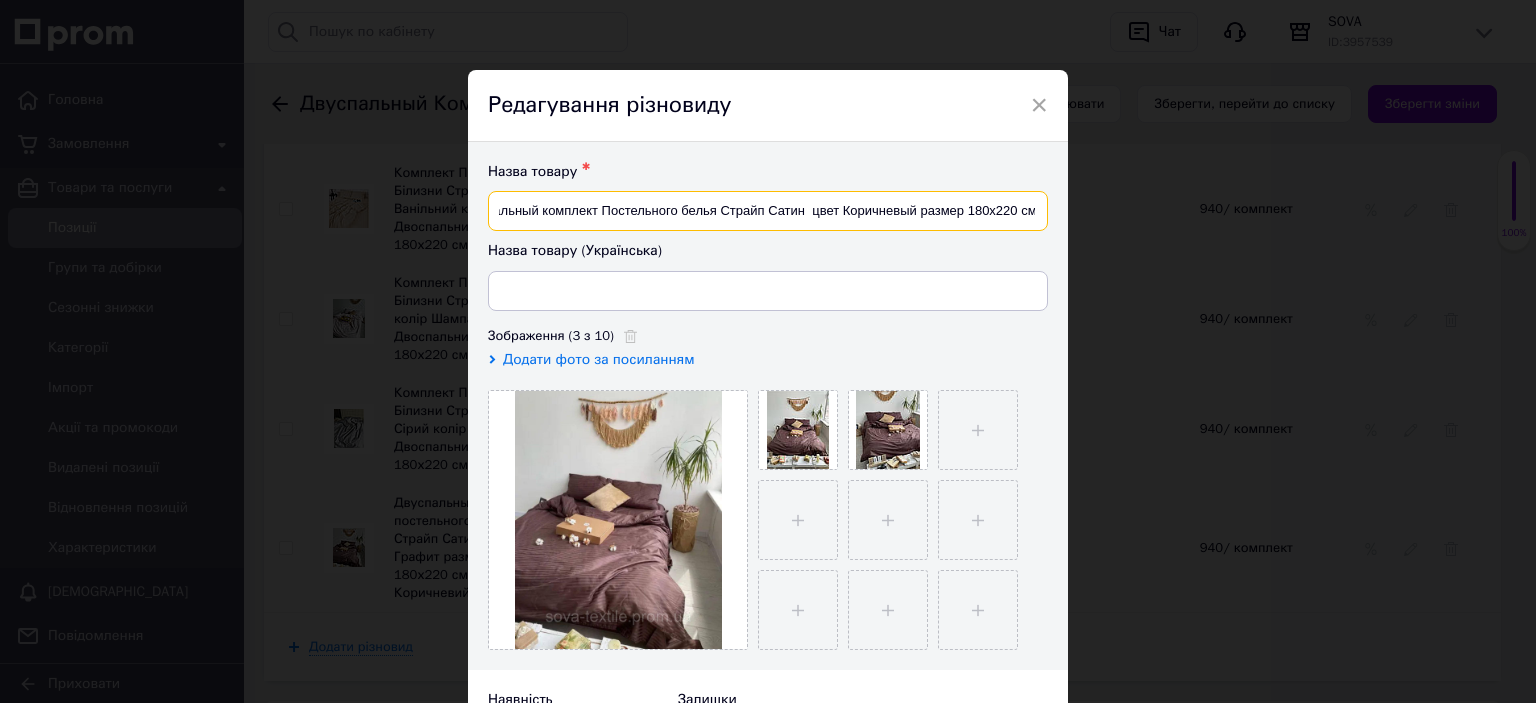 type on "Двуспальный комплект Постельного белья Страйп Сатин  цвет Коричневый размер 180х220 см" 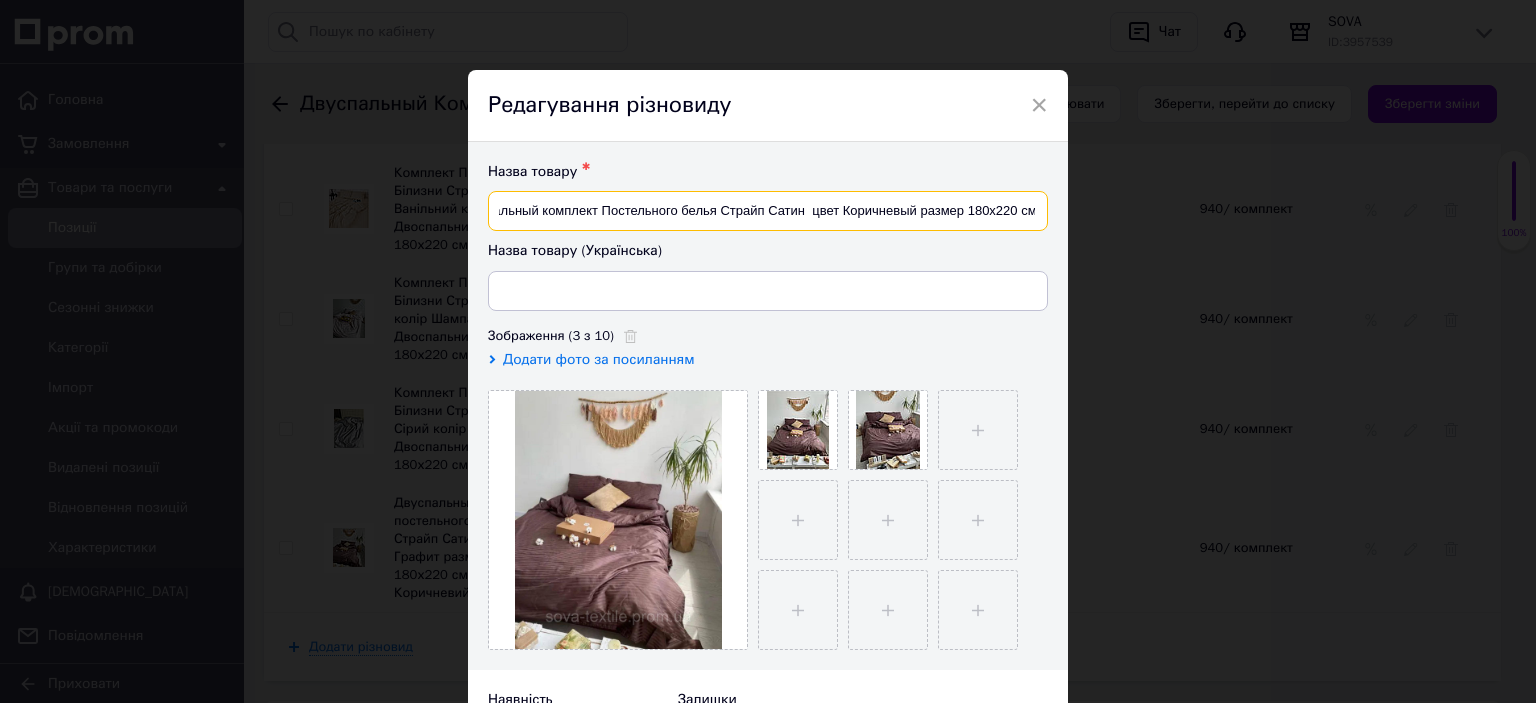 scroll, scrollTop: 0, scrollLeft: 0, axis: both 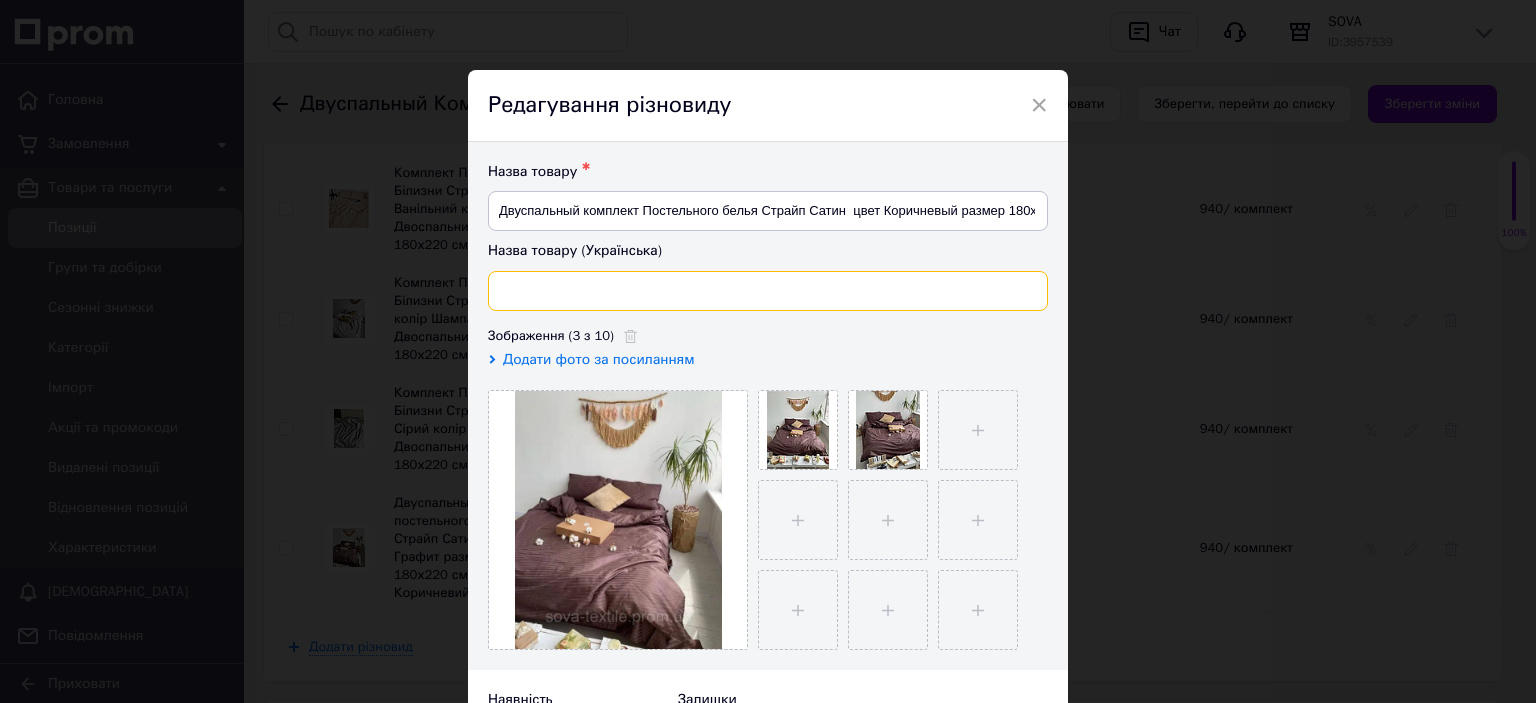 click at bounding box center [768, 291] 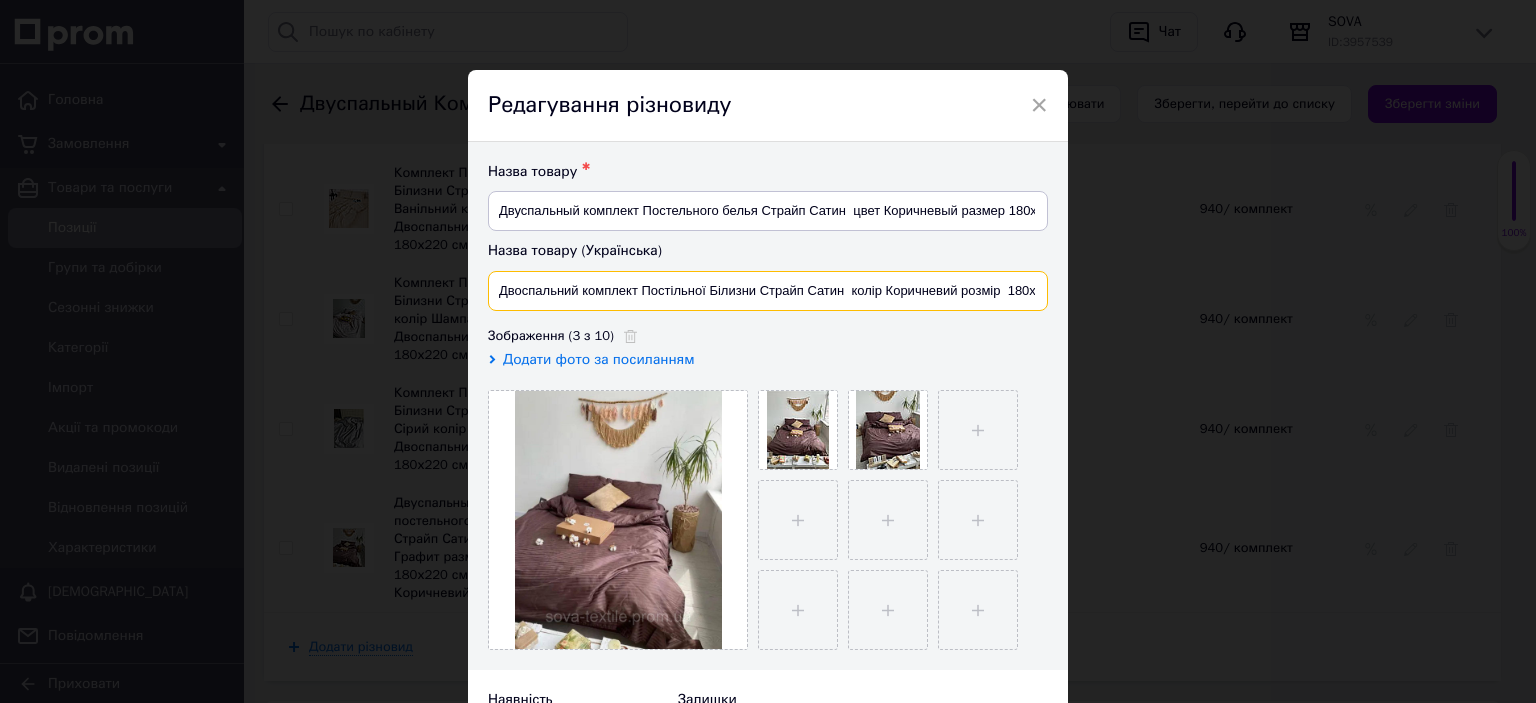 scroll, scrollTop: 0, scrollLeft: 40, axis: horizontal 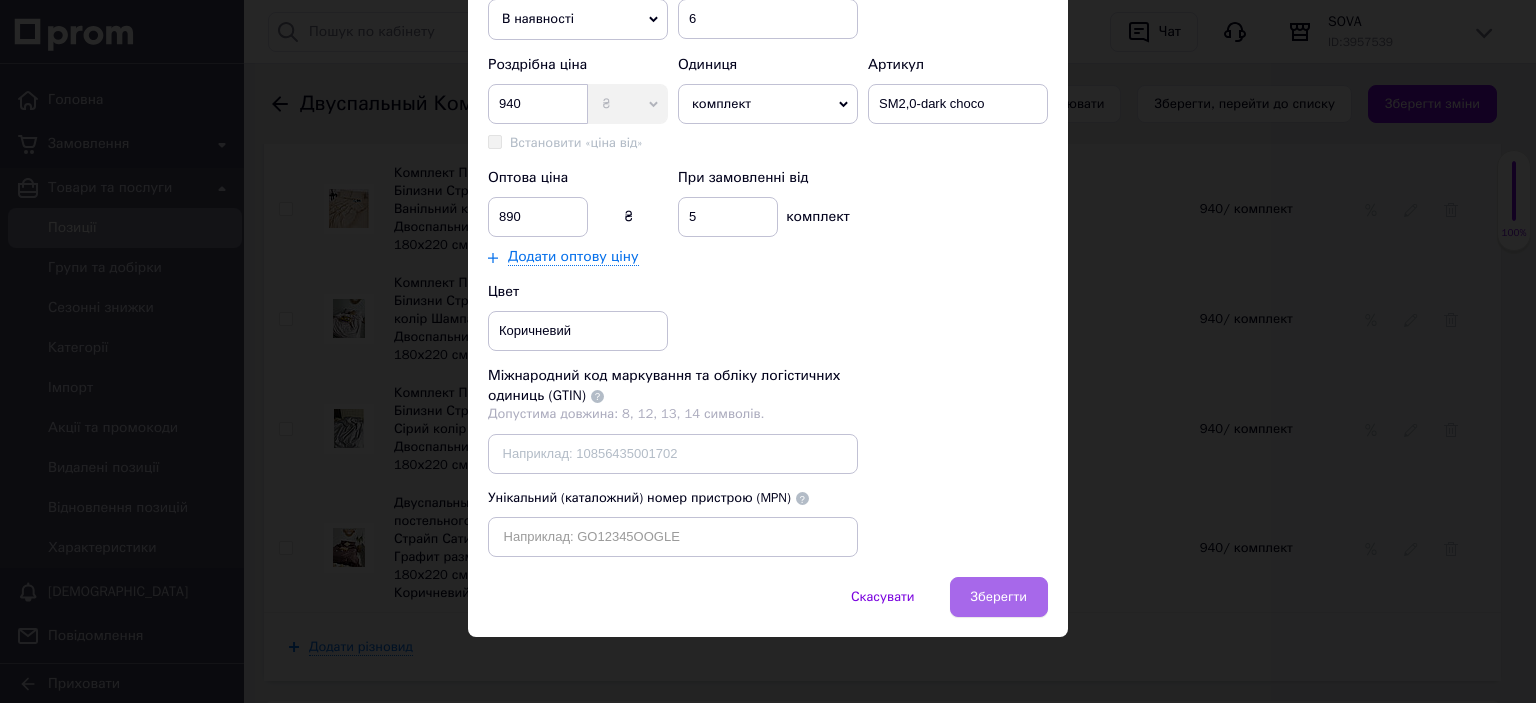 type on "Двоспальний комплект Постільної Білизни Страйп Сатин  колір Коричневий розмір  180х220 см" 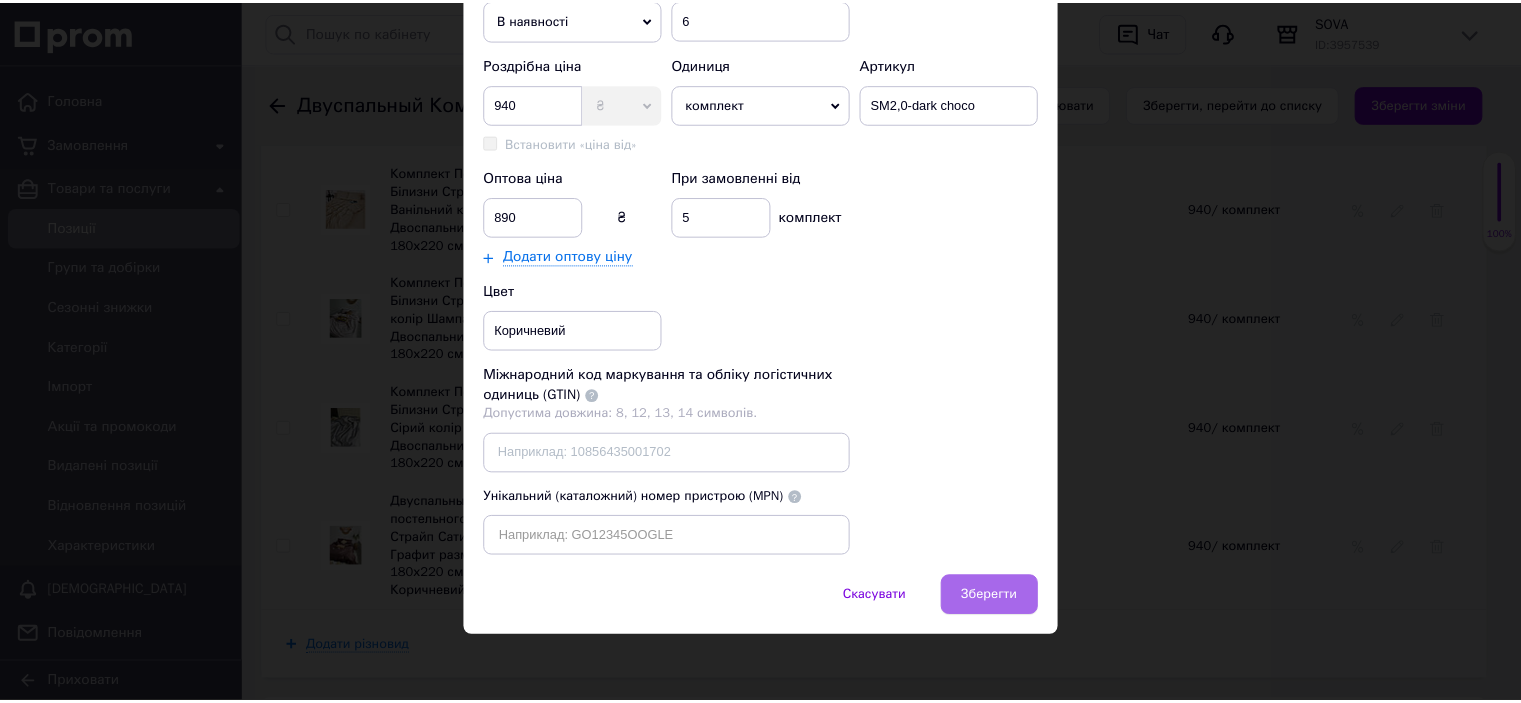 scroll, scrollTop: 0, scrollLeft: 0, axis: both 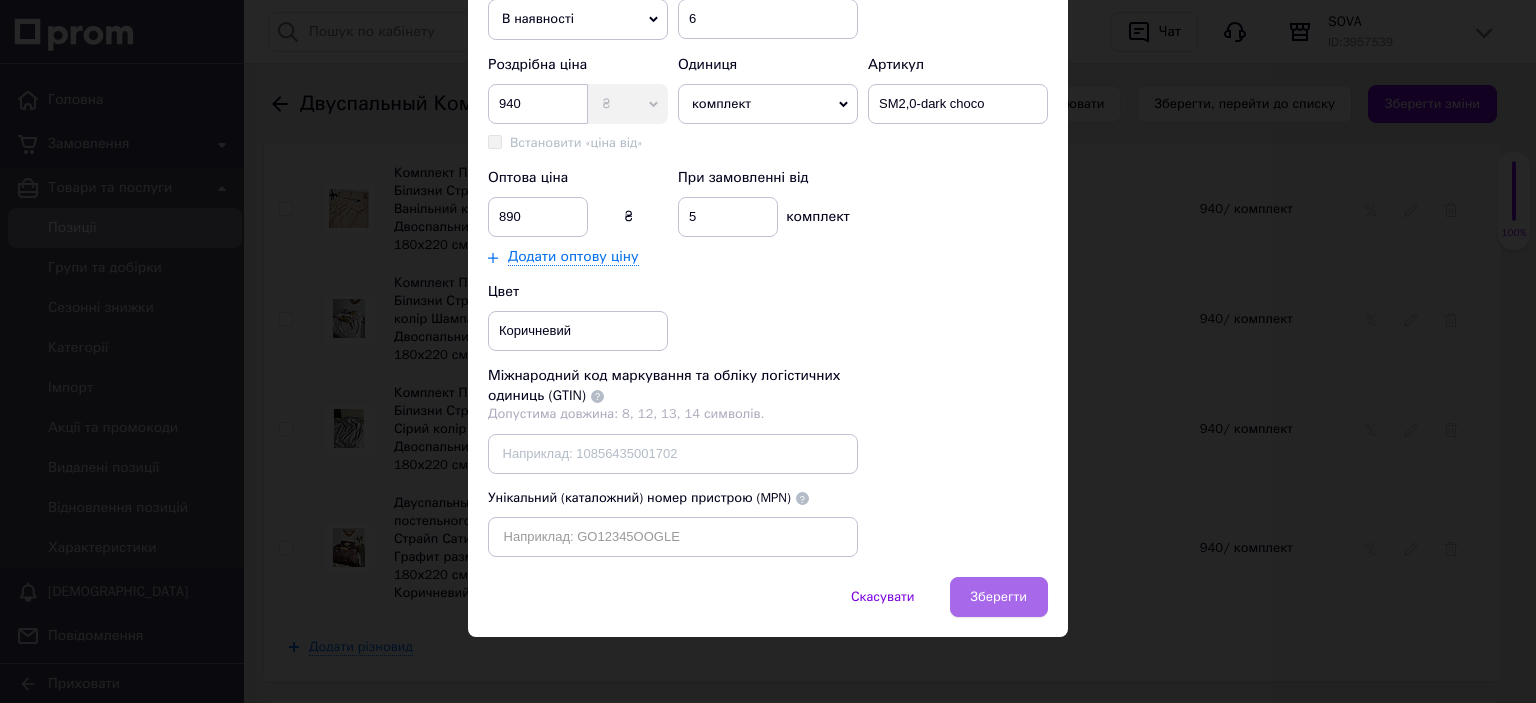 click on "Зберегти" at bounding box center [999, 597] 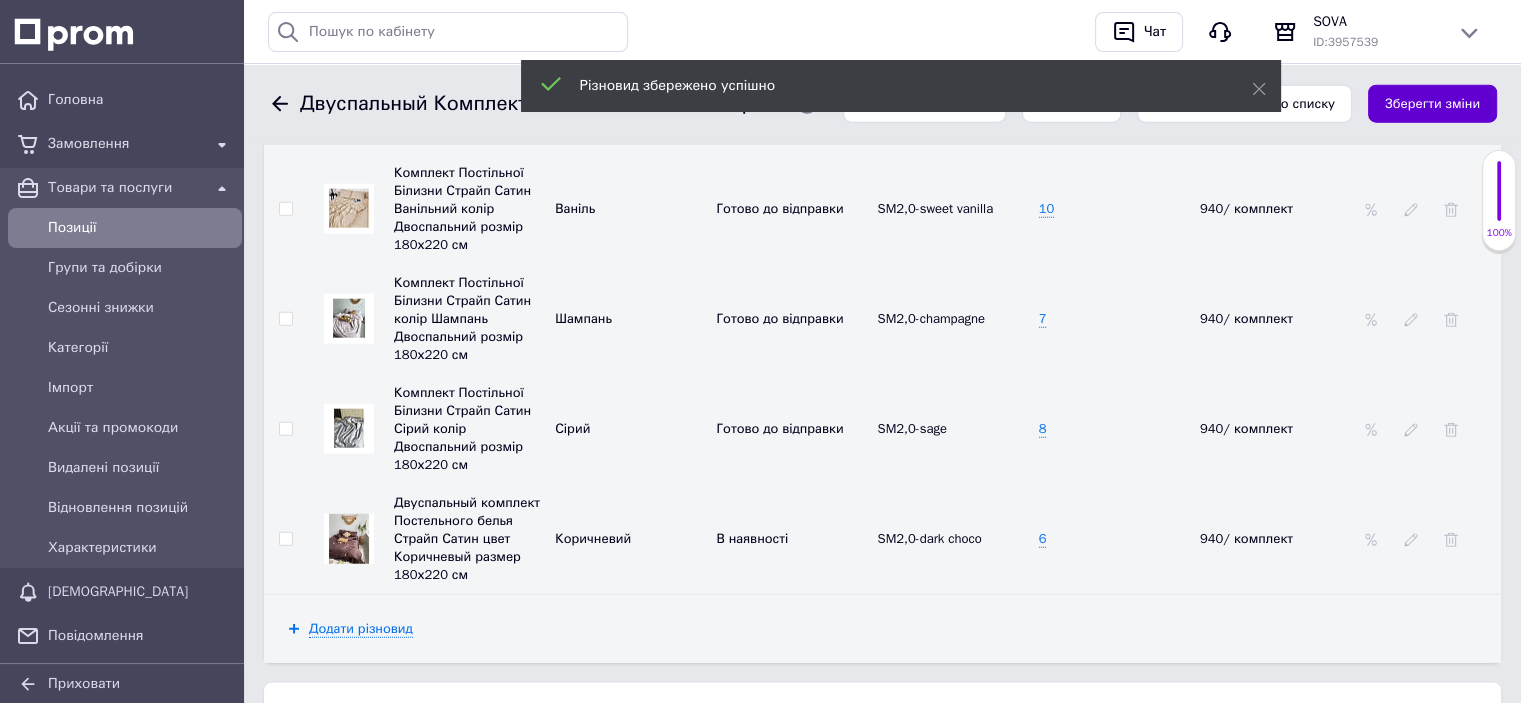 click on "Зберегти зміни" at bounding box center [1432, 104] 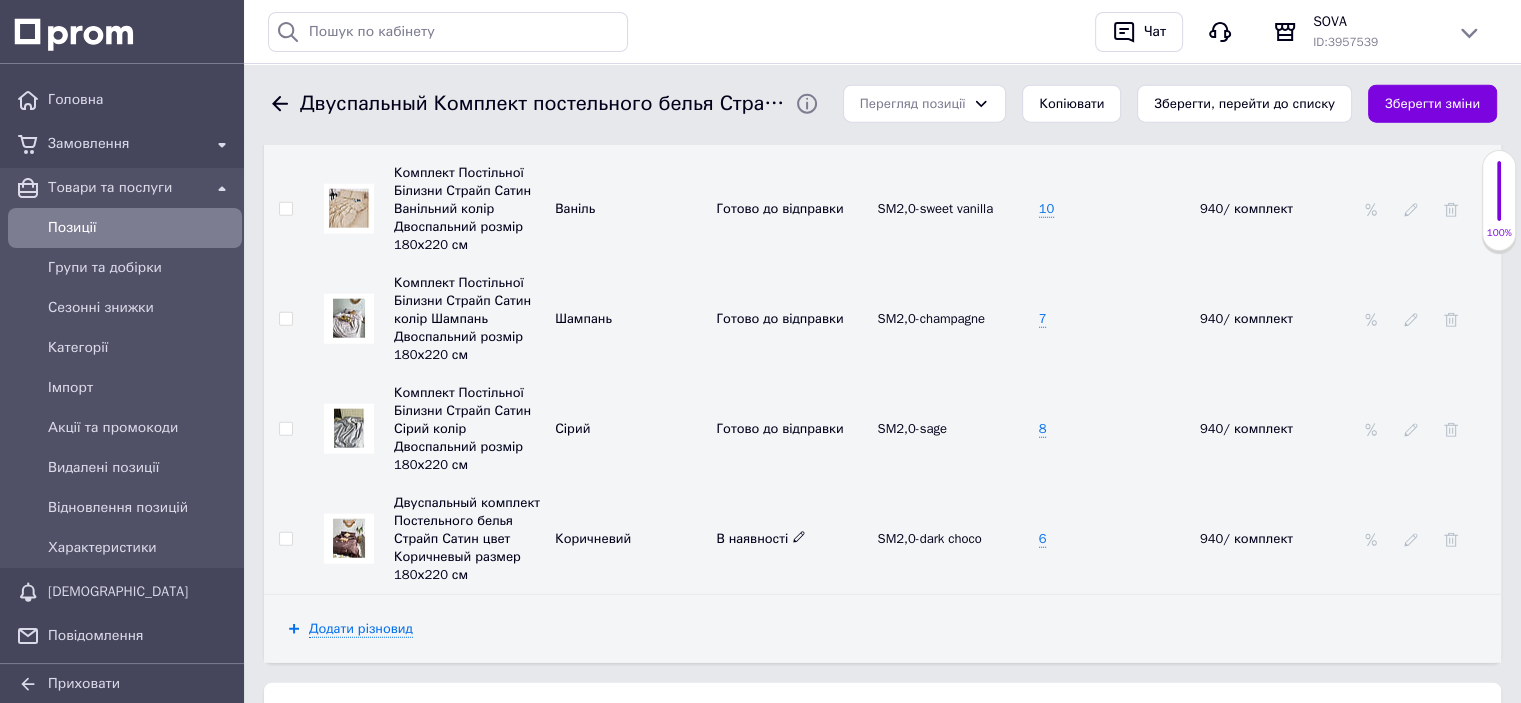 click on "В наявності" at bounding box center [761, 538] 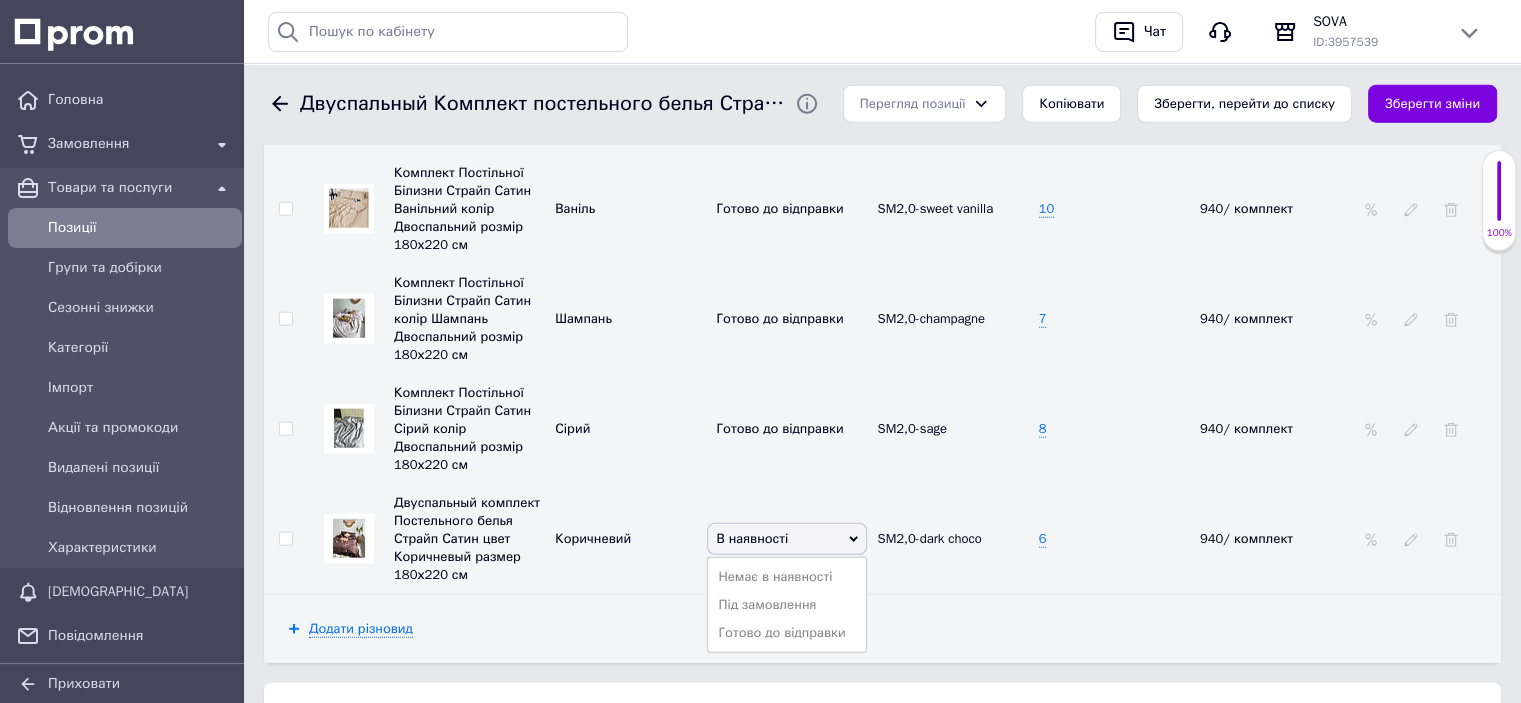 drag, startPoint x: 795, startPoint y: 601, endPoint x: 834, endPoint y: 619, distance: 42.953465 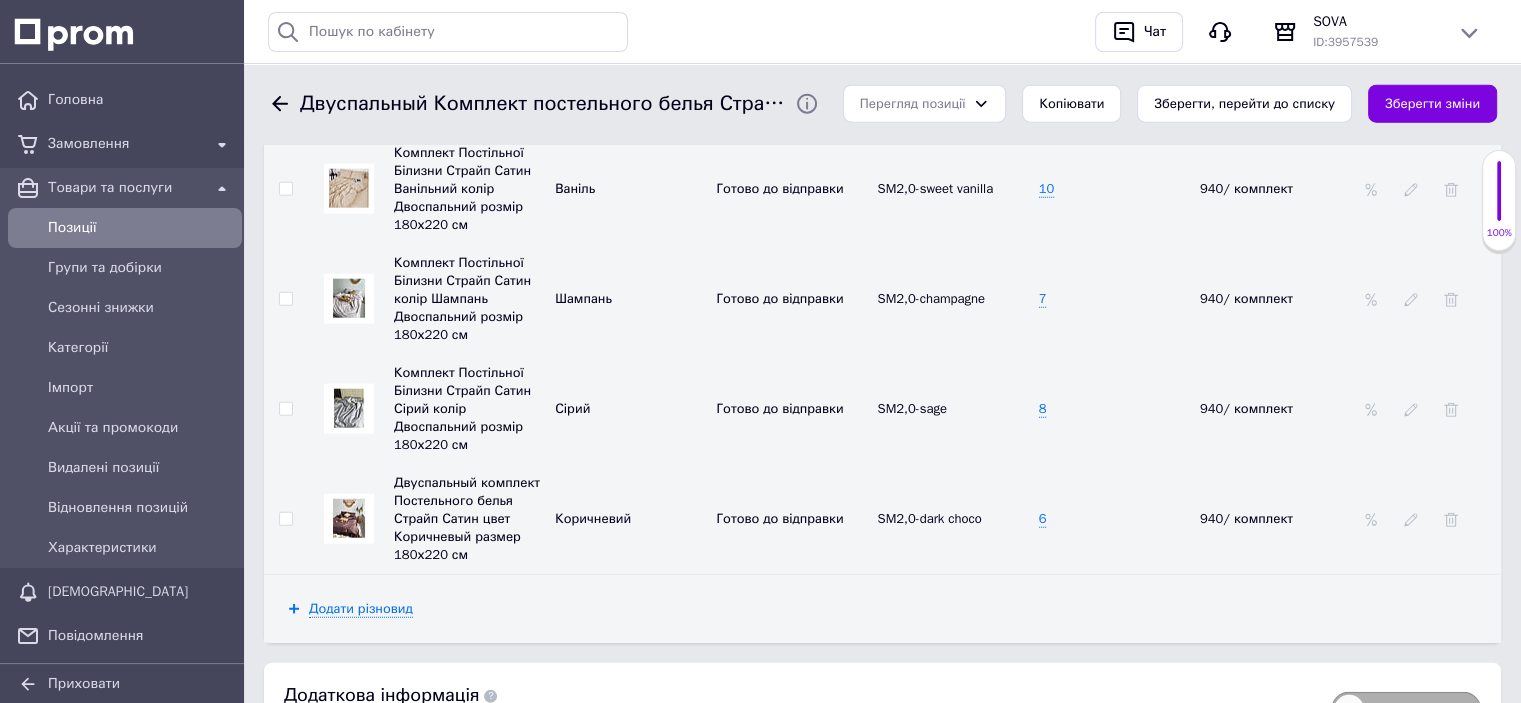 scroll, scrollTop: 4817, scrollLeft: 0, axis: vertical 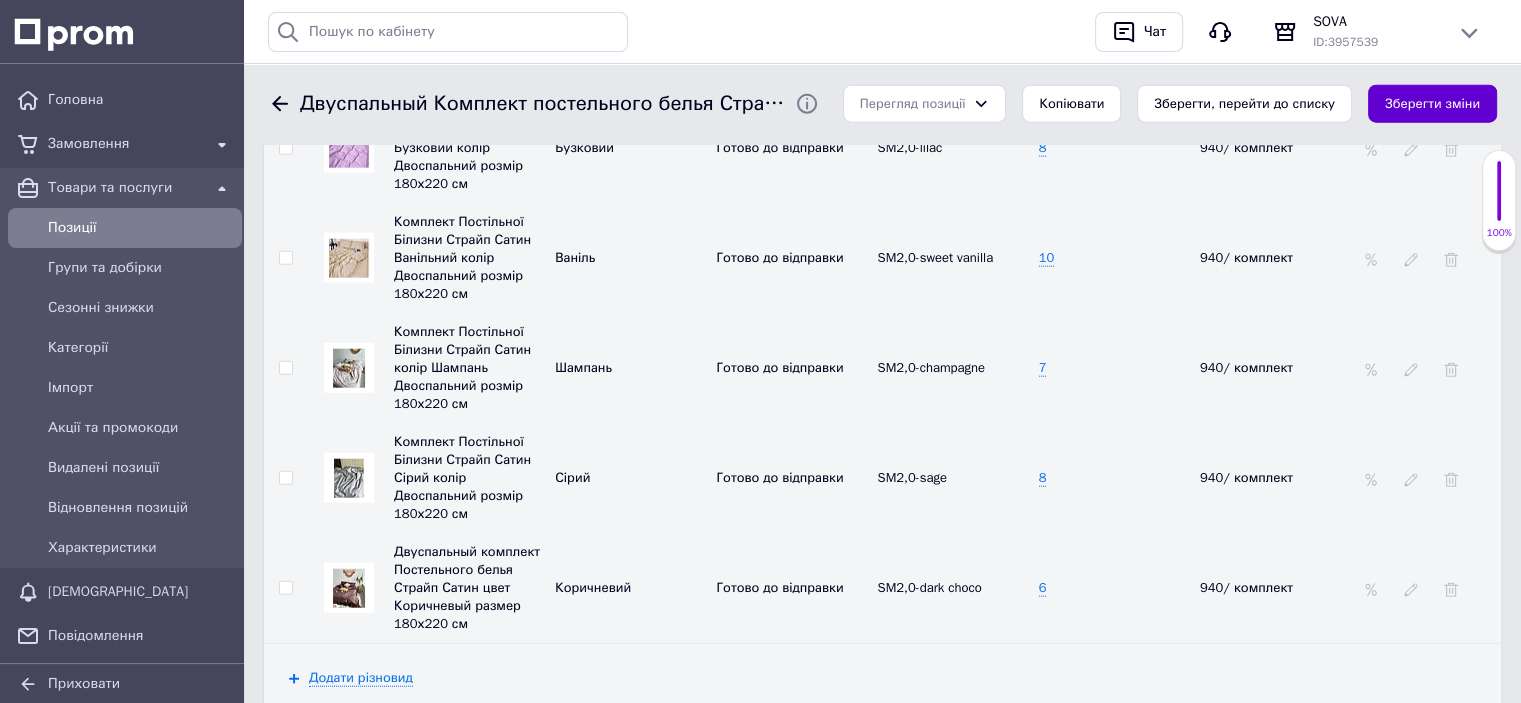click on "Зберегти зміни" at bounding box center (1432, 104) 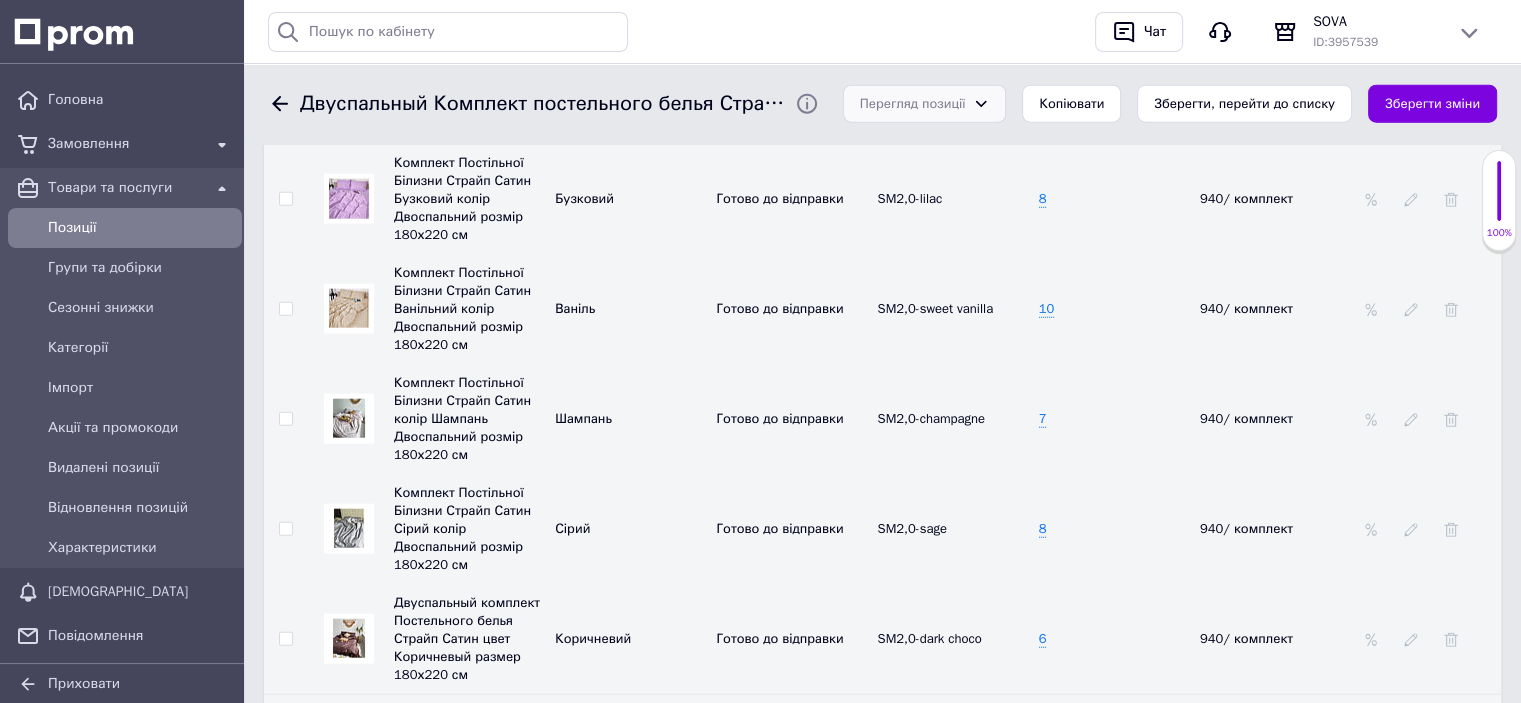 click 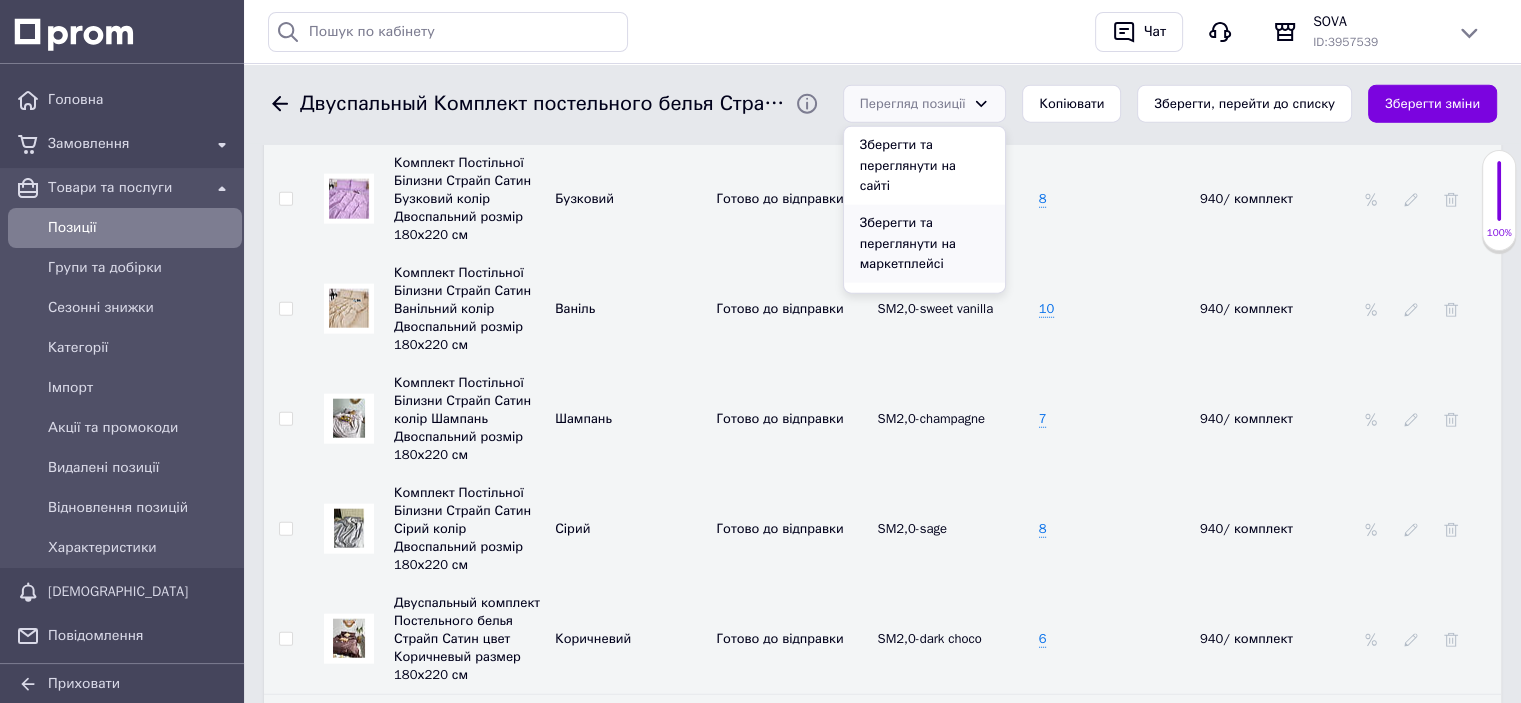 click on "Зберегти та переглянути на маркетплейсі" at bounding box center (925, 244) 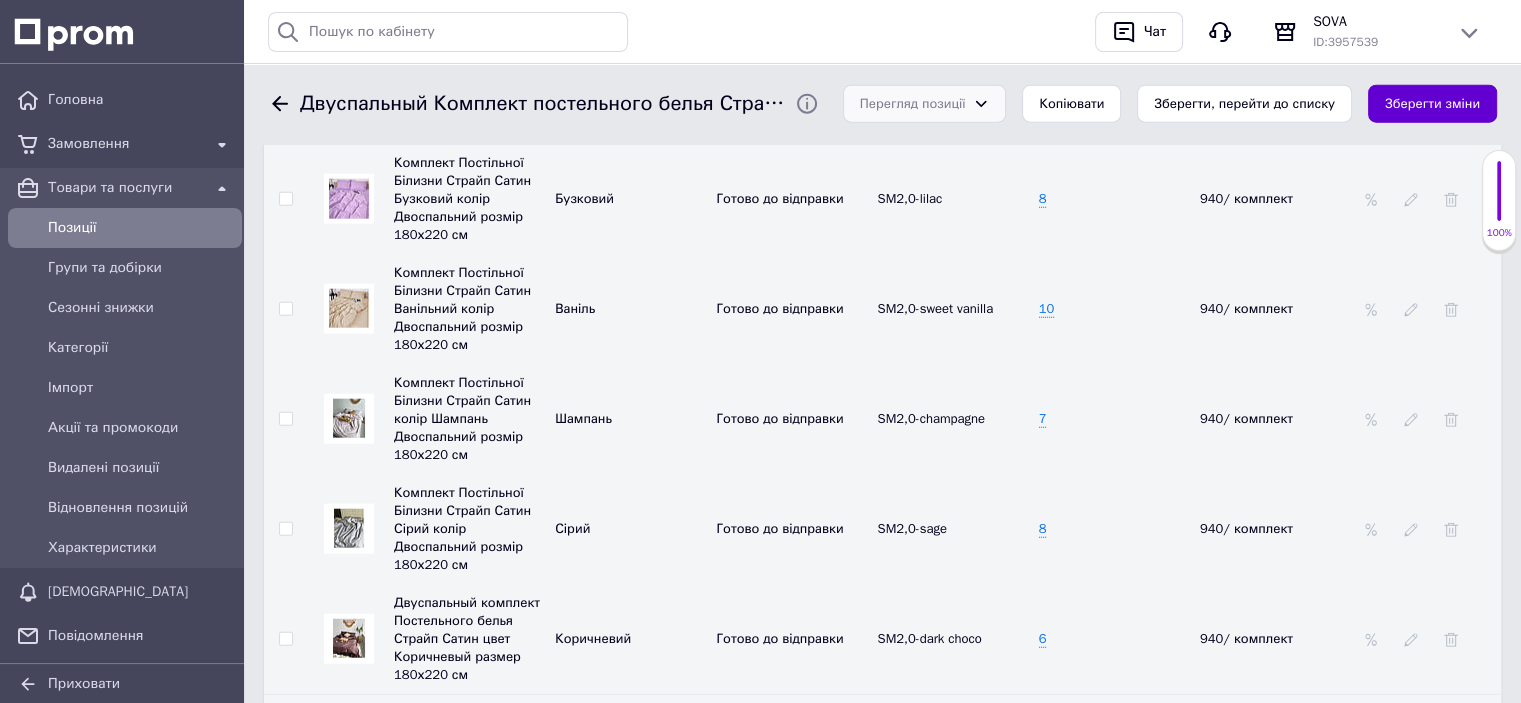 click on "Зберегти зміни" at bounding box center [1432, 104] 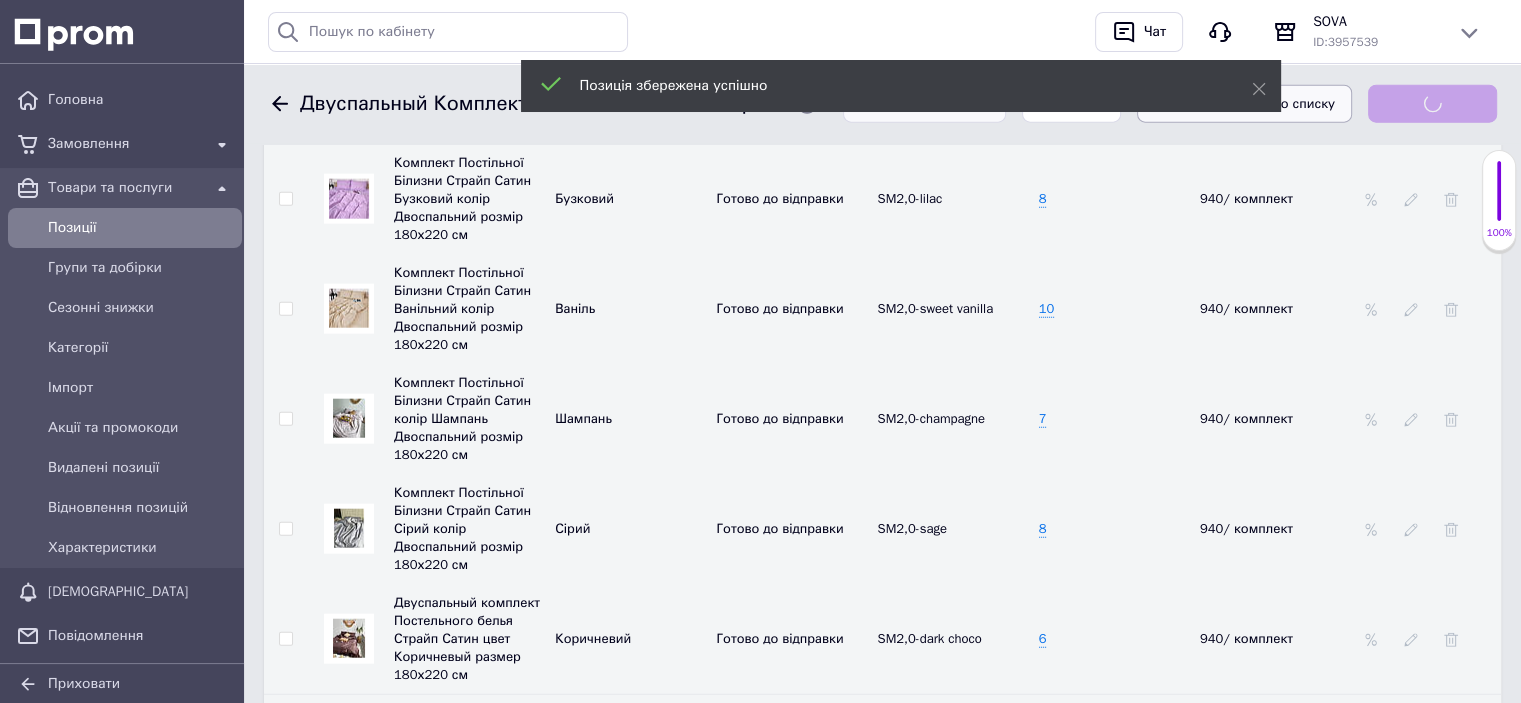click on "Позиція збережена успішно" at bounding box center [901, 88] 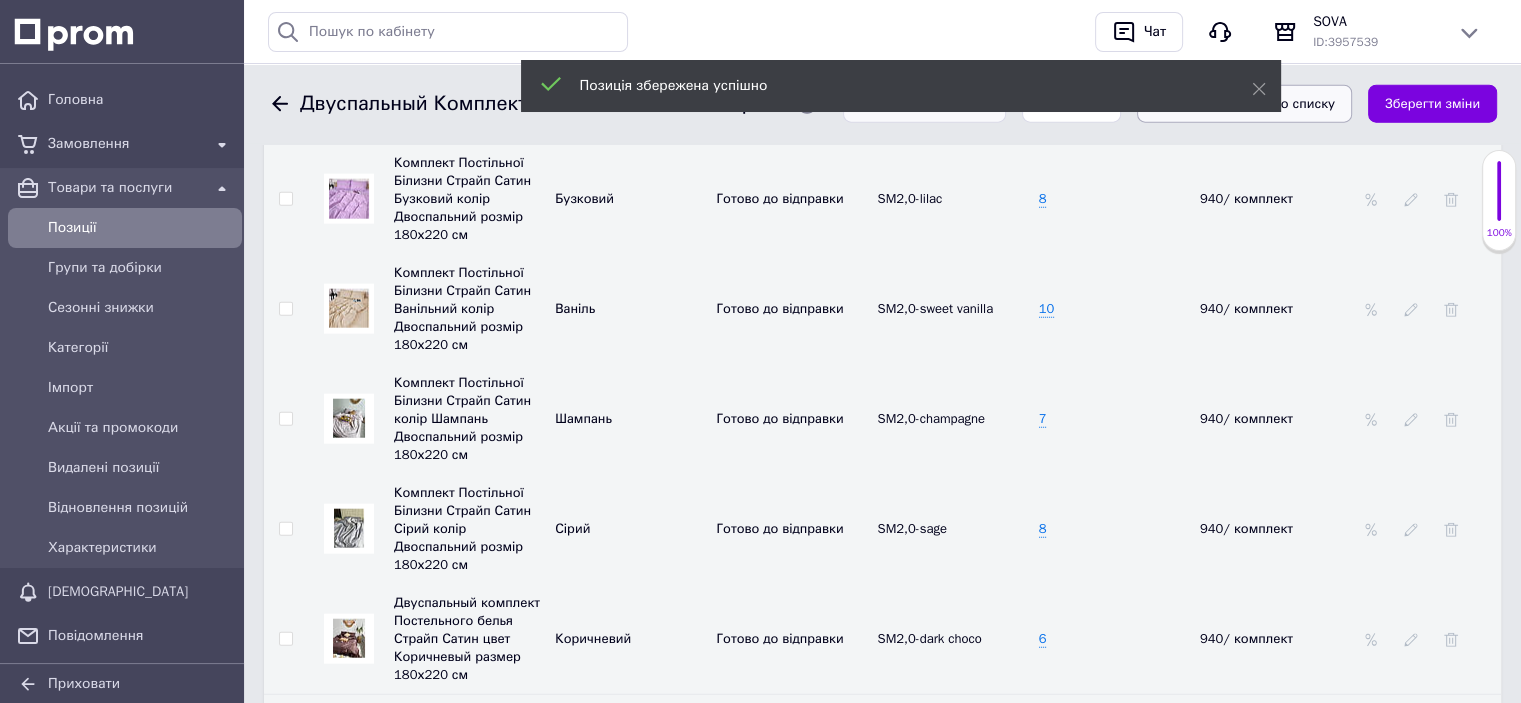 click on "Зберегти, перейти до списку" at bounding box center (1244, 104) 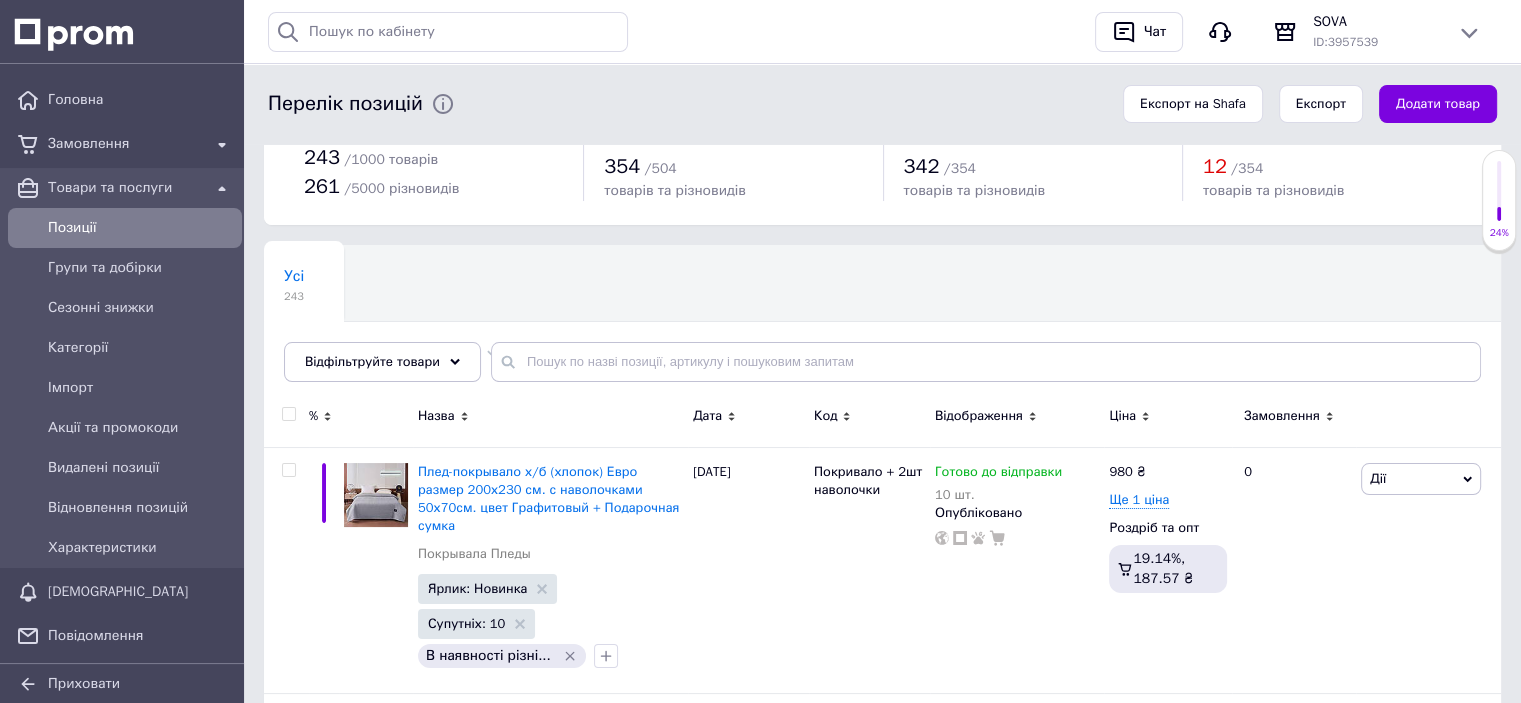 scroll, scrollTop: 100, scrollLeft: 0, axis: vertical 